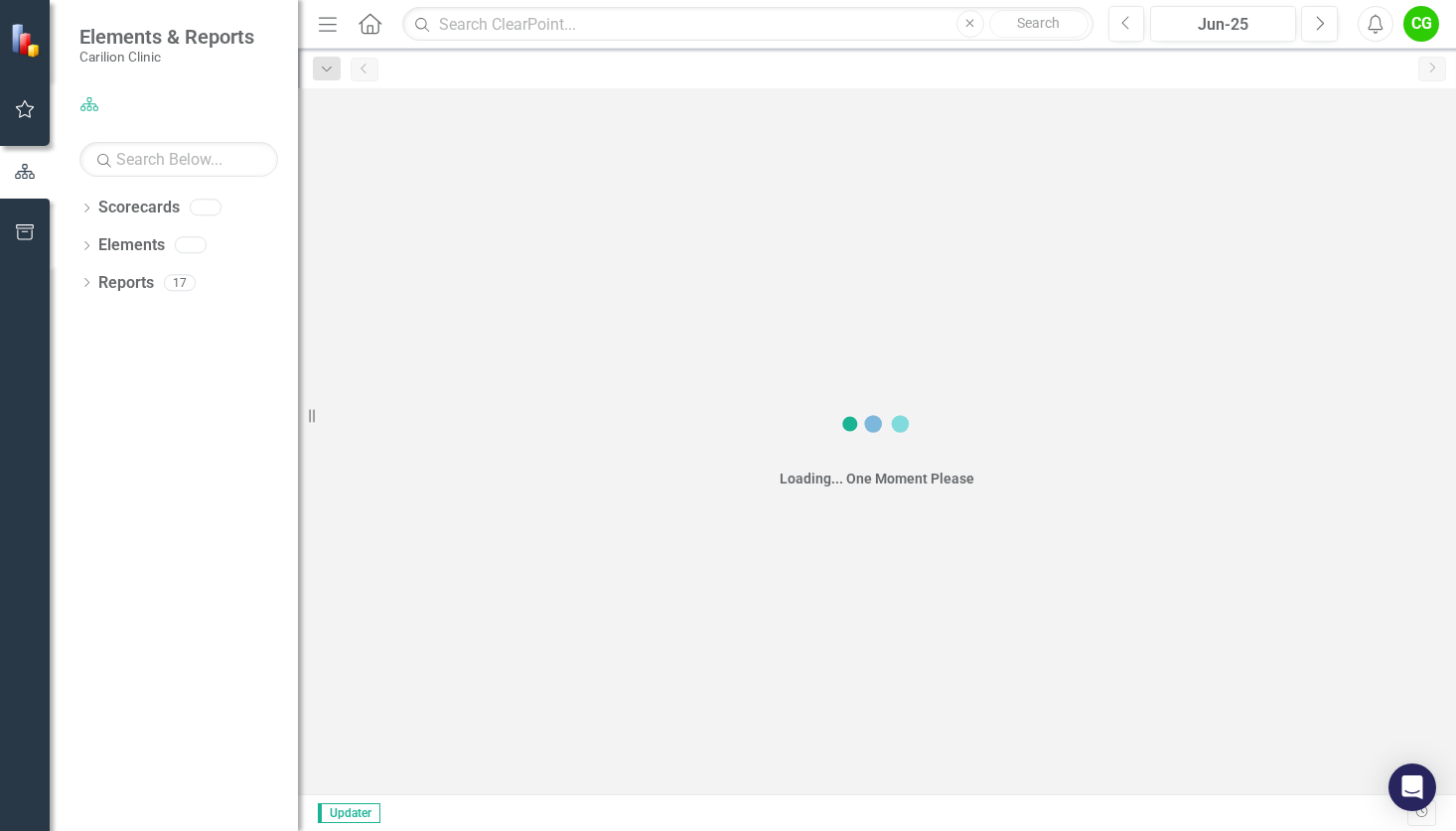 scroll, scrollTop: 0, scrollLeft: 0, axis: both 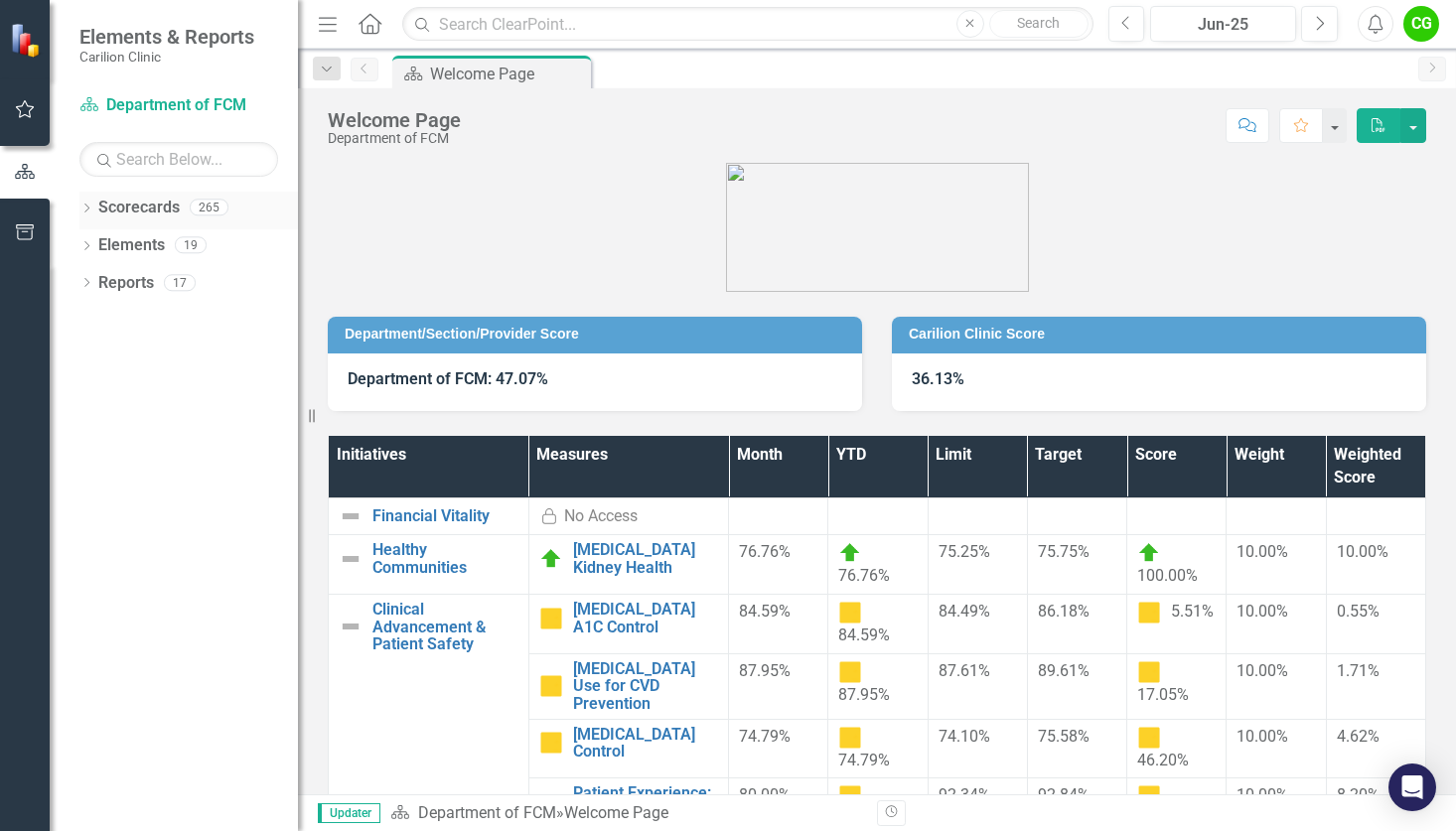 click on "Dropdown" 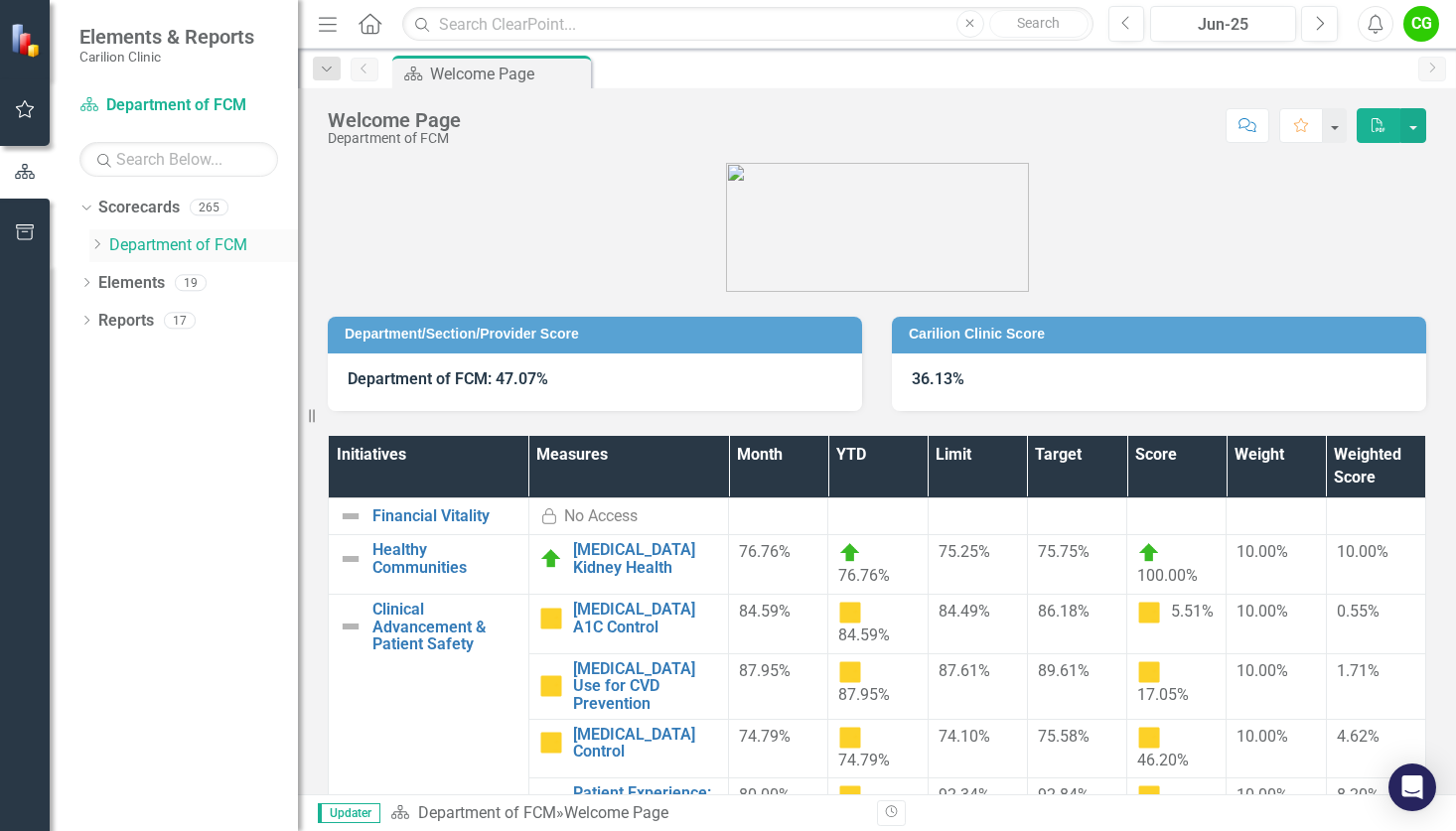 click on "Dropdown" 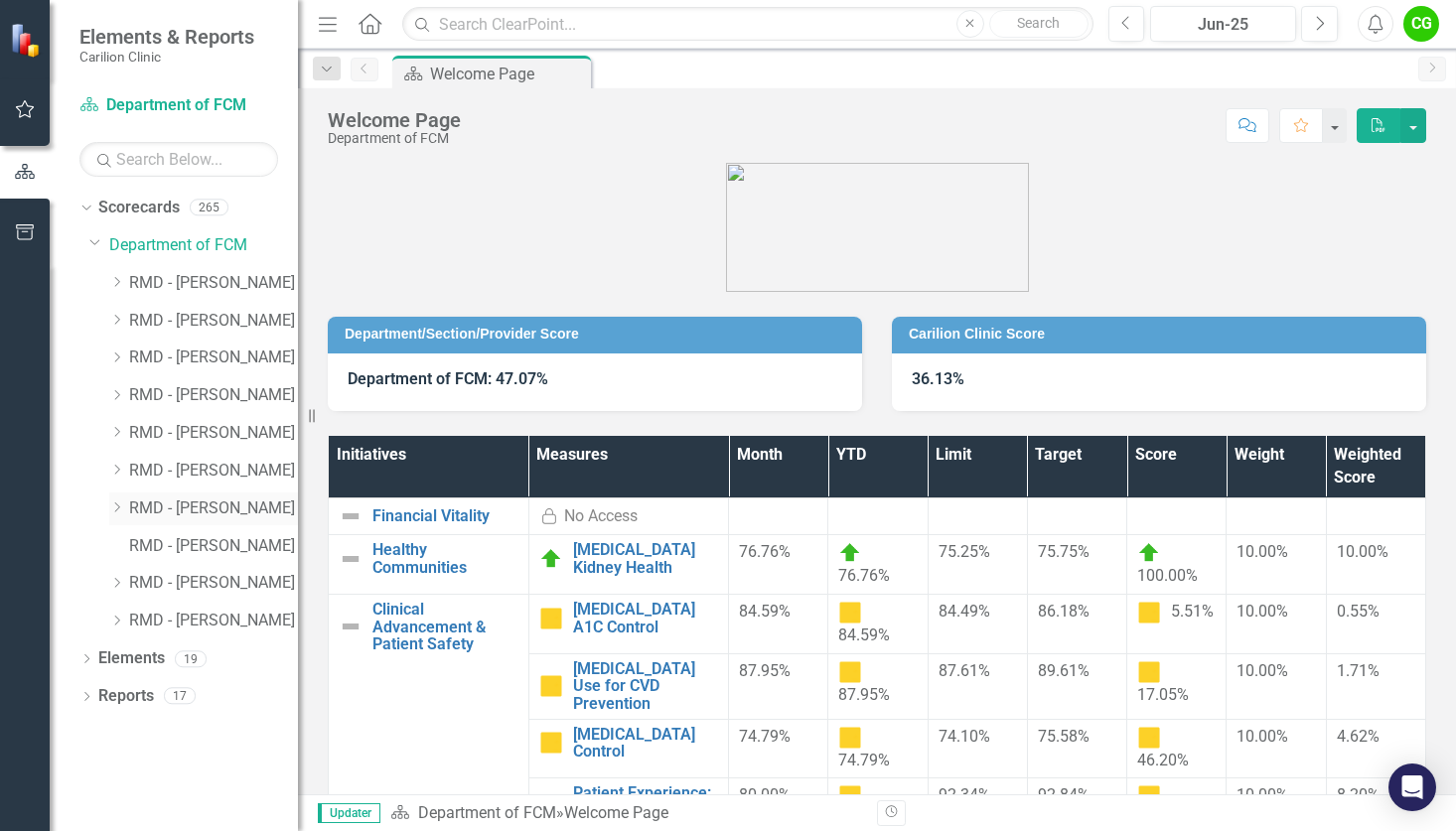 click on "Dropdown" 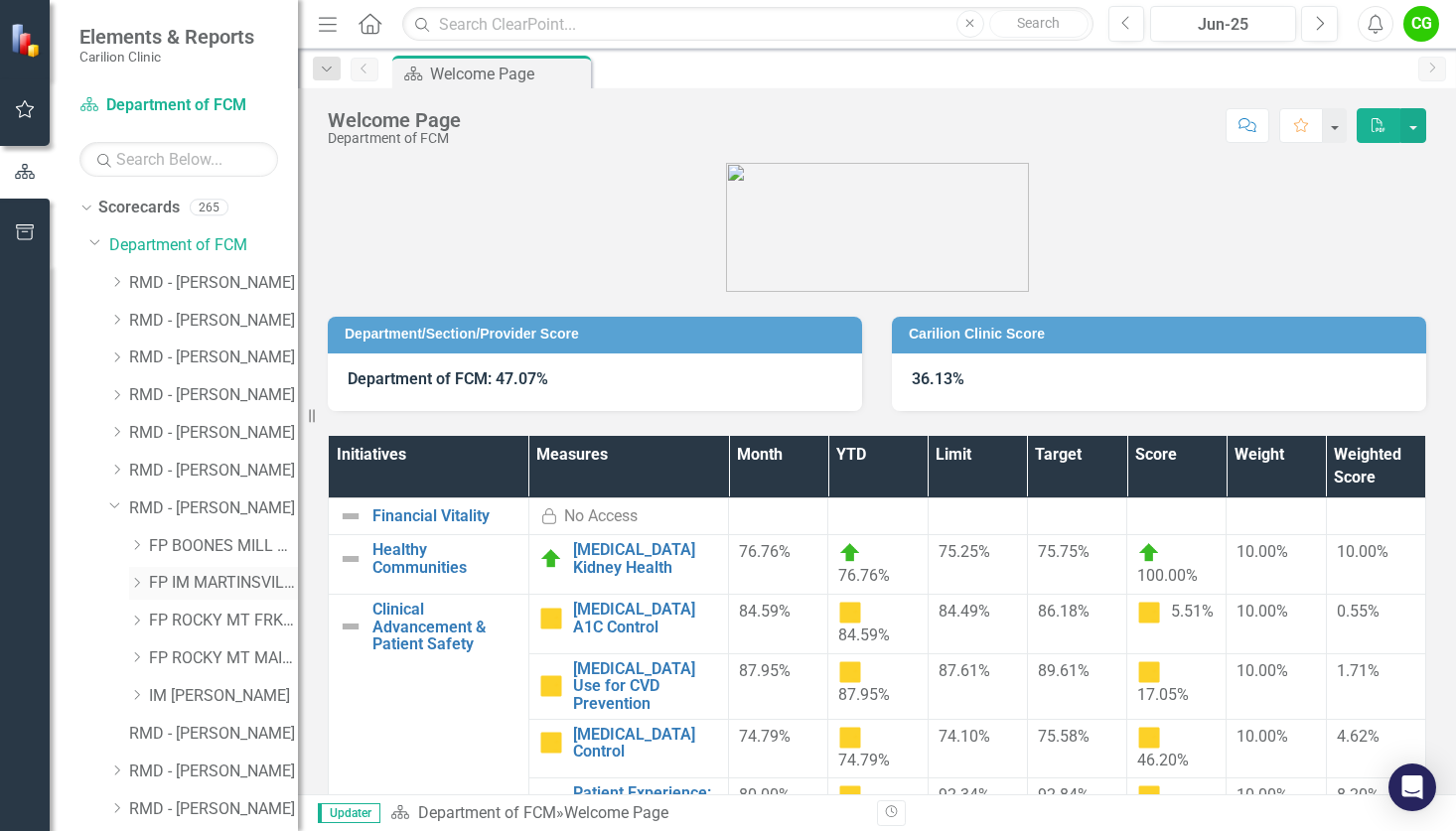 click on "FP IM MARTINSVILLE RH" at bounding box center [223, 583] 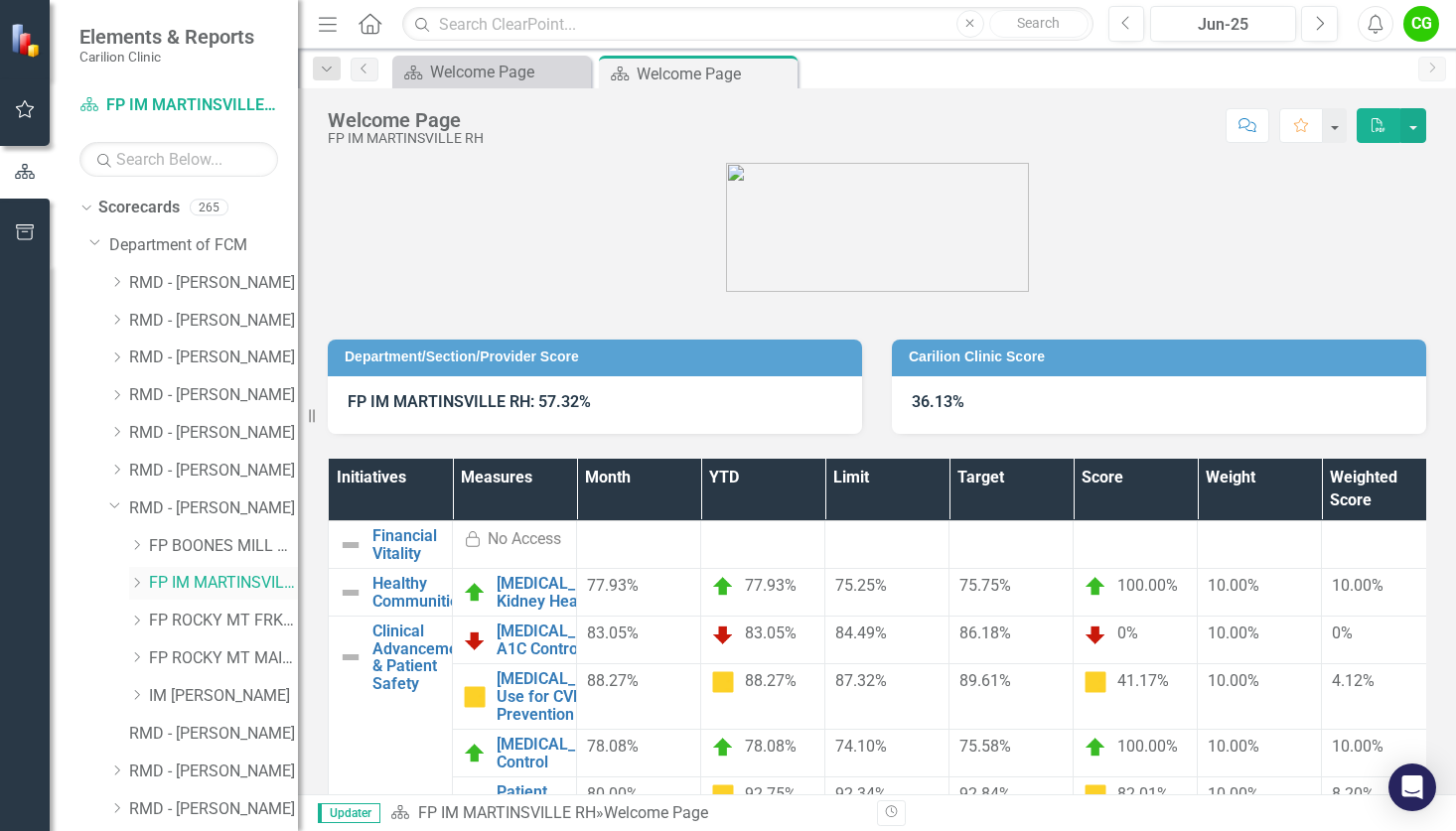 click on "Dropdown" 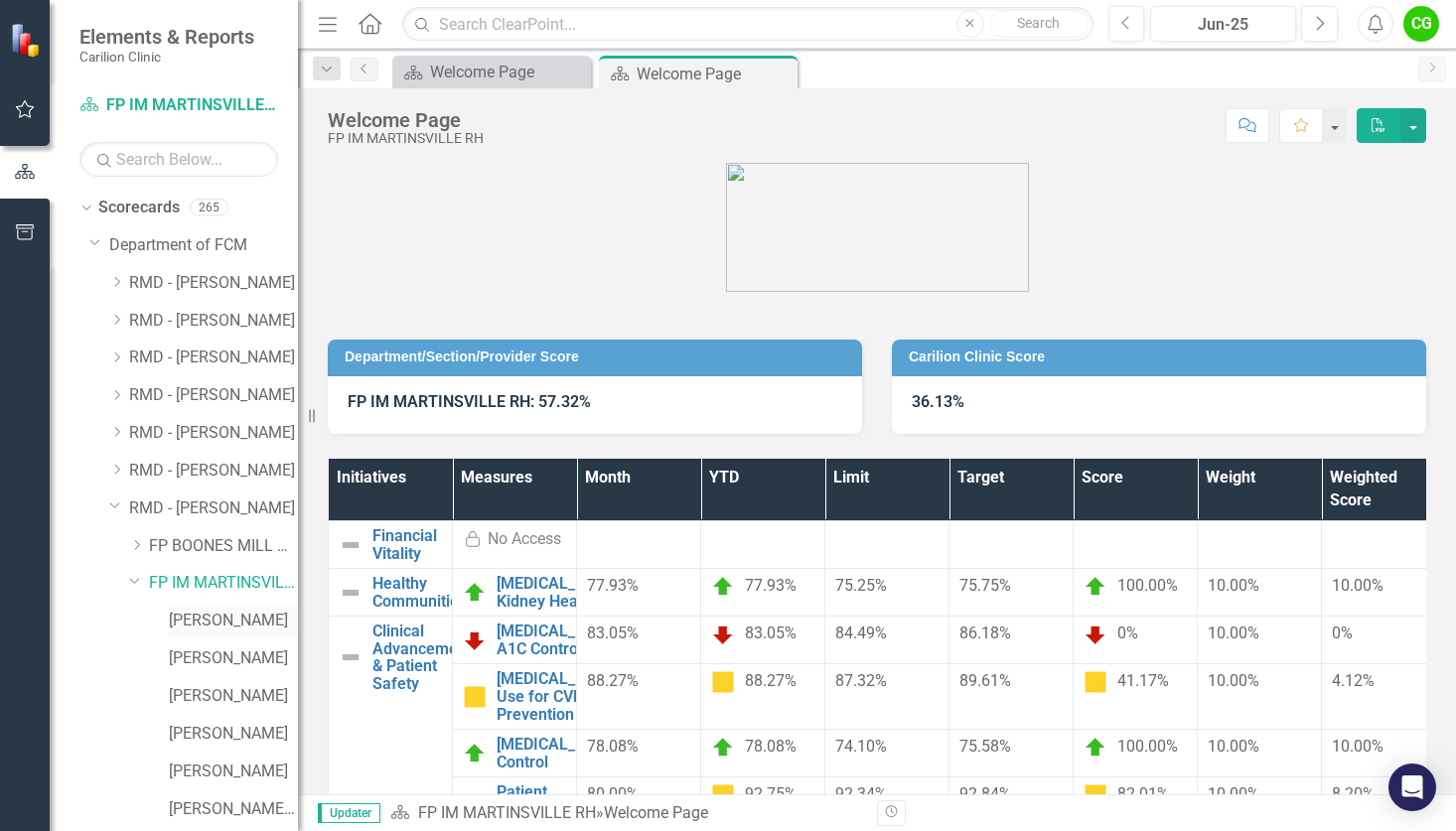 click on "[PERSON_NAME]" at bounding box center [233, 621] 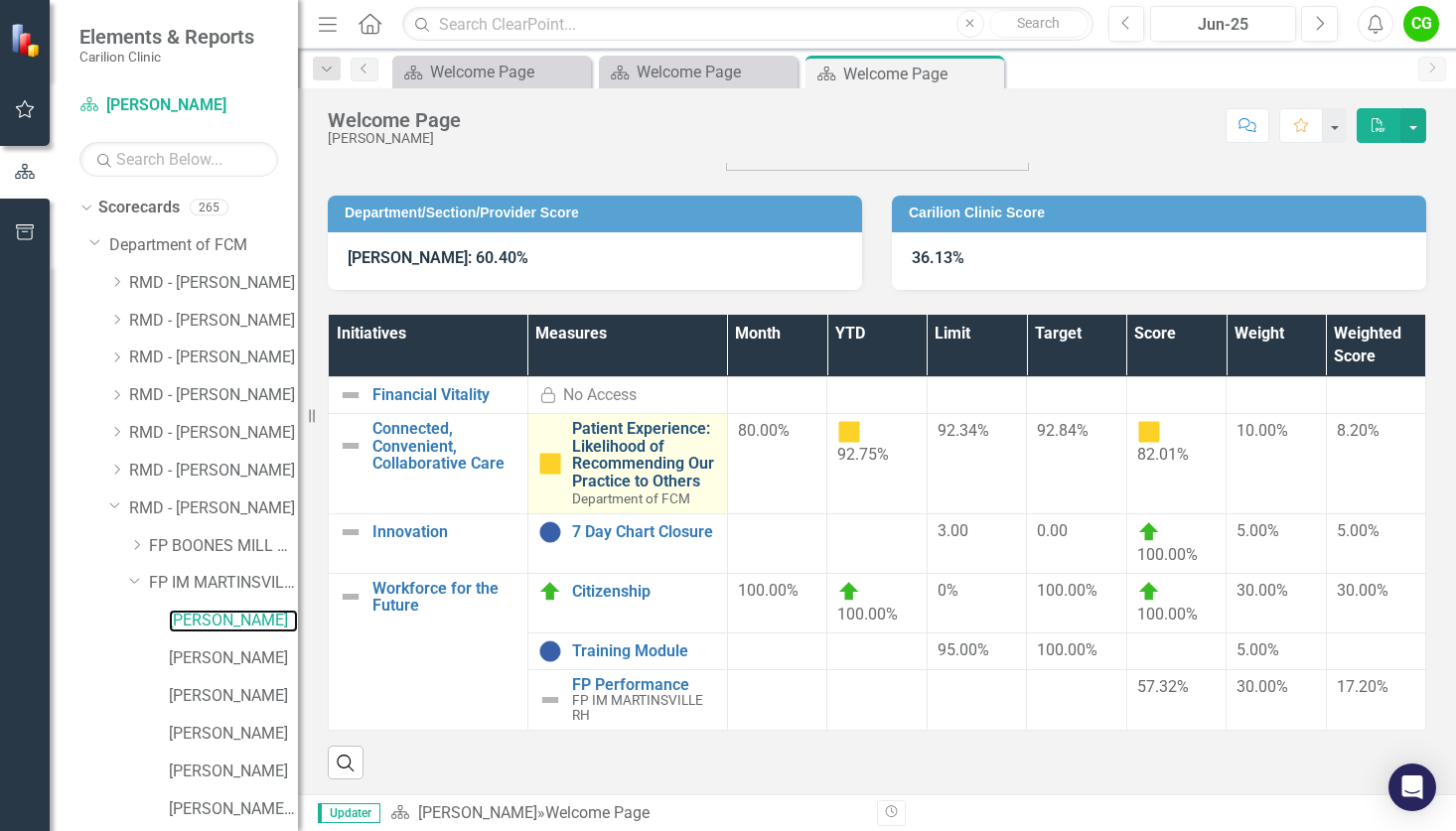 scroll, scrollTop: 123, scrollLeft: 0, axis: vertical 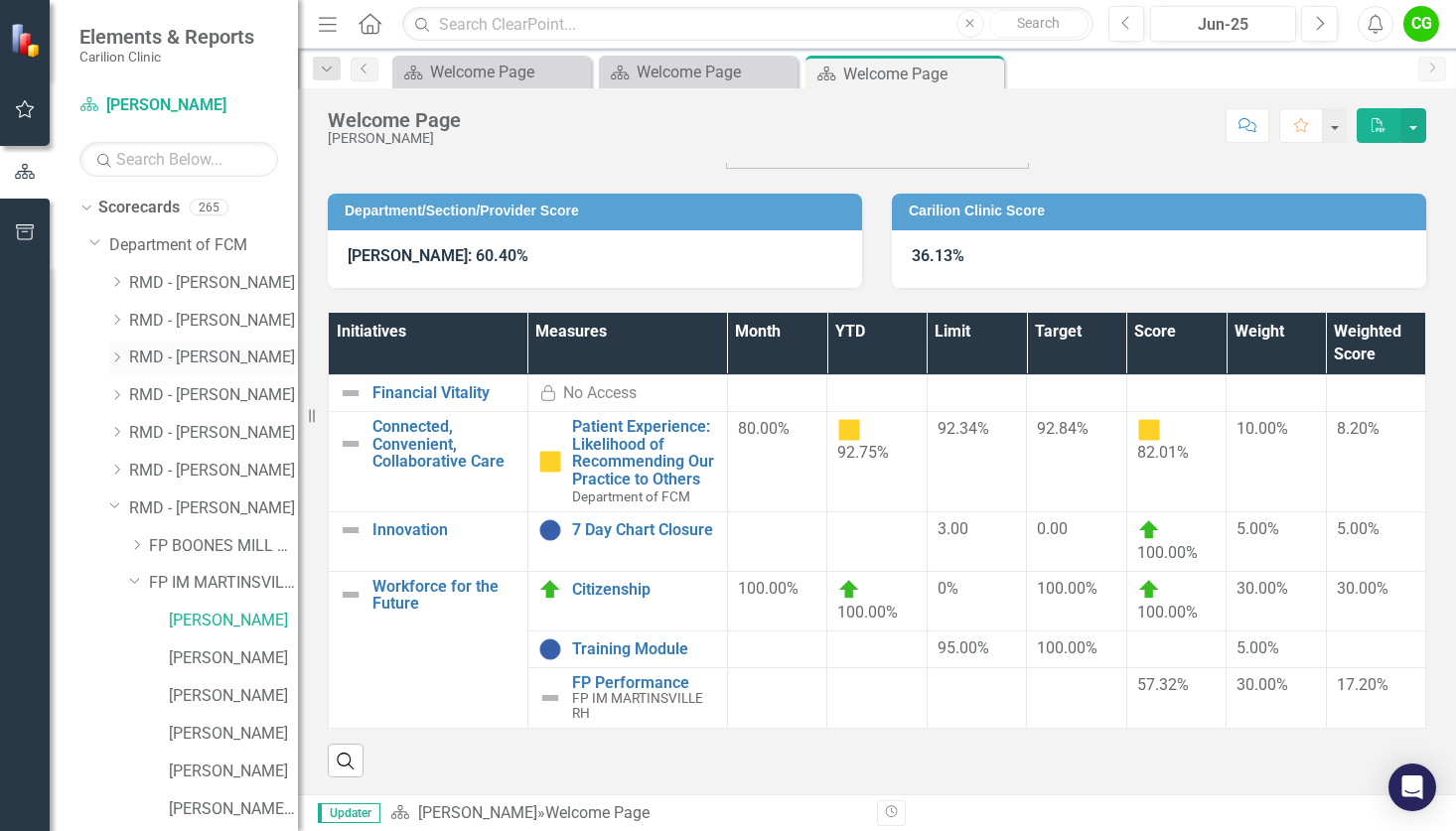 click 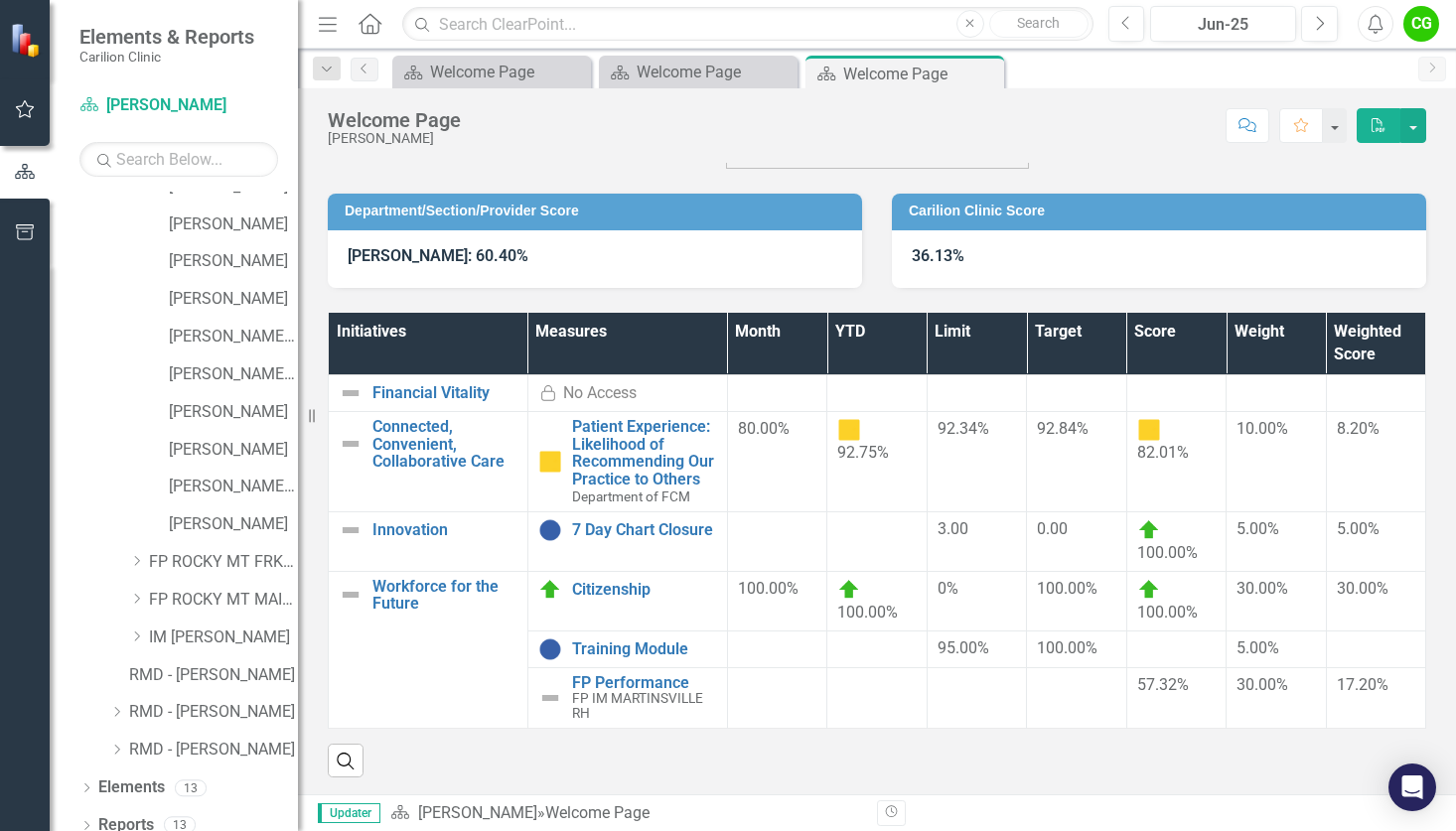 scroll, scrollTop: 596, scrollLeft: 0, axis: vertical 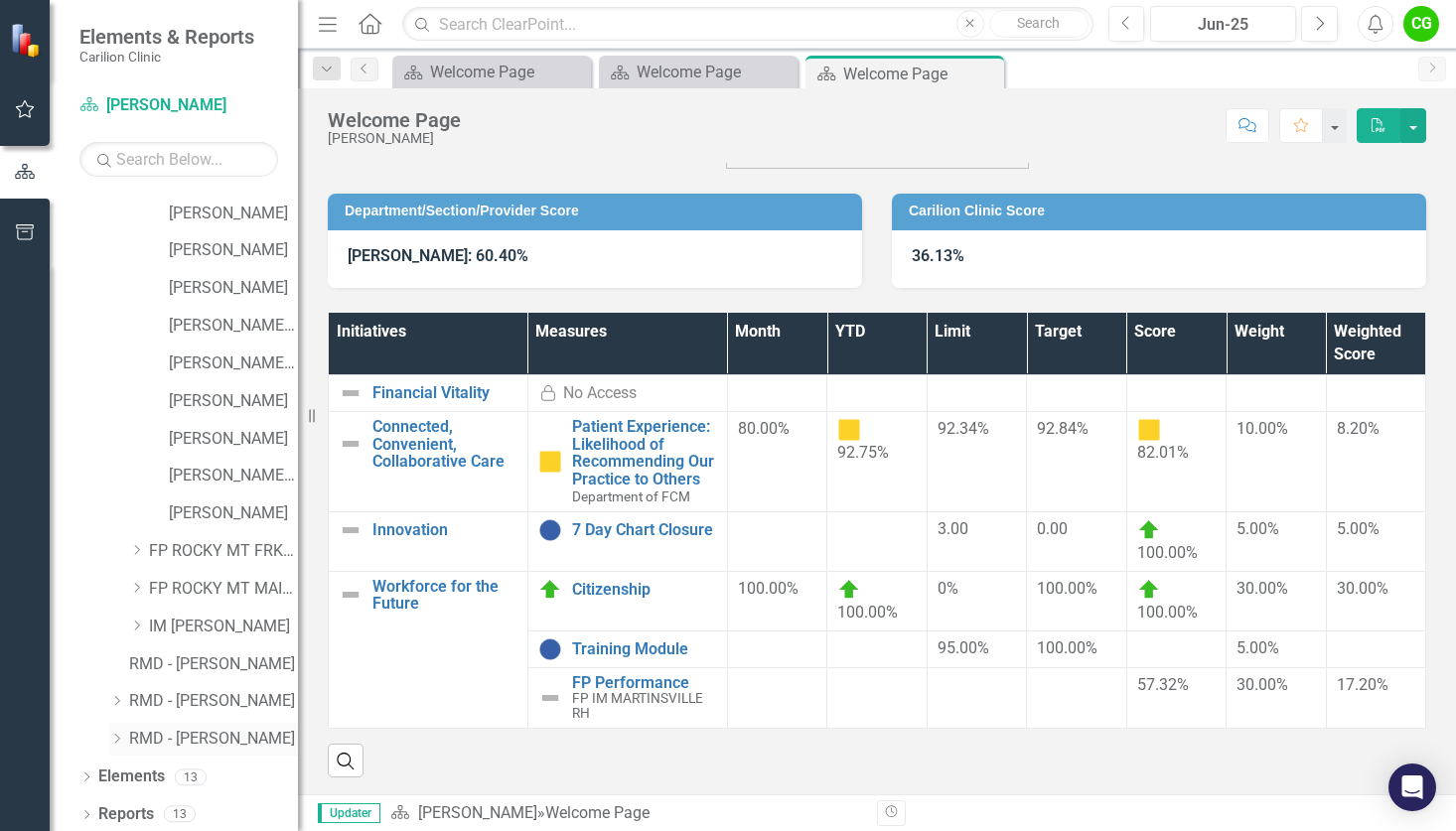 click 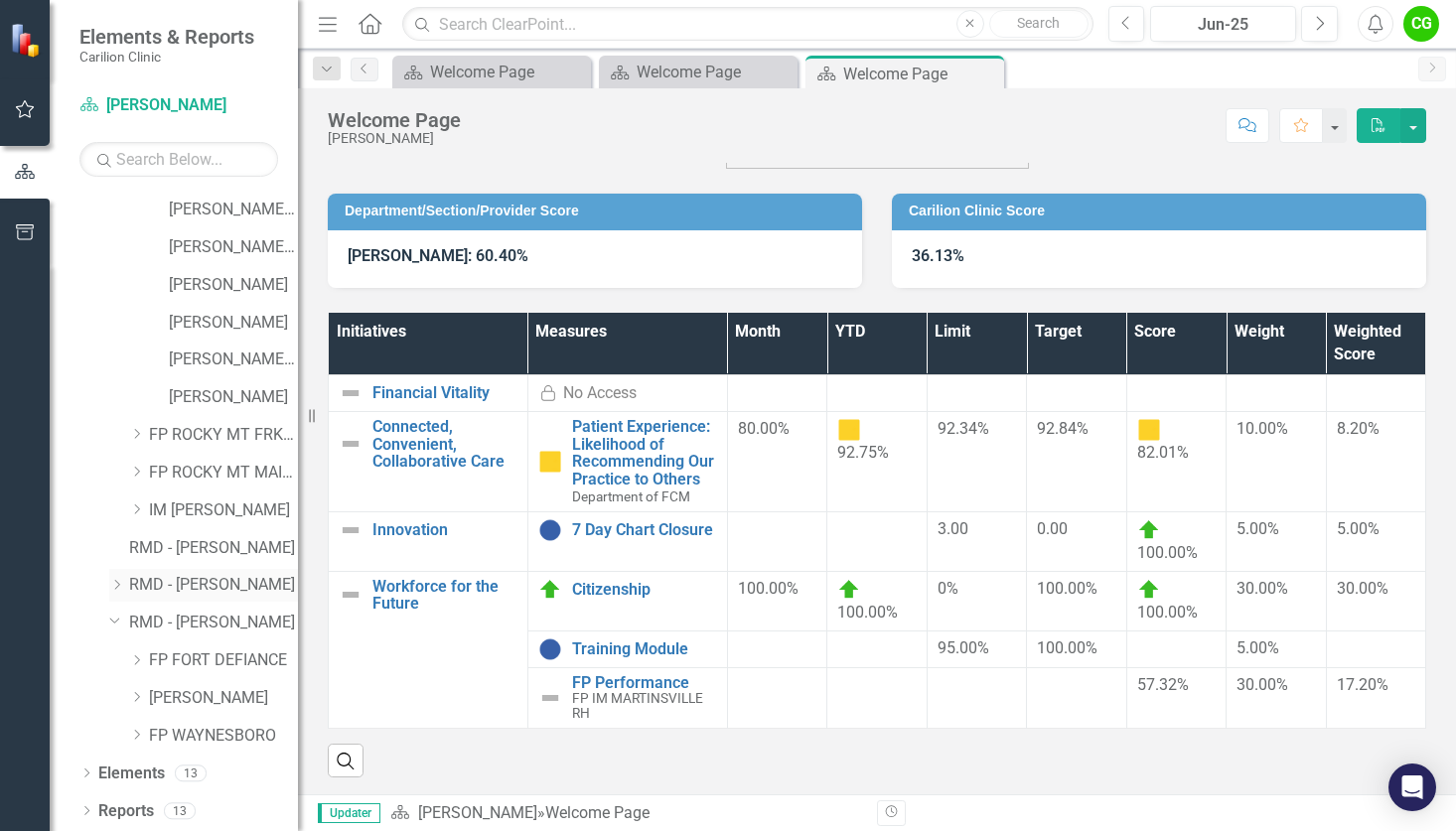 scroll, scrollTop: 713, scrollLeft: 0, axis: vertical 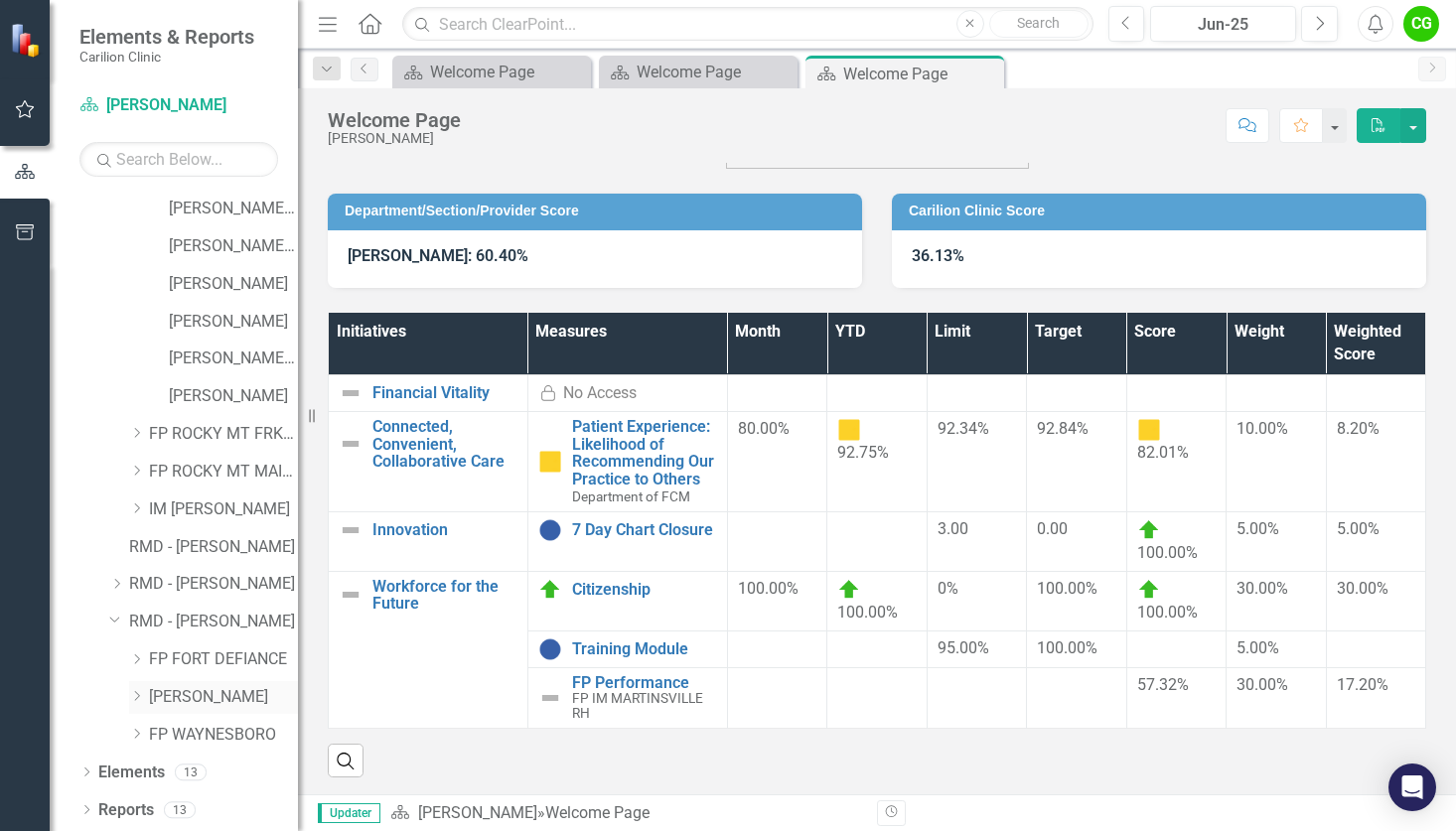 click 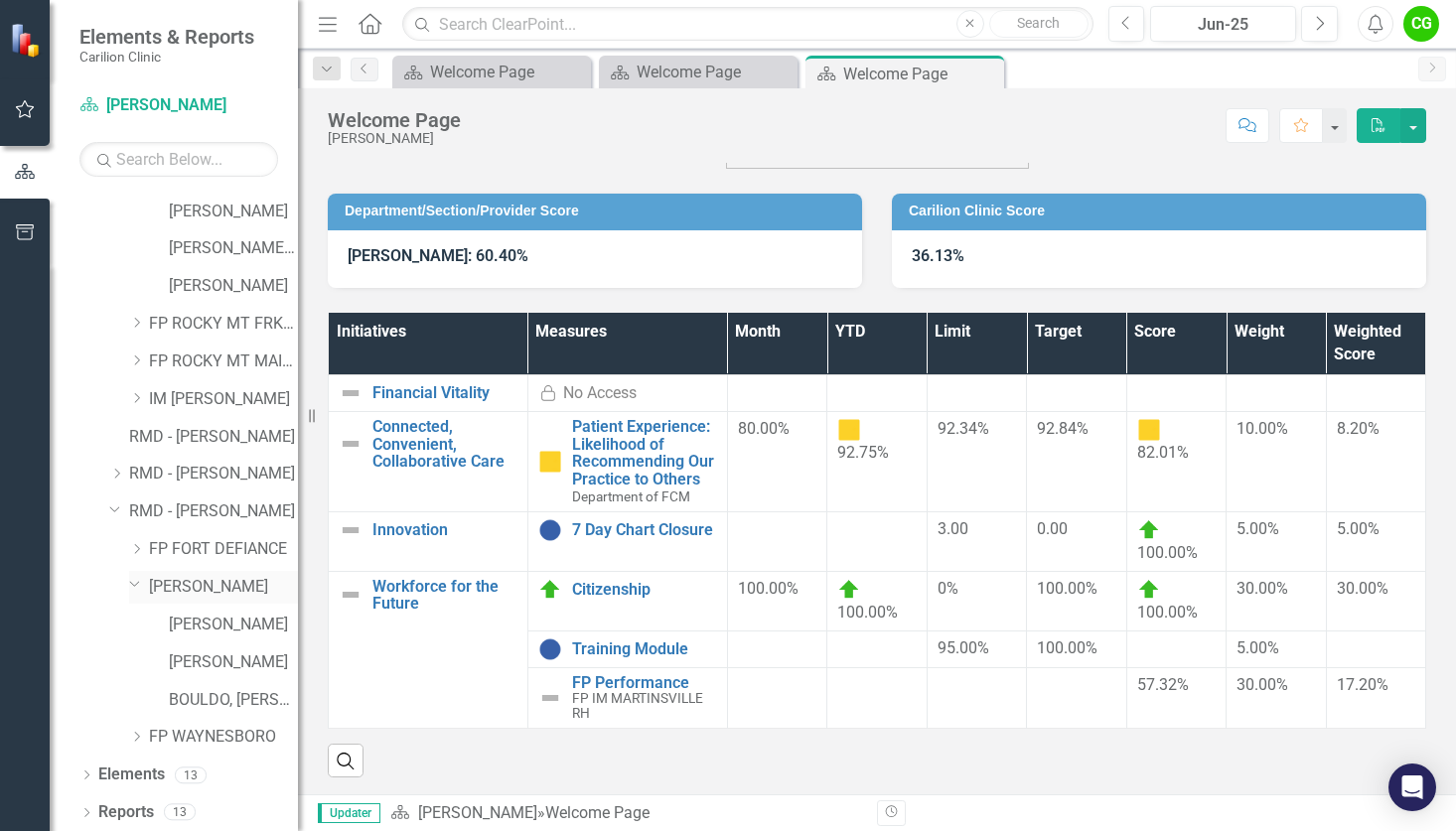 scroll, scrollTop: 825, scrollLeft: 0, axis: vertical 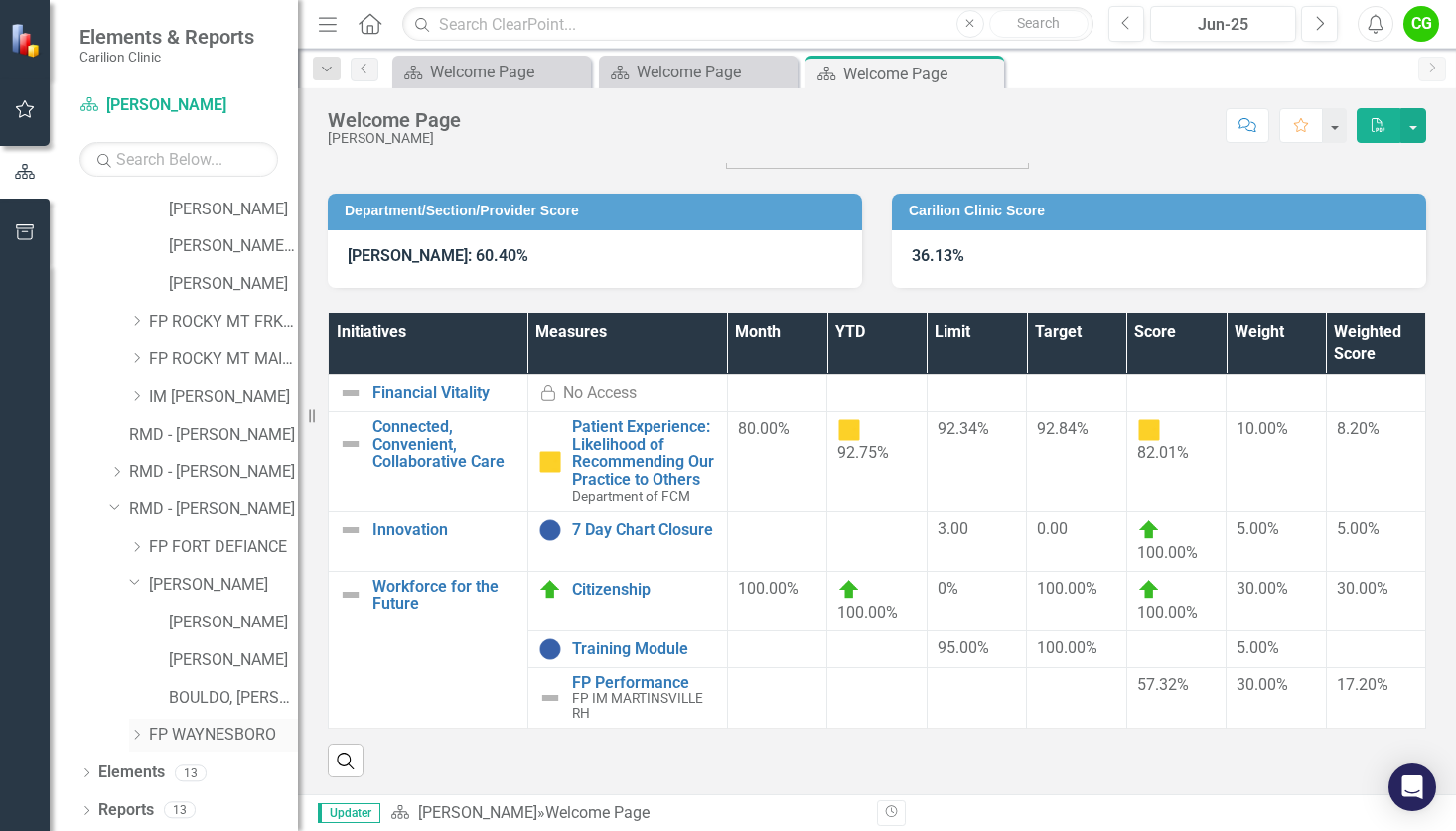 click on "Dropdown" 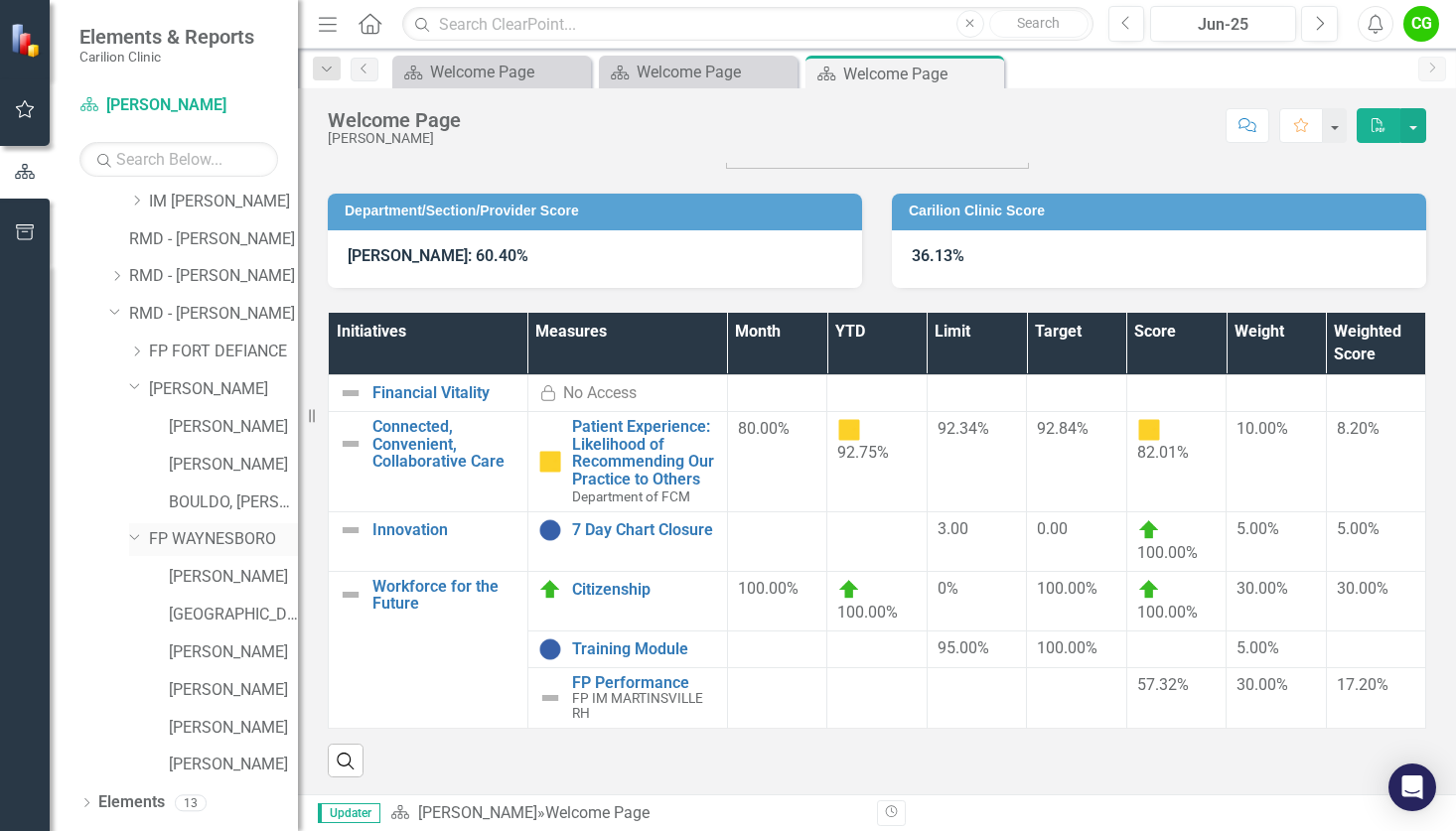 scroll, scrollTop: 1050, scrollLeft: 0, axis: vertical 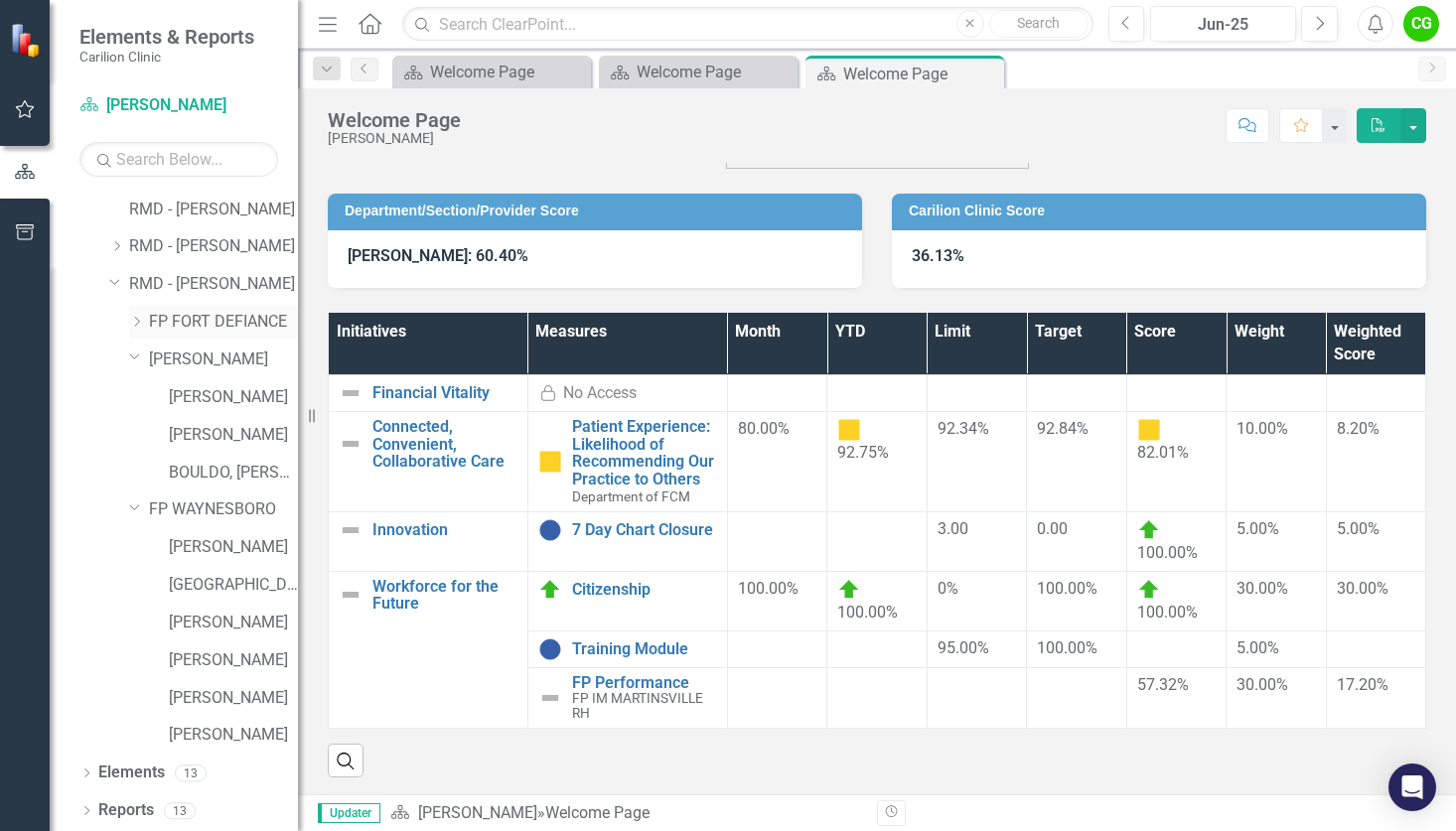 click on "Dropdown" 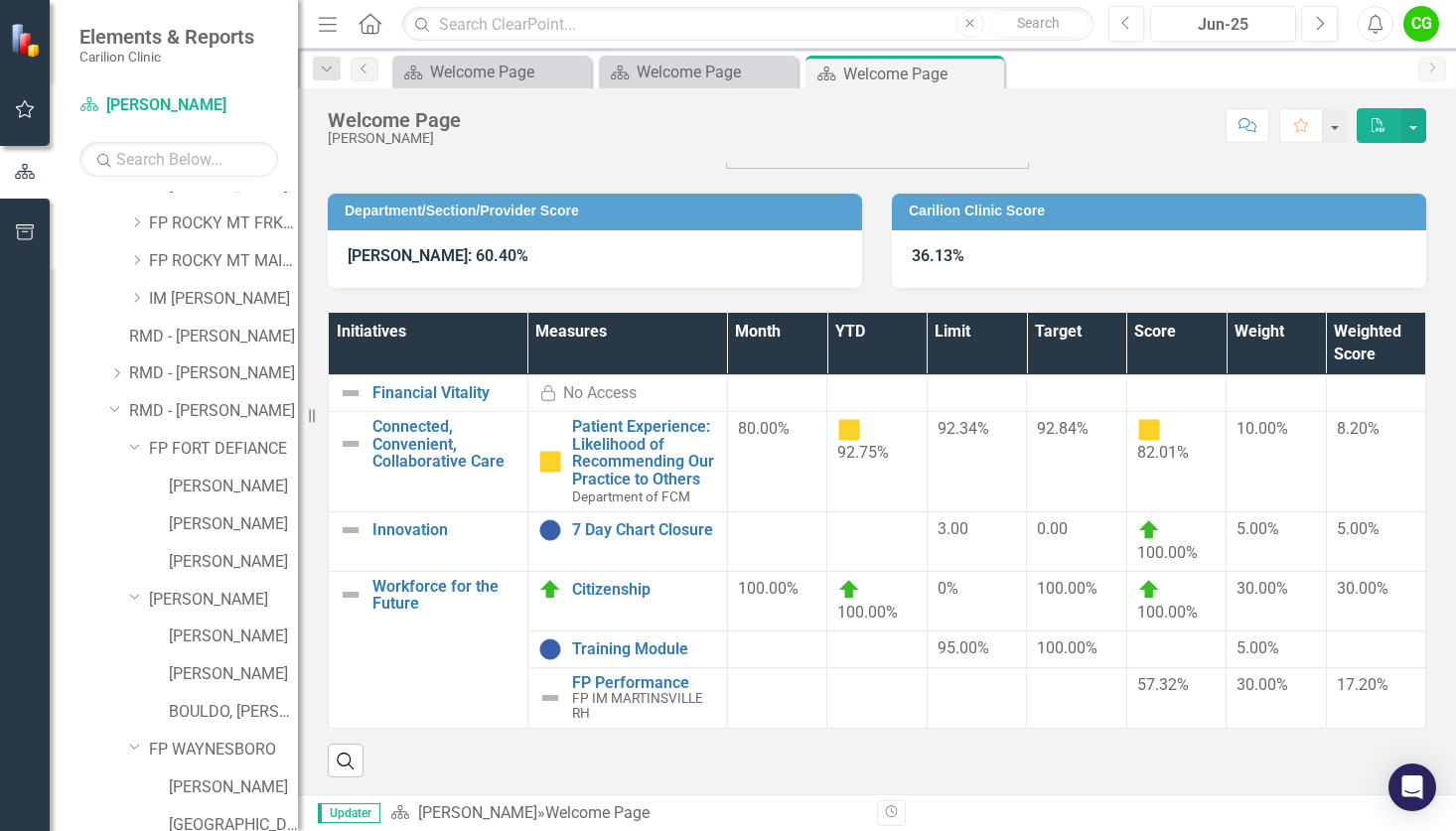 scroll, scrollTop: 866, scrollLeft: 0, axis: vertical 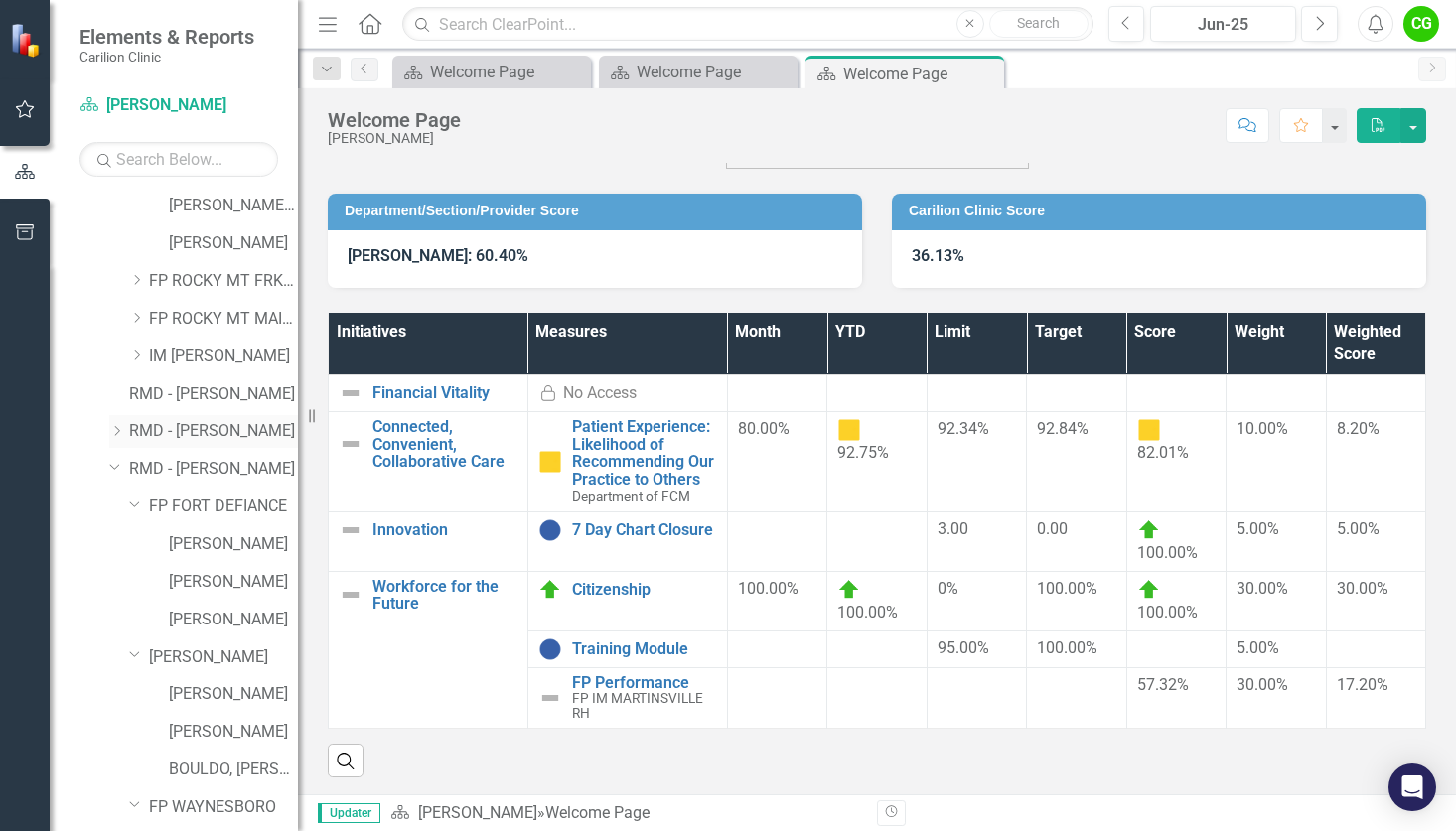click on "Dropdown" 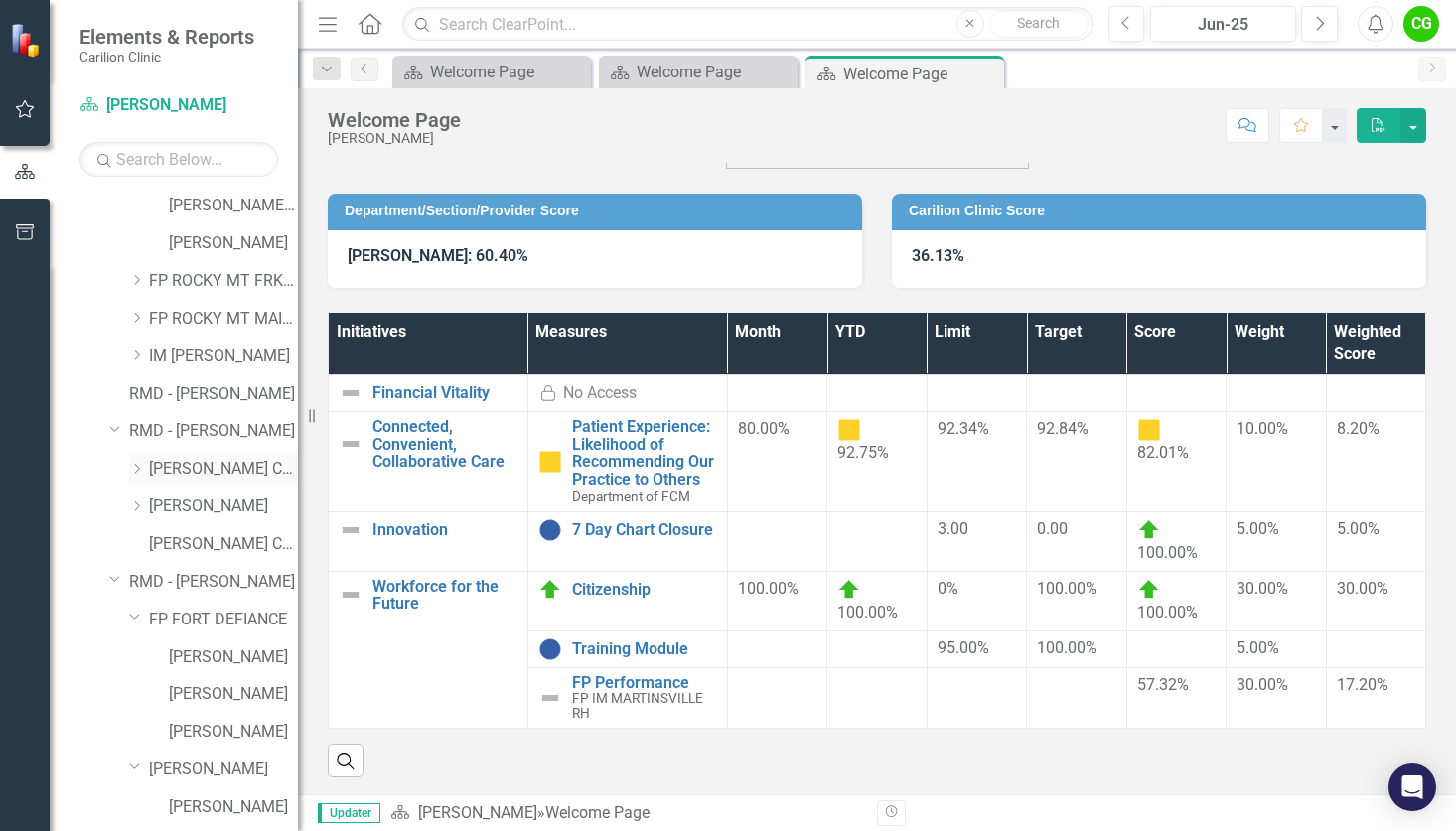 click on "Dropdown" 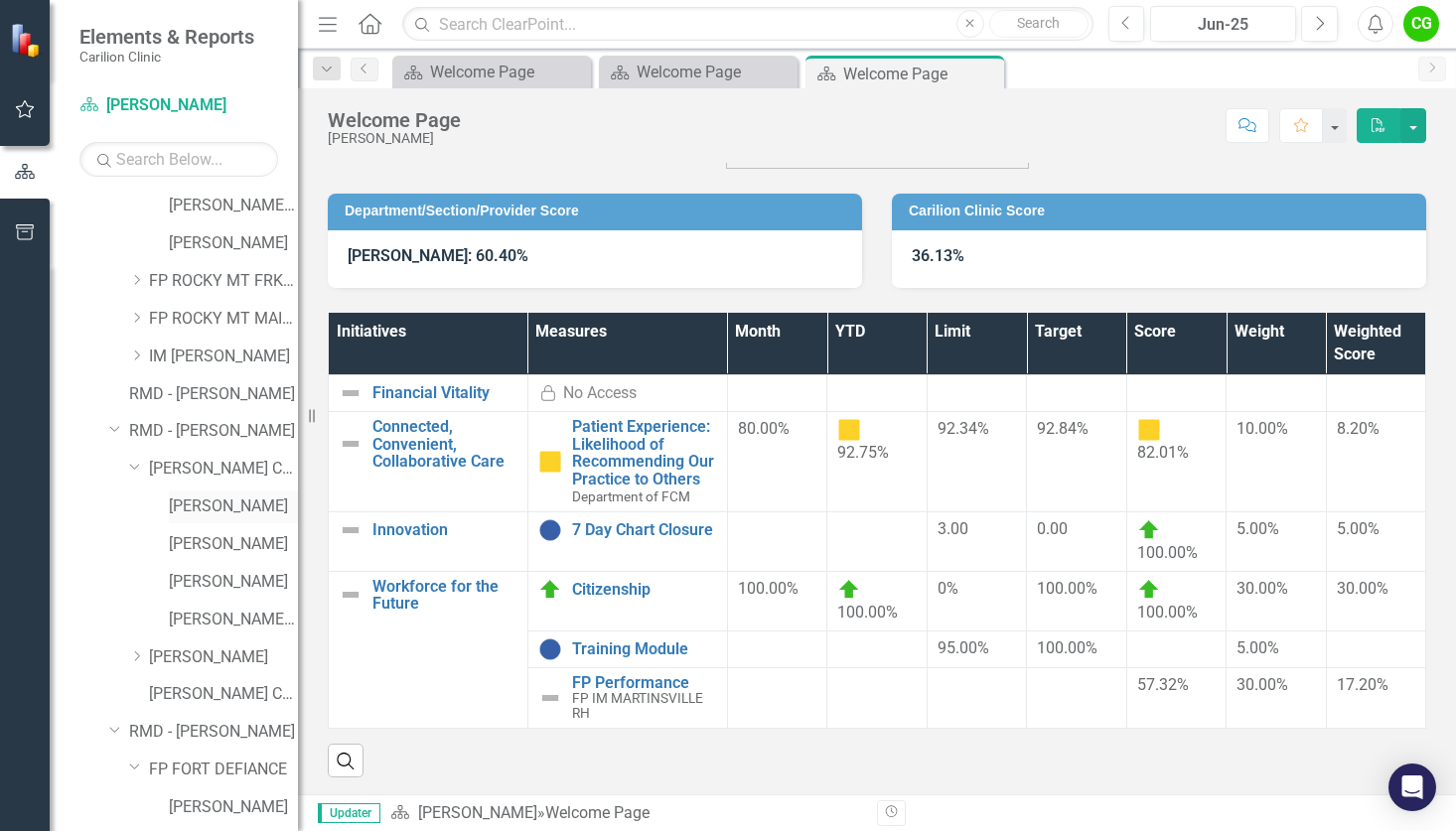 click on "[PERSON_NAME]" at bounding box center (233, 506) 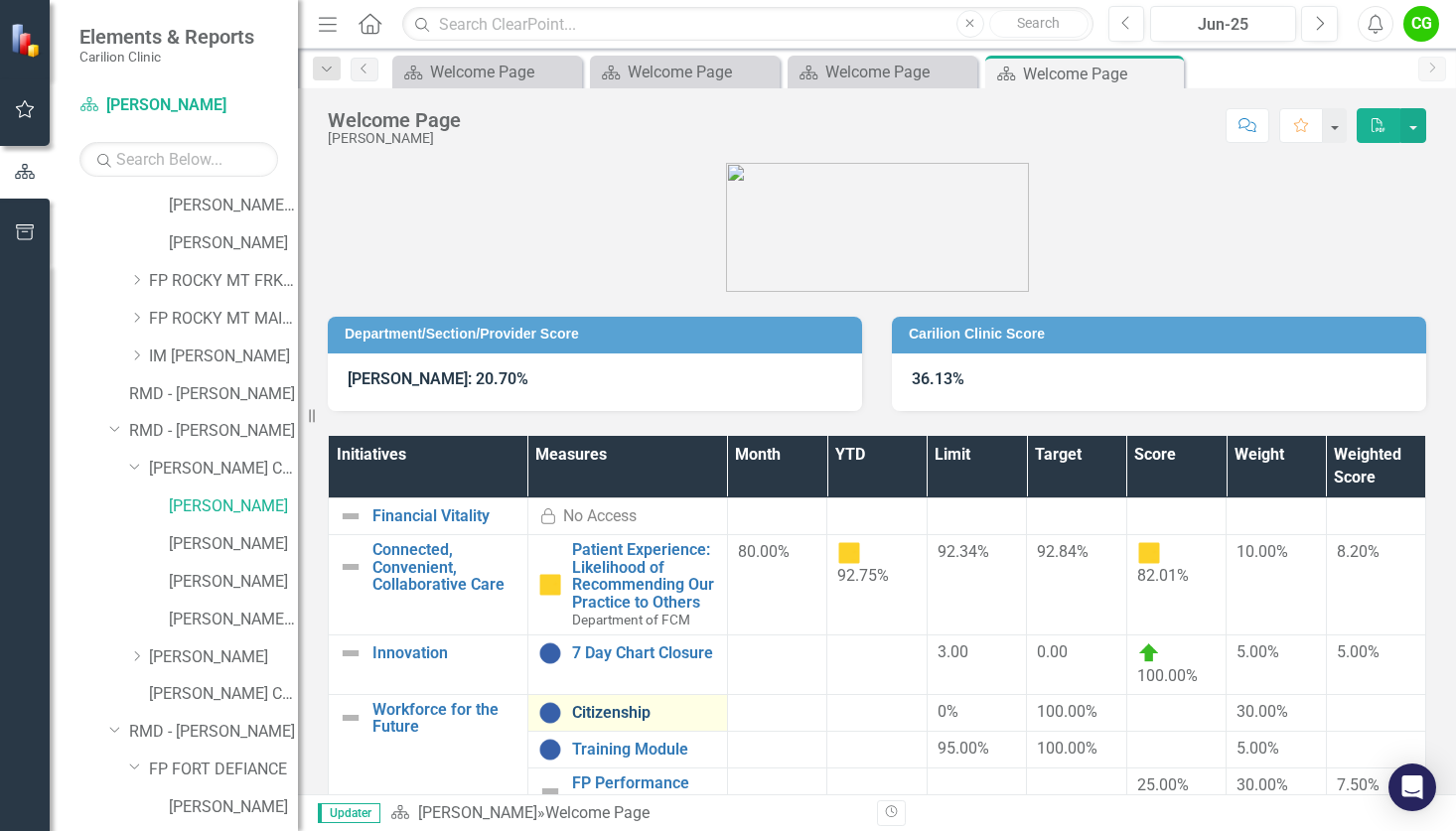 click on "Citizenship" at bounding box center (645, 713) 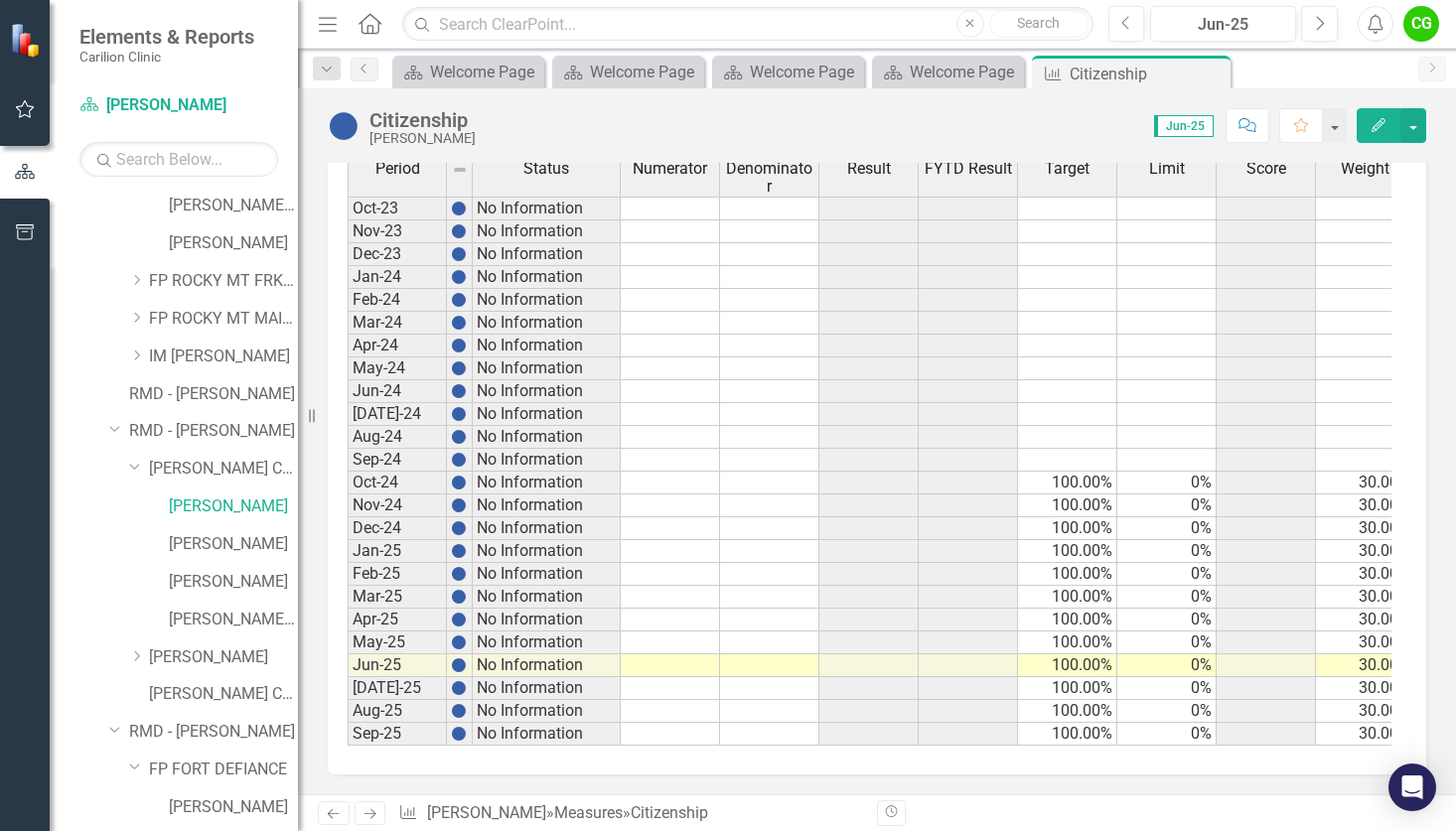 scroll, scrollTop: 585, scrollLeft: 0, axis: vertical 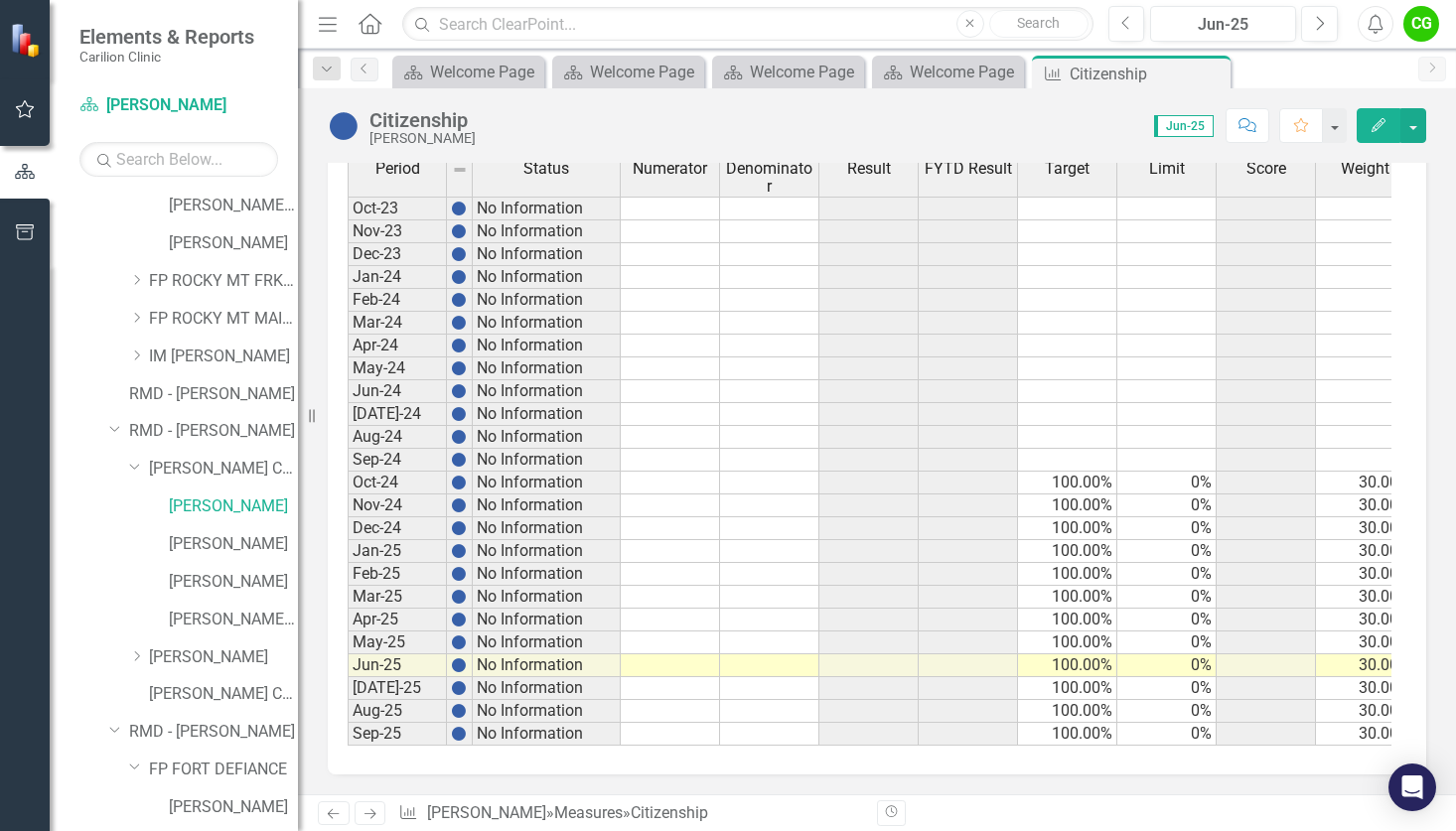 click at bounding box center (670, 665) 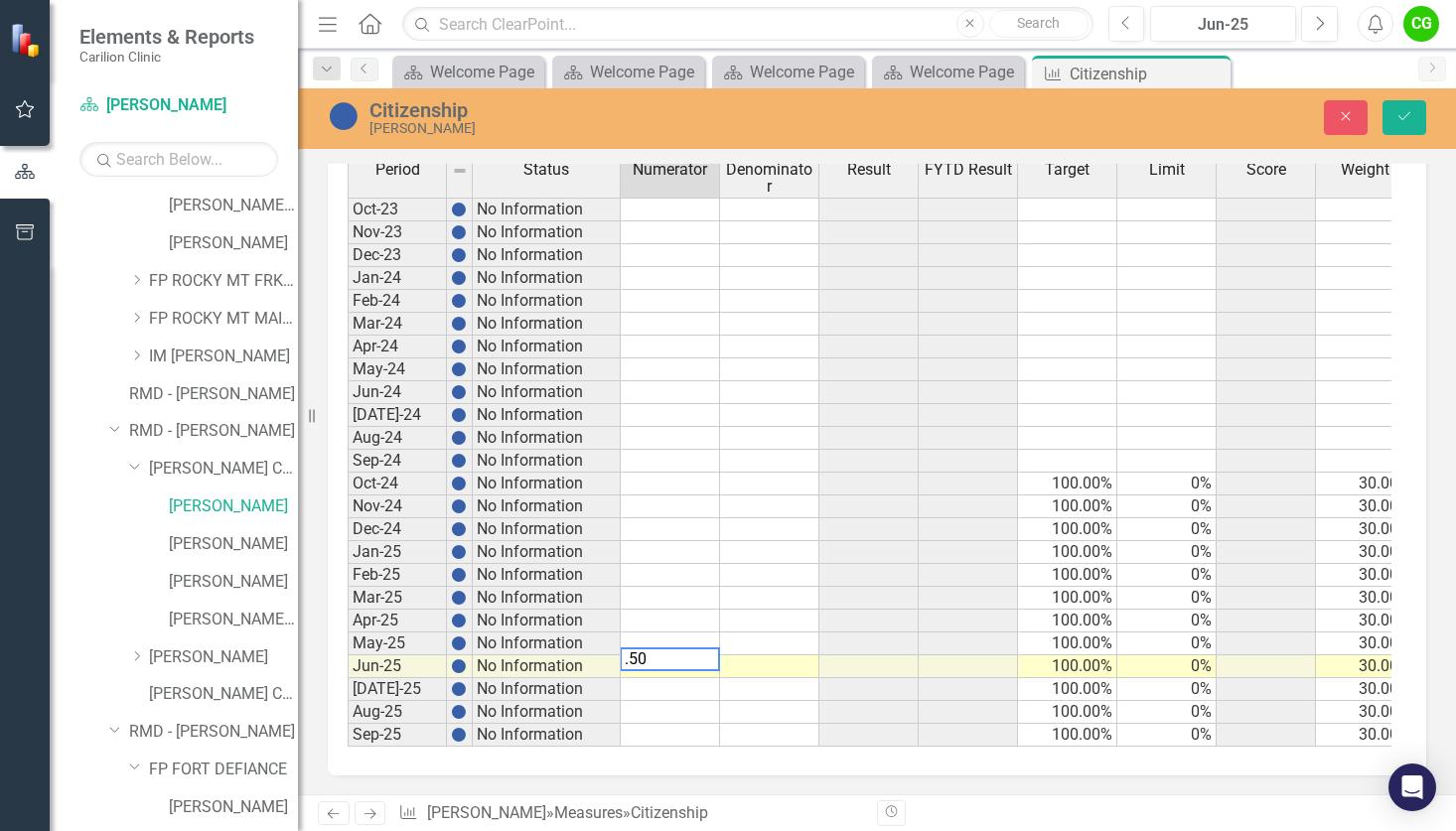 scroll, scrollTop: 596, scrollLeft: 0, axis: vertical 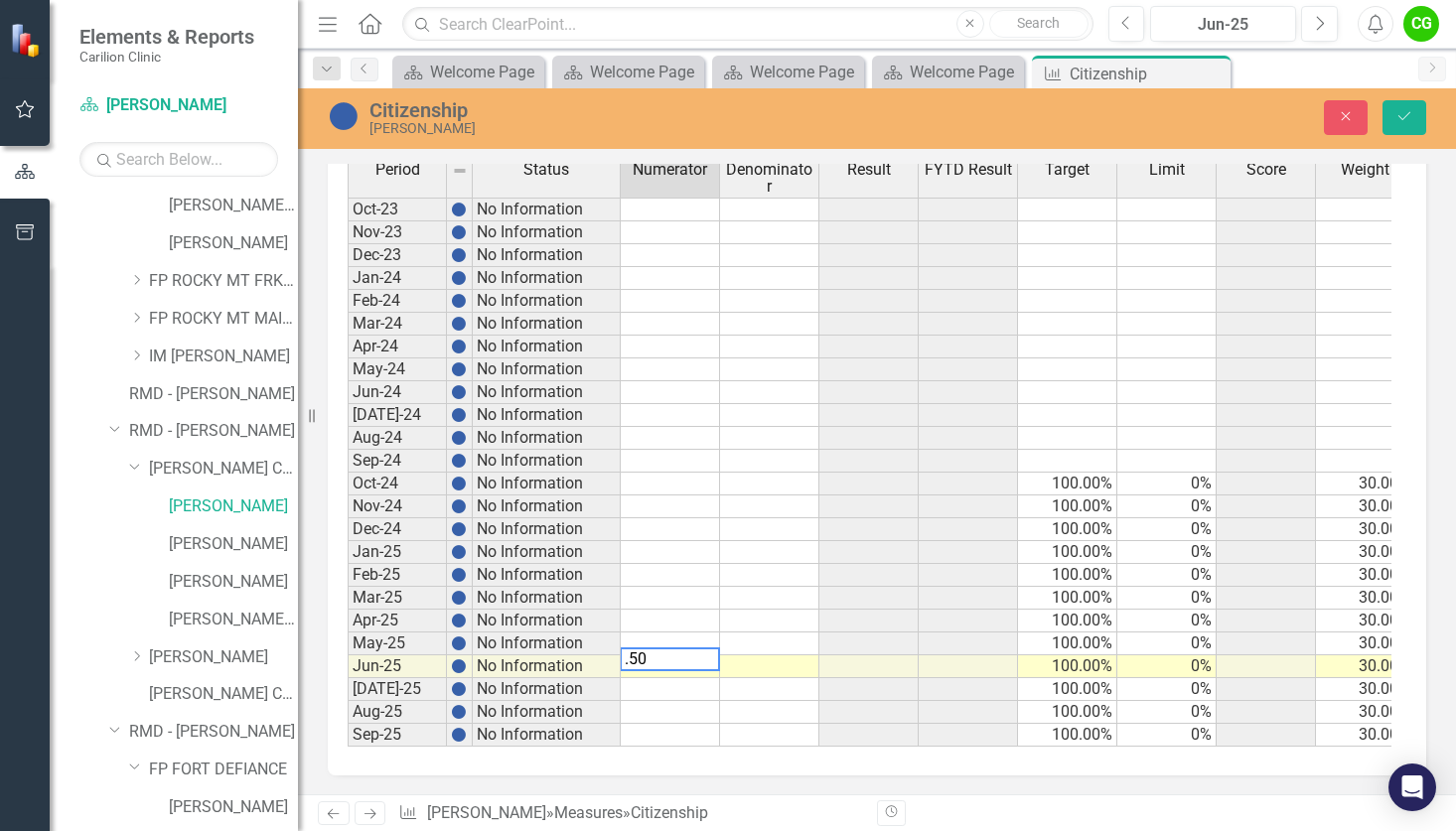 type on ".50" 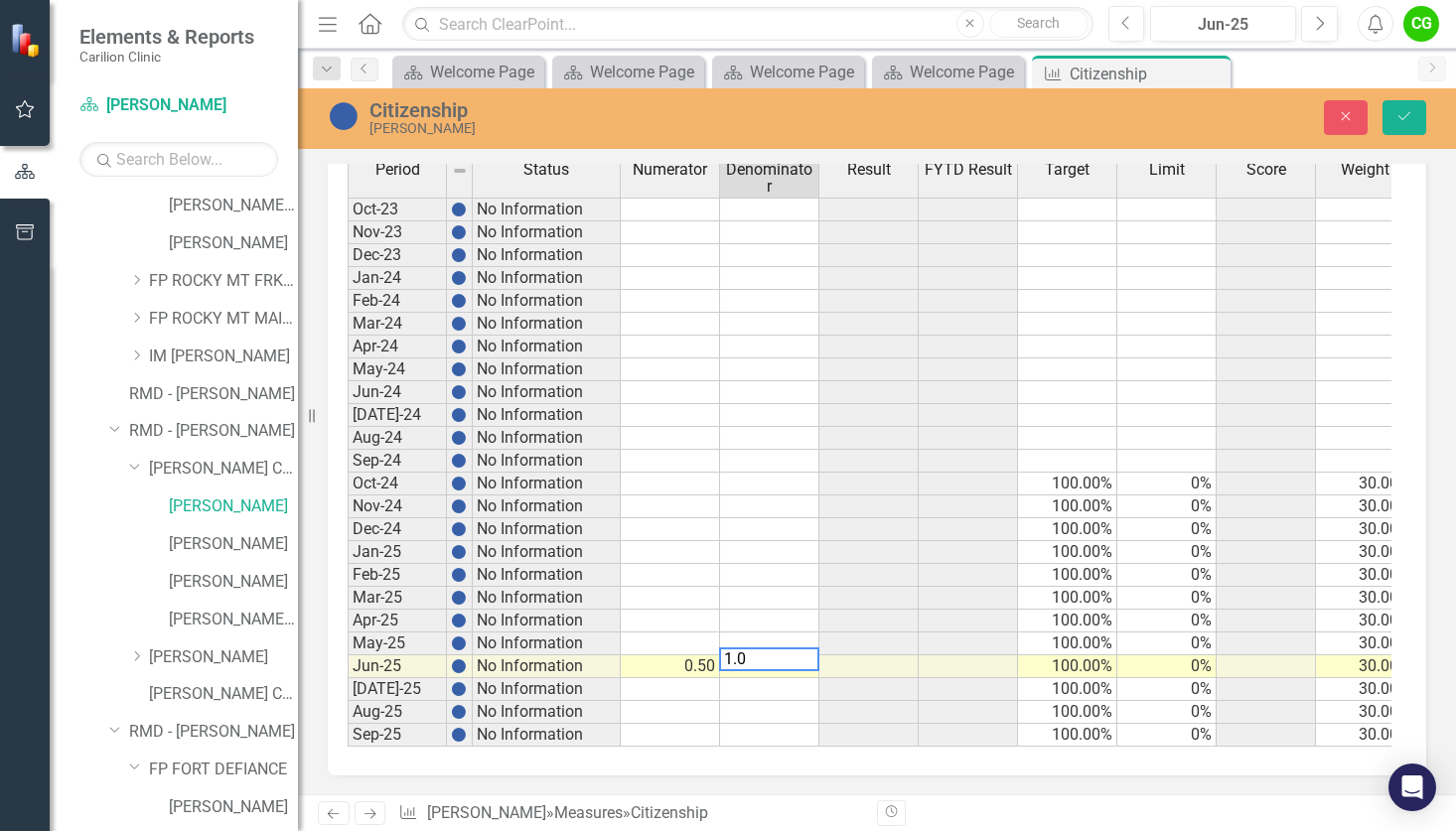 type on "1.0" 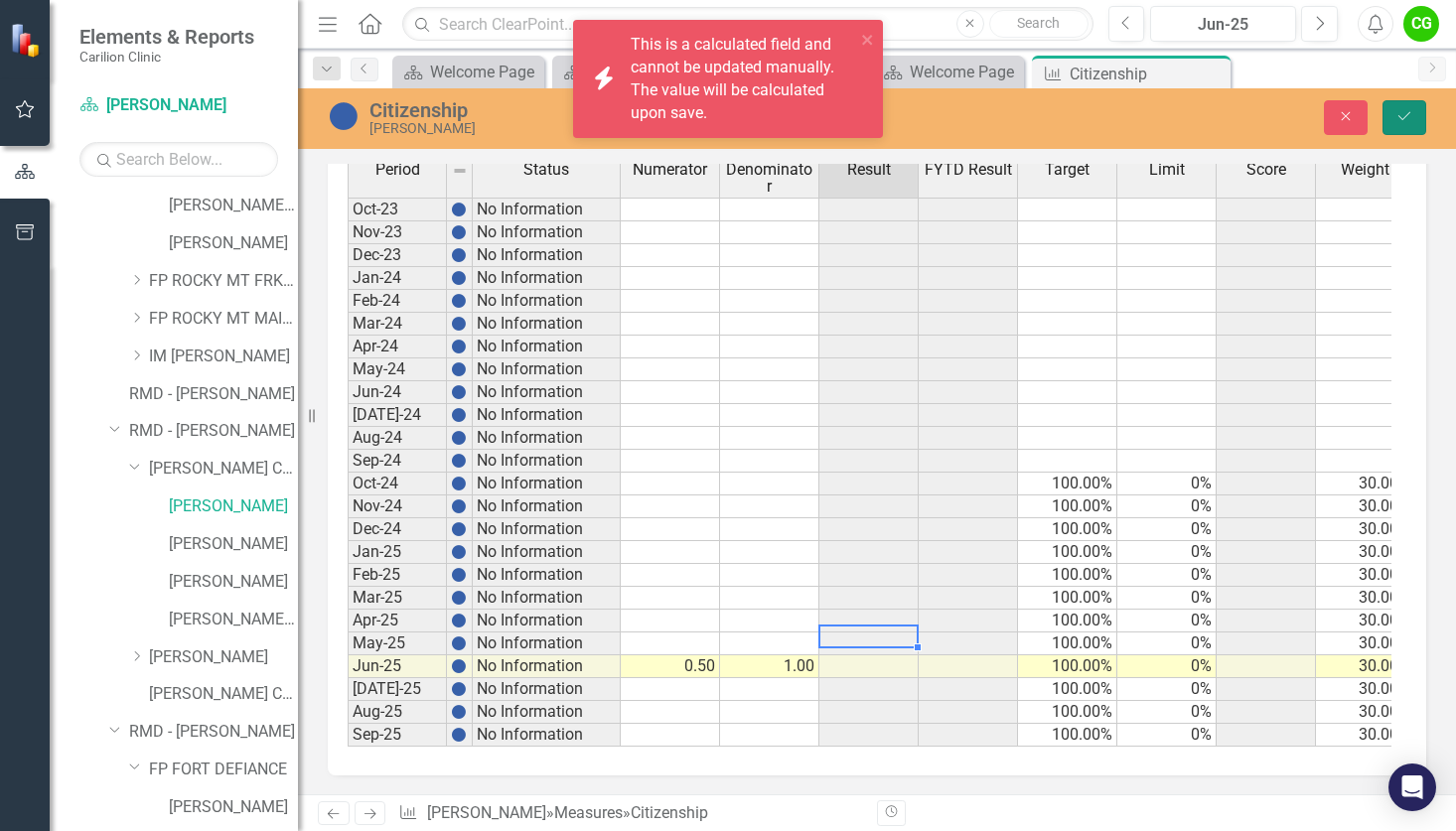 click on "Save" at bounding box center [1404, 117] 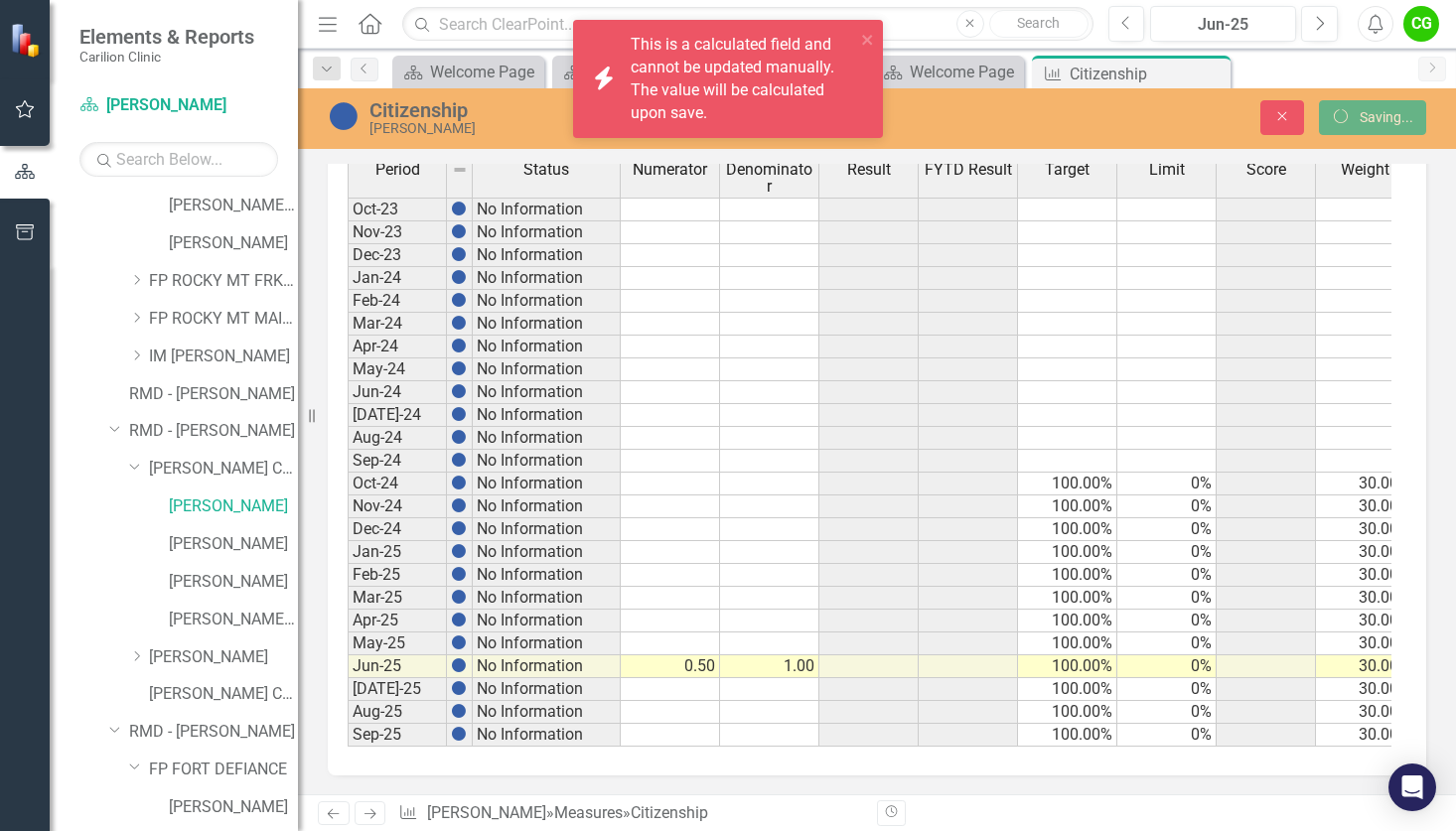 scroll, scrollTop: 585, scrollLeft: 0, axis: vertical 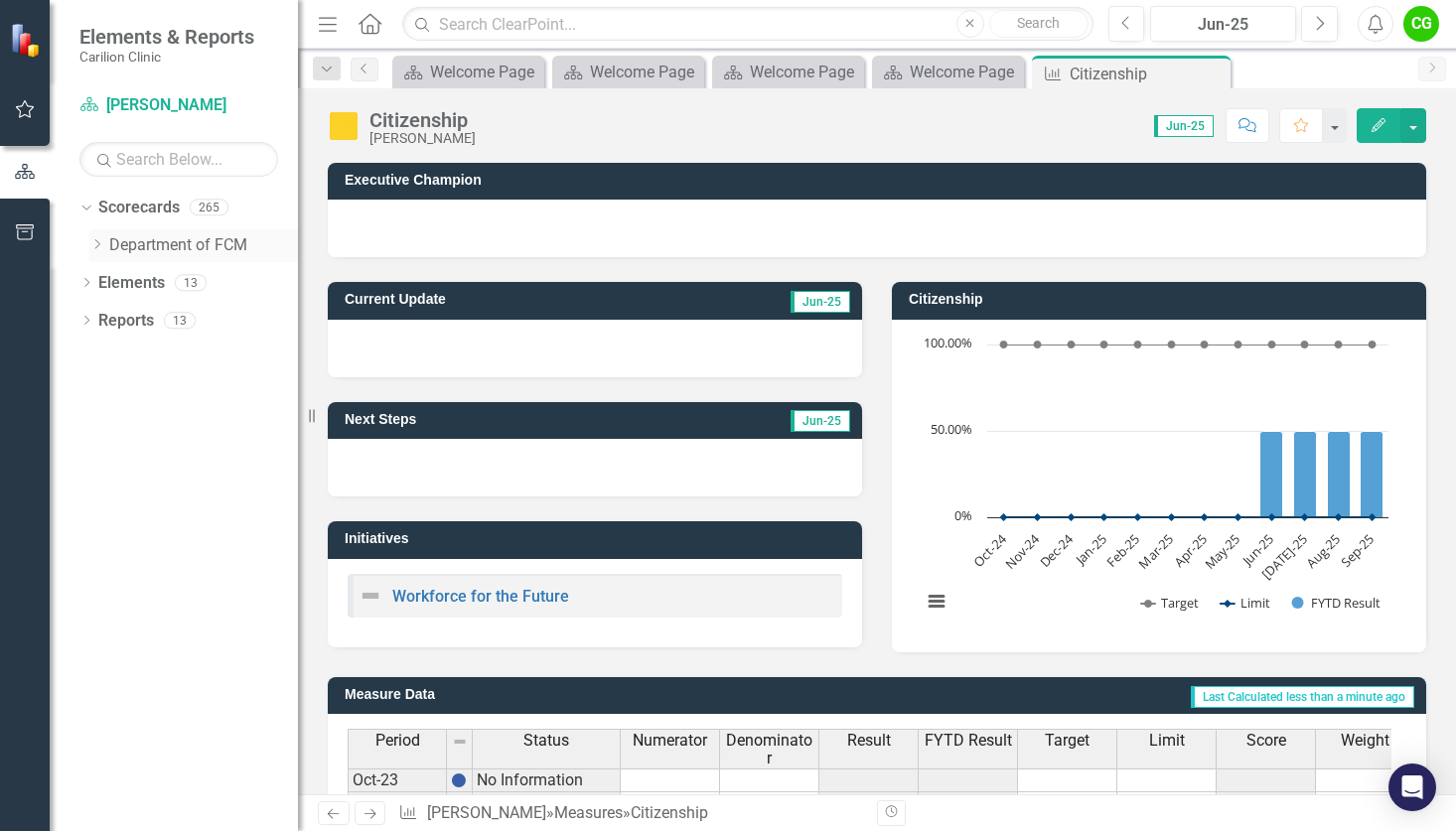 click on "Dropdown" 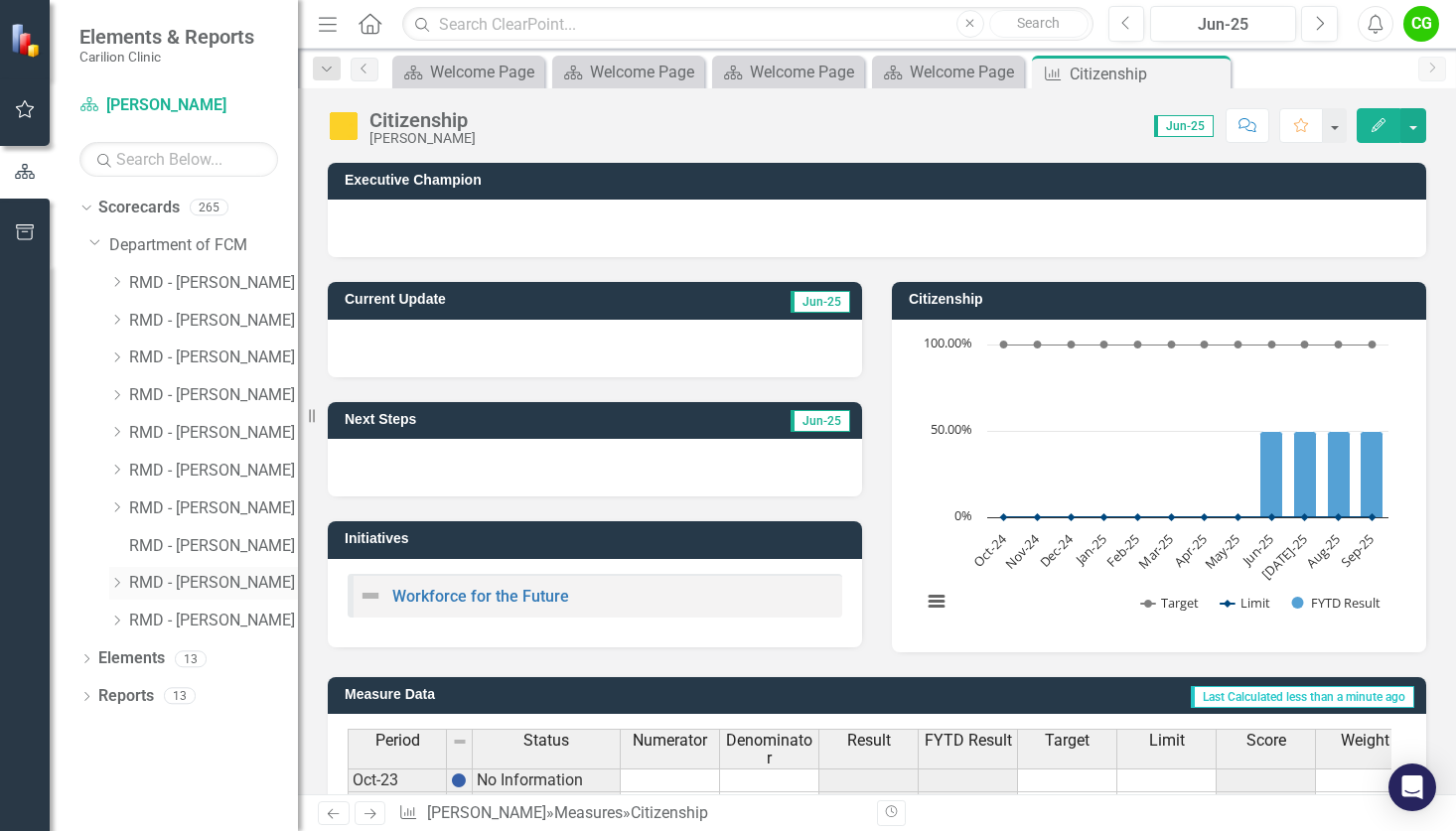 click on "Dropdown" 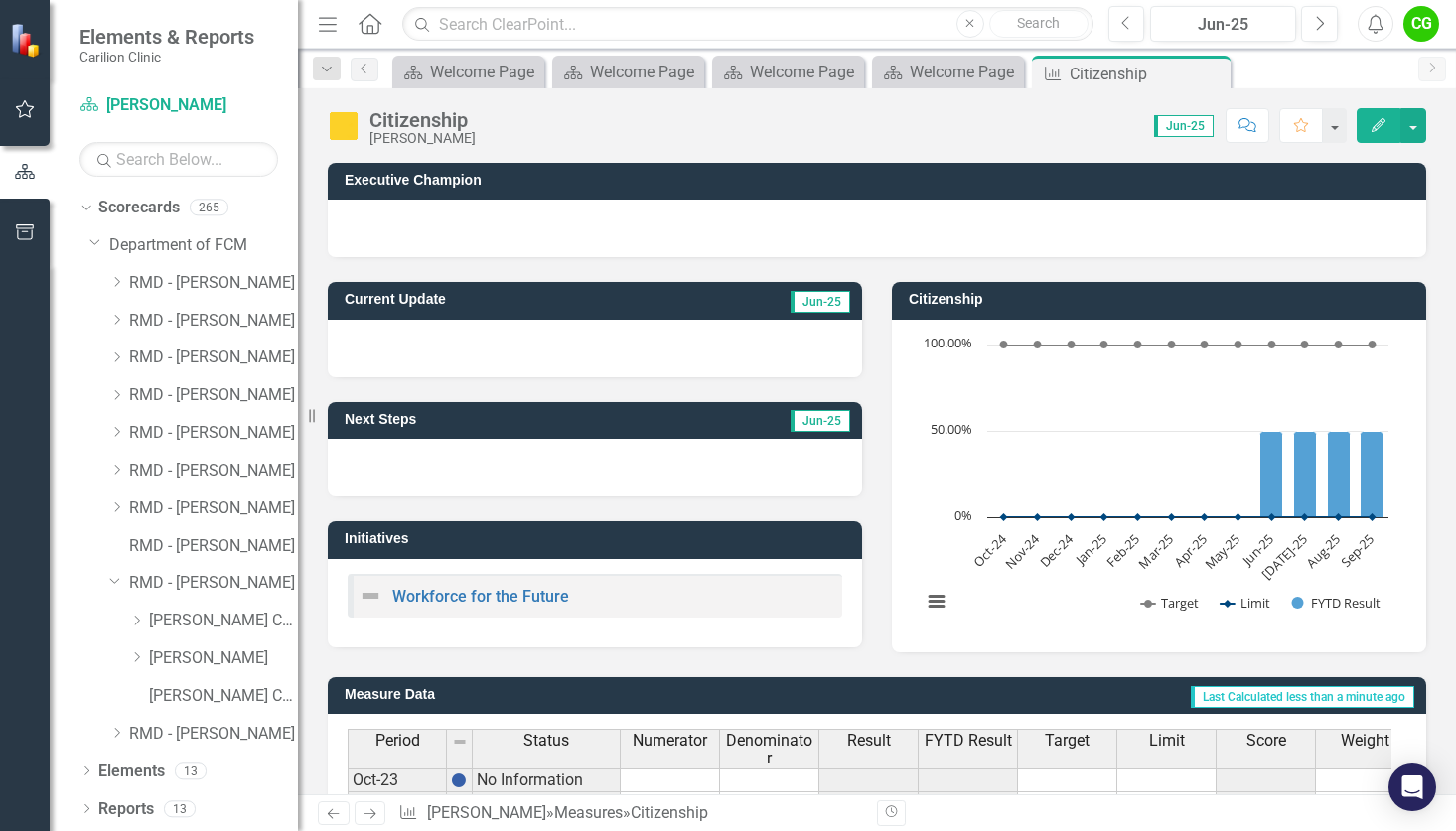 drag, startPoint x: 131, startPoint y: 619, endPoint x: 168, endPoint y: 645, distance: 45.22168 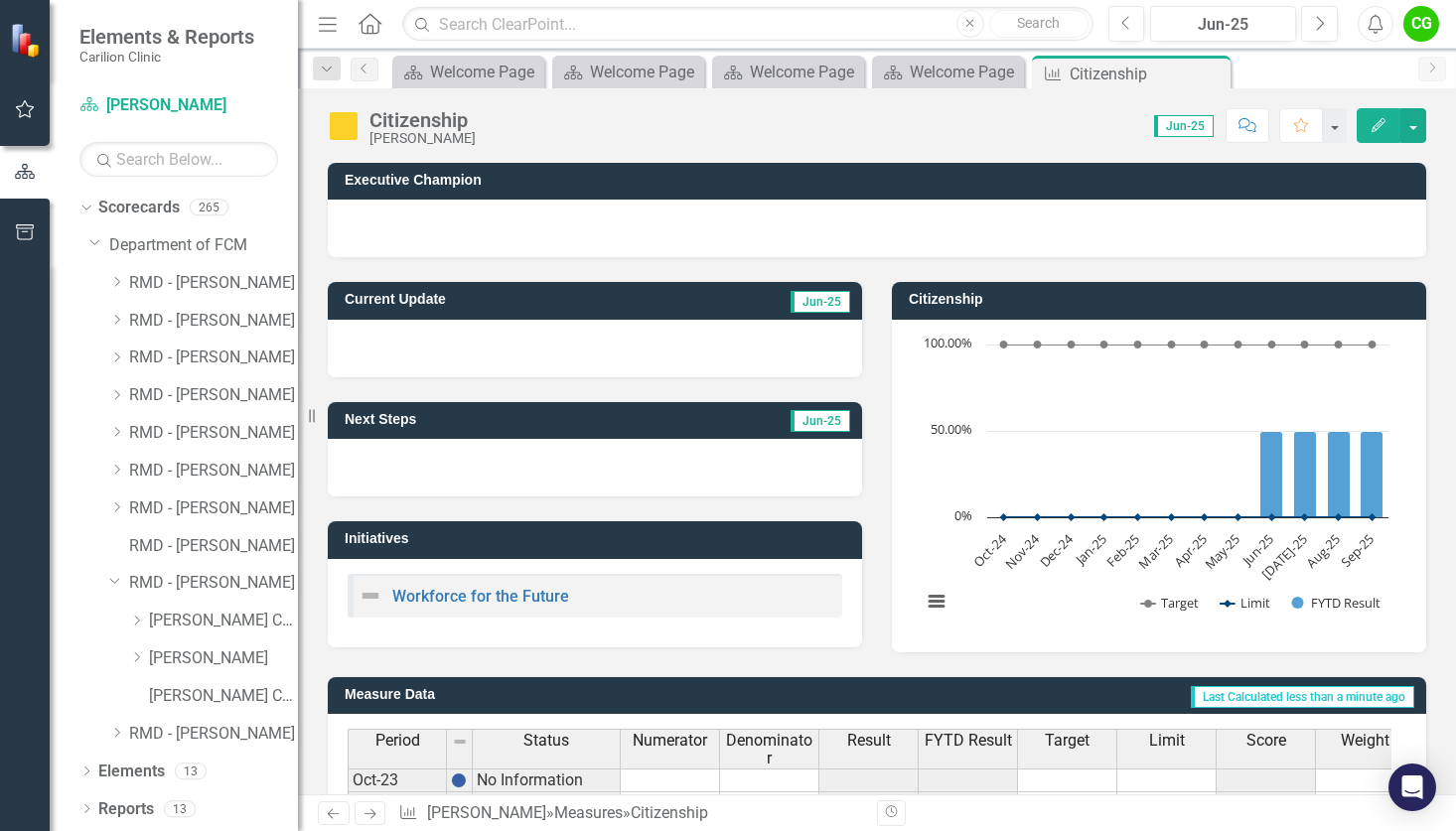 click on "Dropdown" 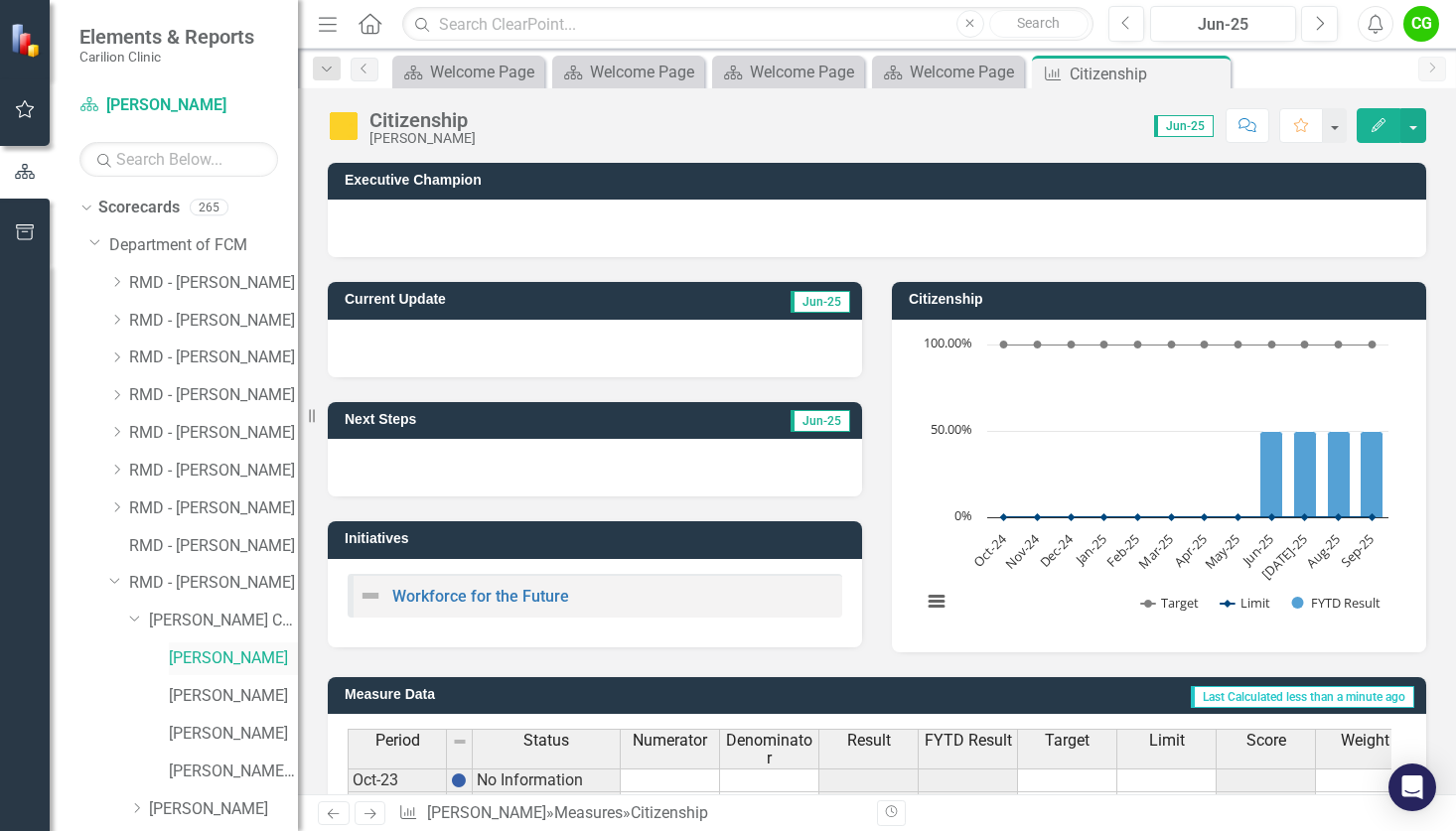 click on "[PERSON_NAME]" at bounding box center (233, 658) 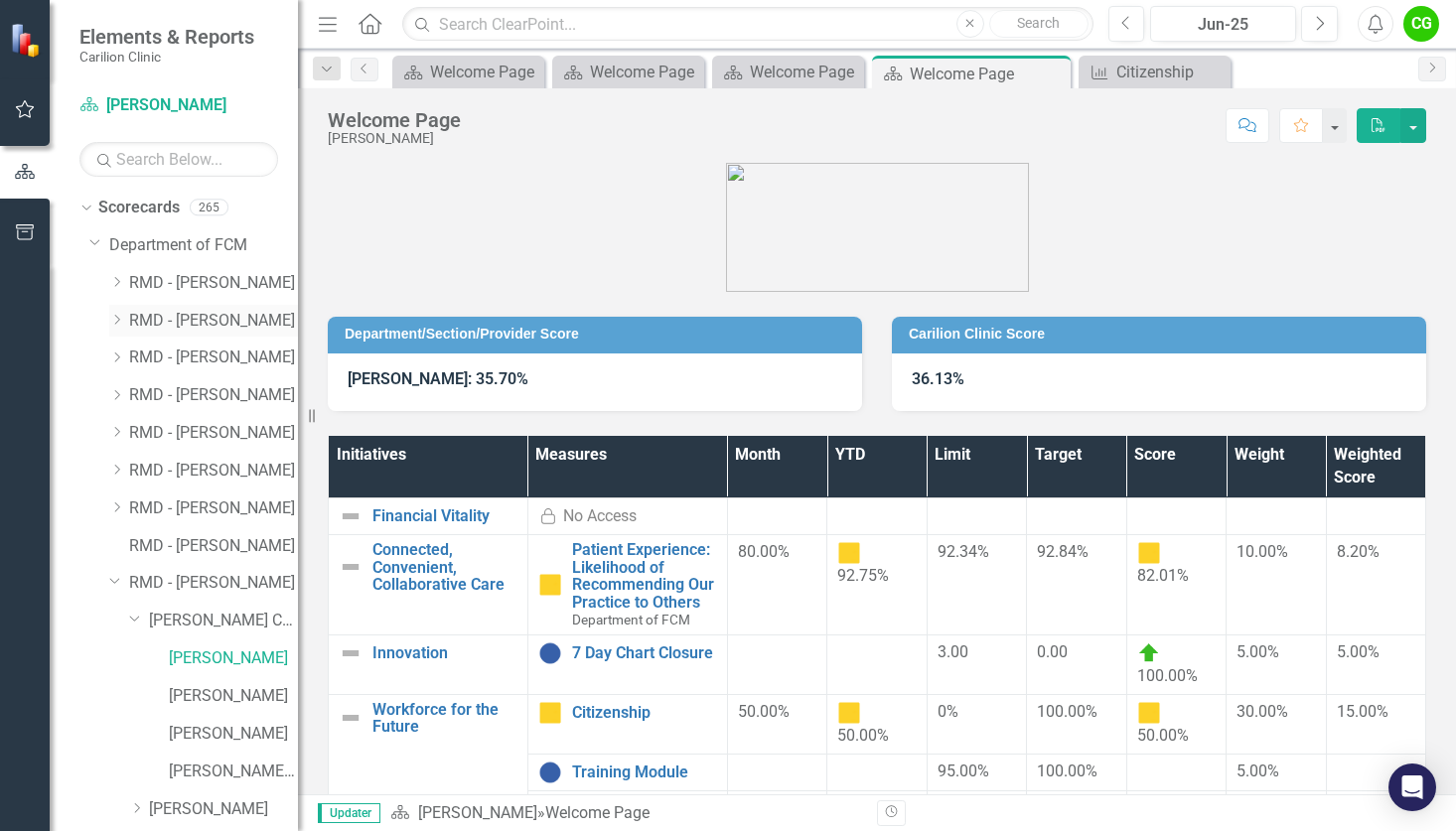 click on "Dropdown" 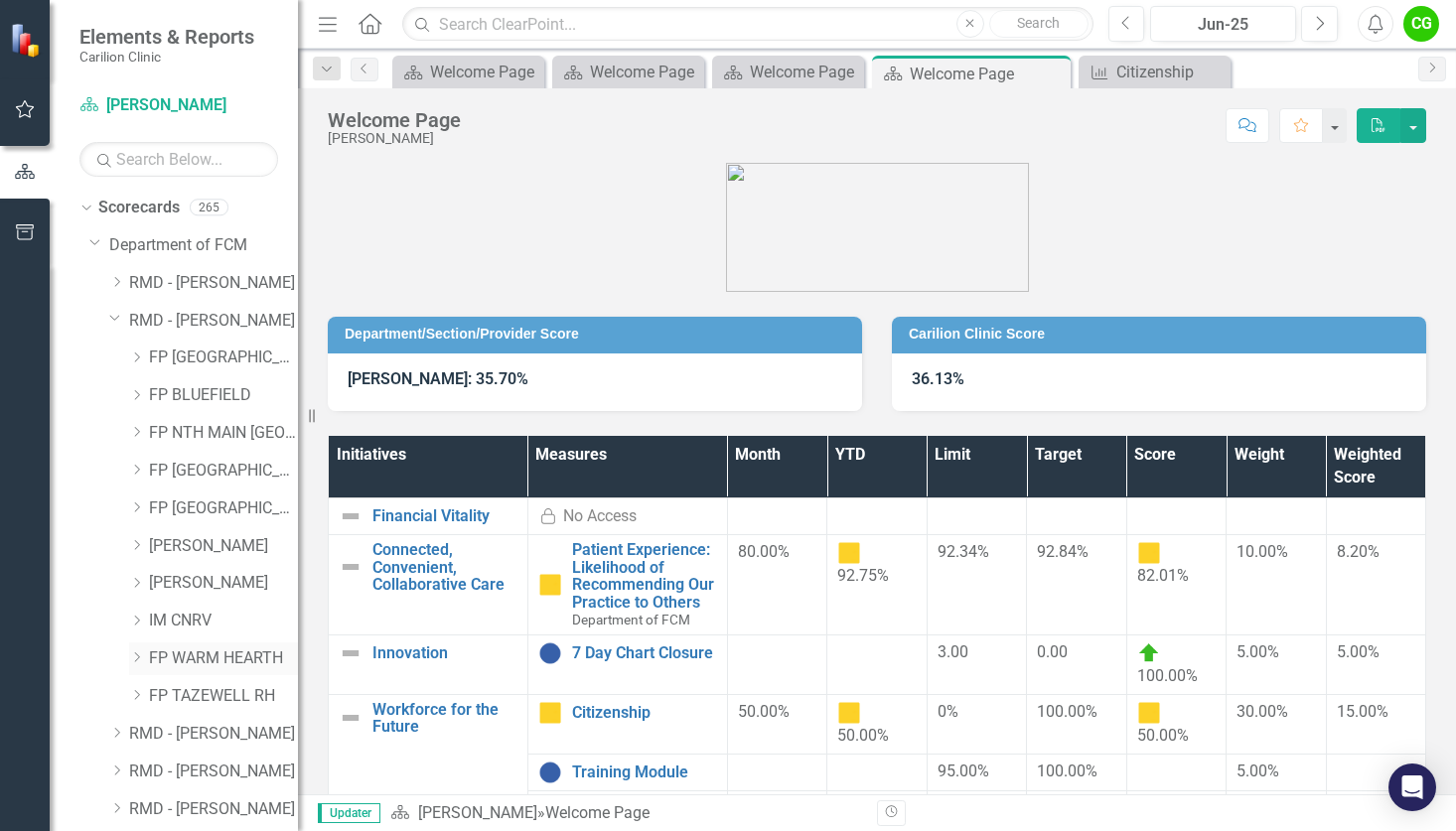 click on "Dropdown" 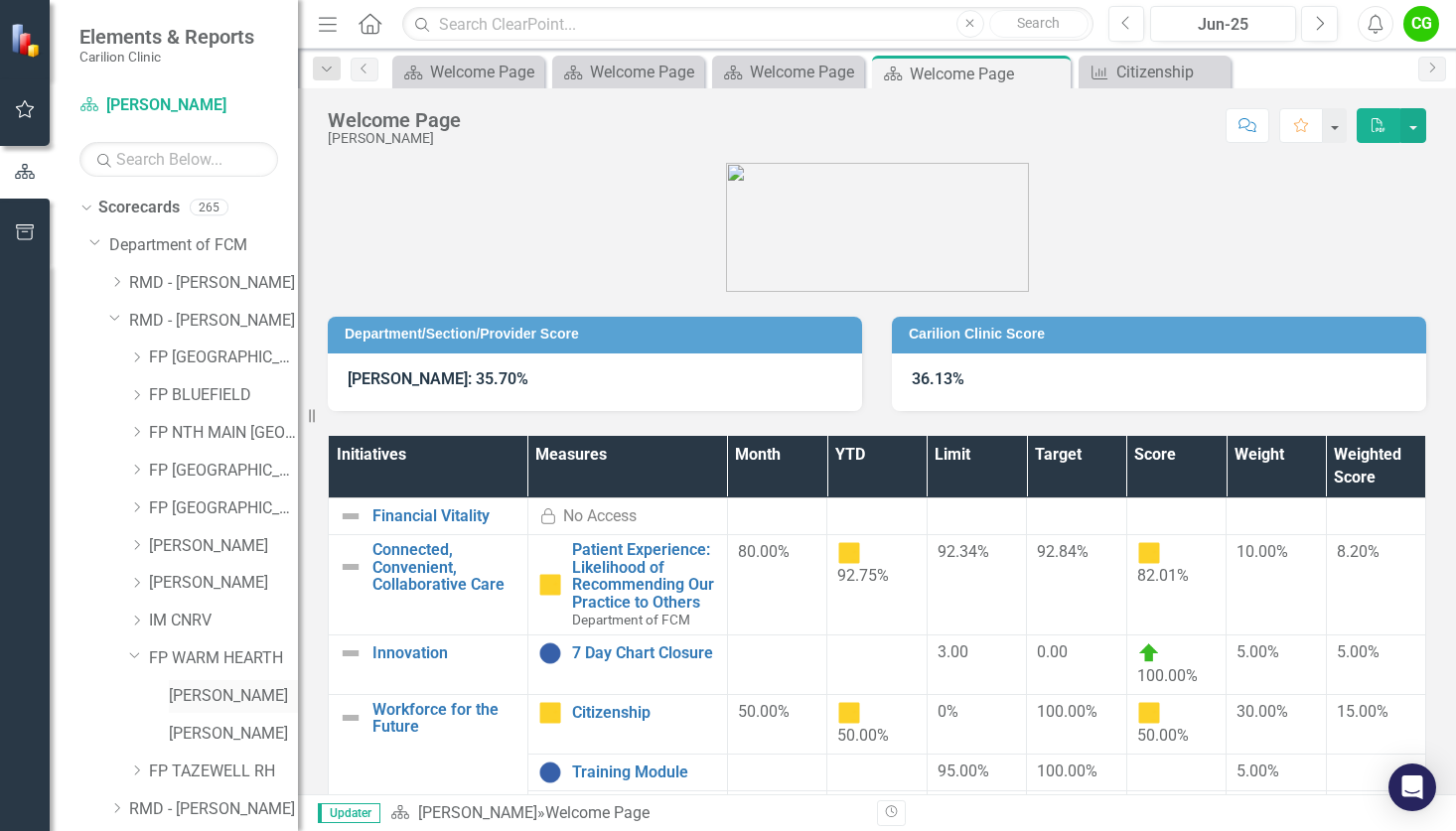 click on "[PERSON_NAME]" at bounding box center (233, 696) 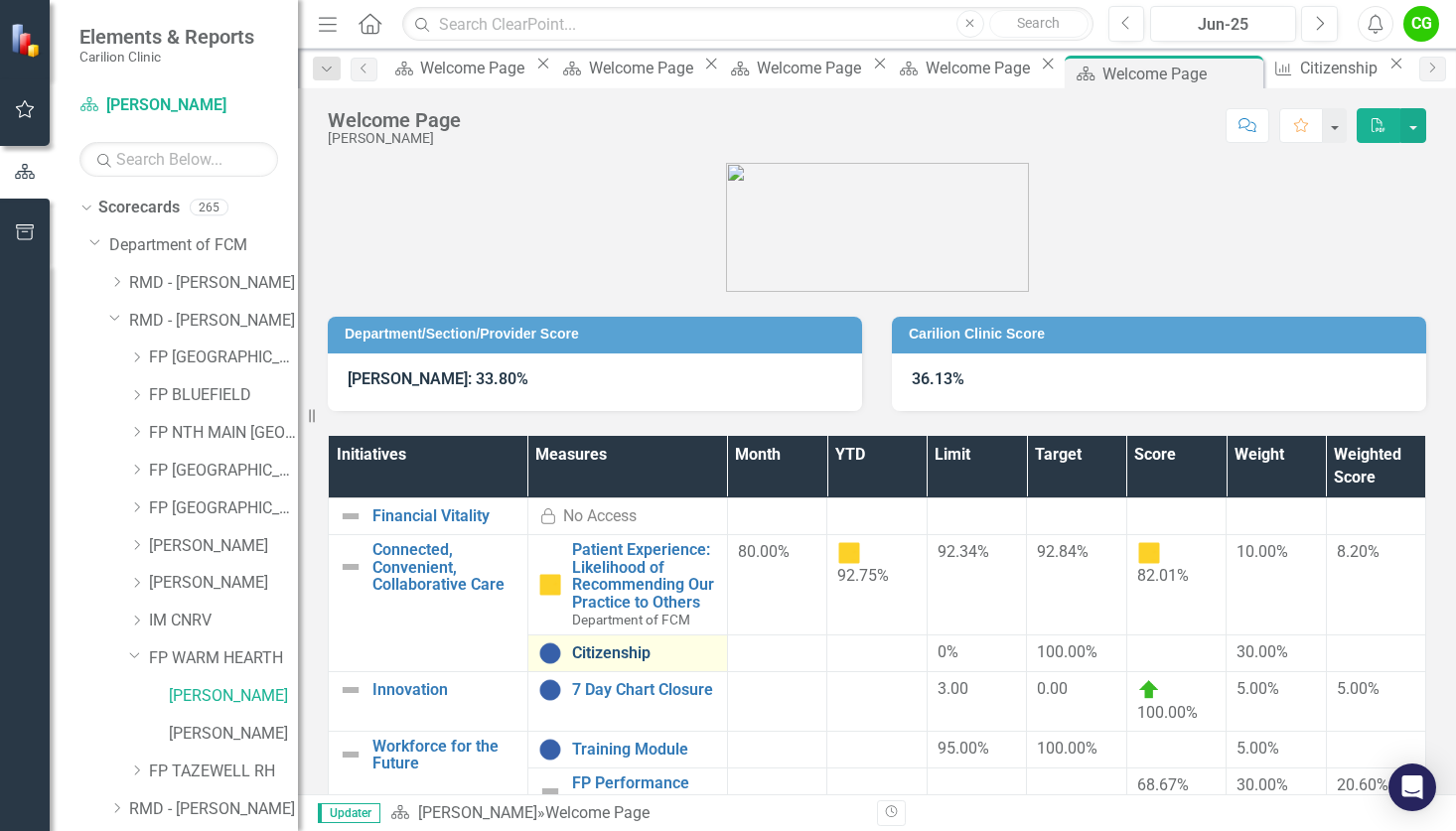 click on "Citizenship" at bounding box center [645, 653] 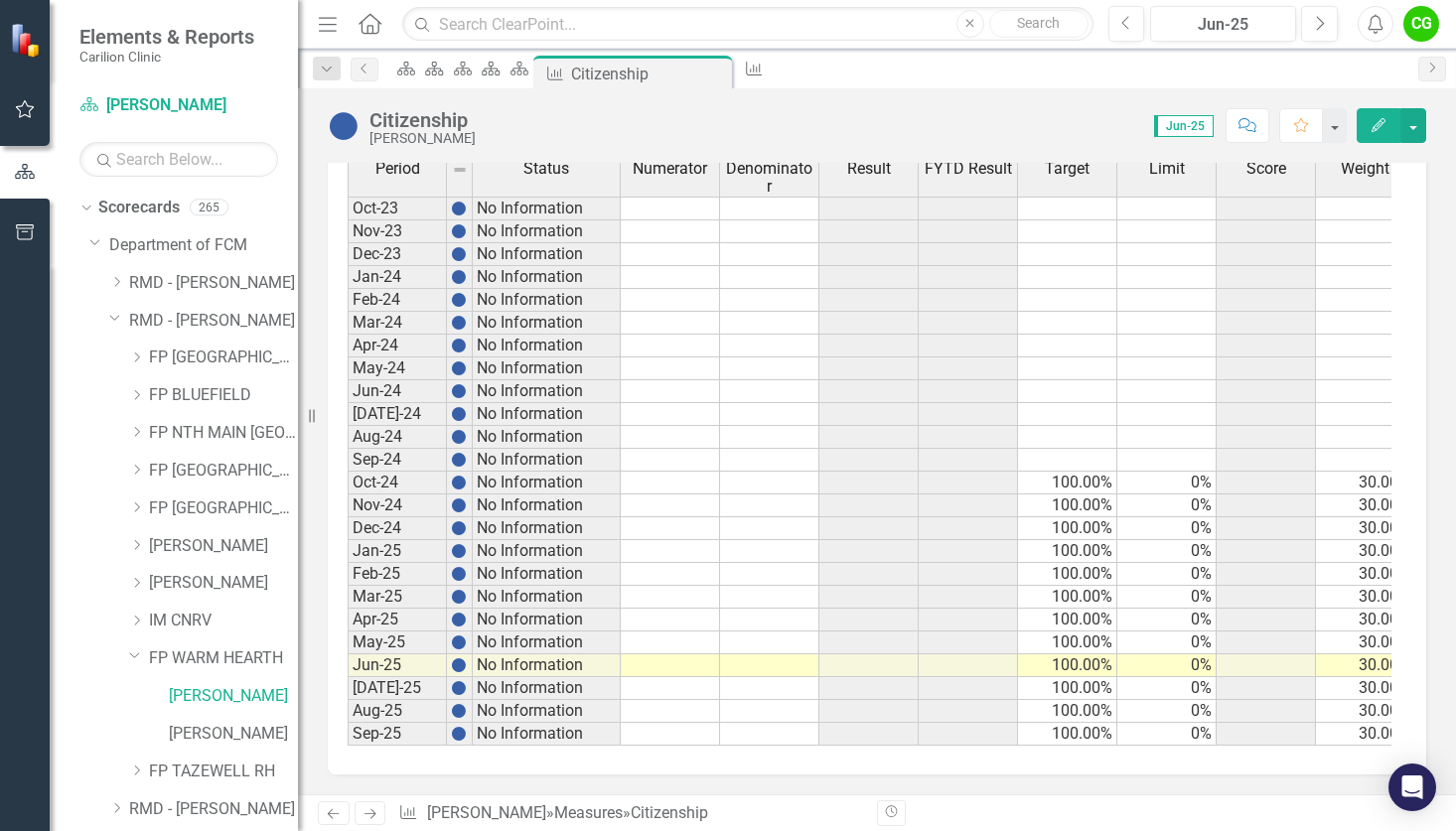 scroll, scrollTop: 585, scrollLeft: 0, axis: vertical 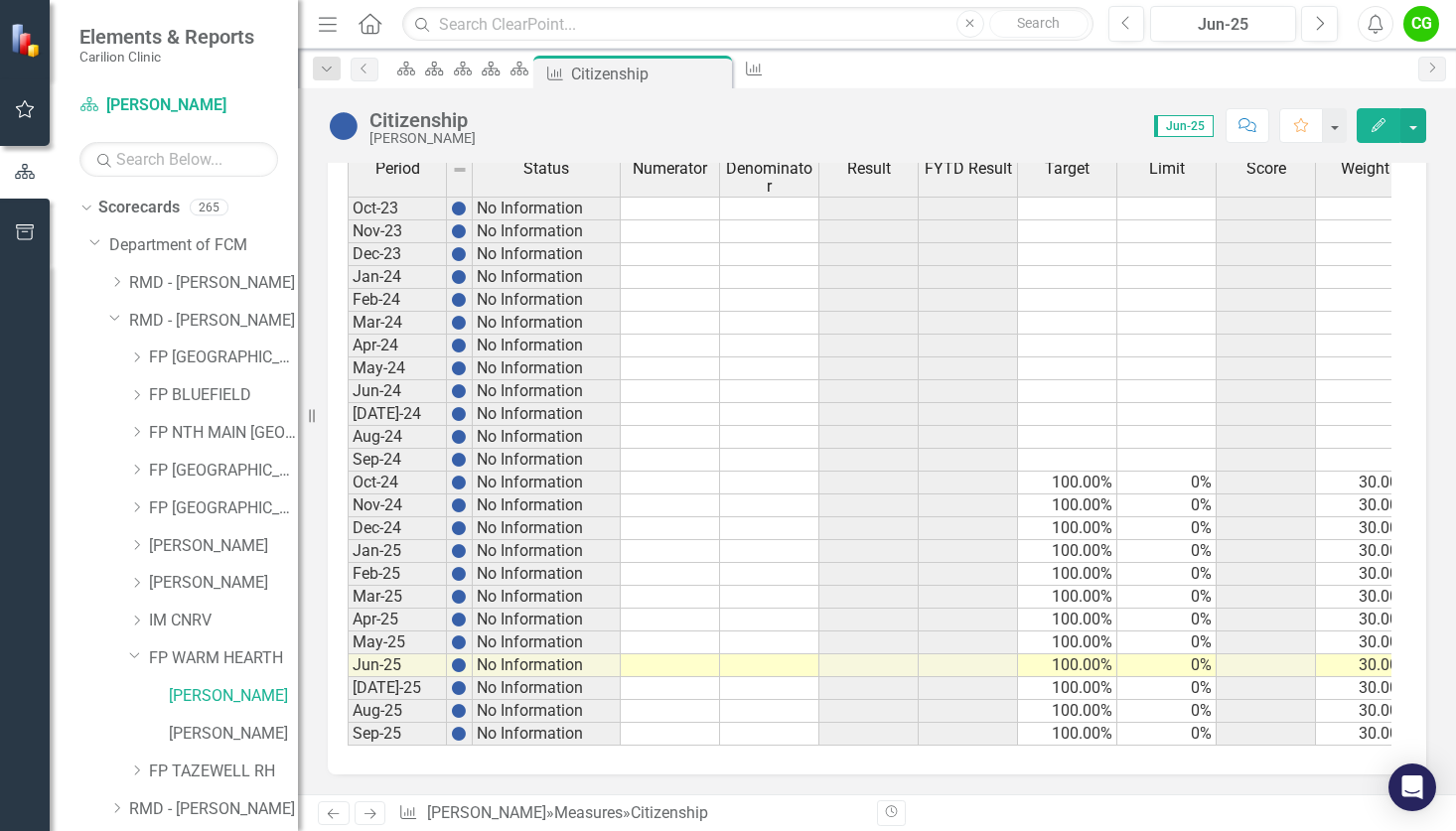 click at bounding box center [670, 665] 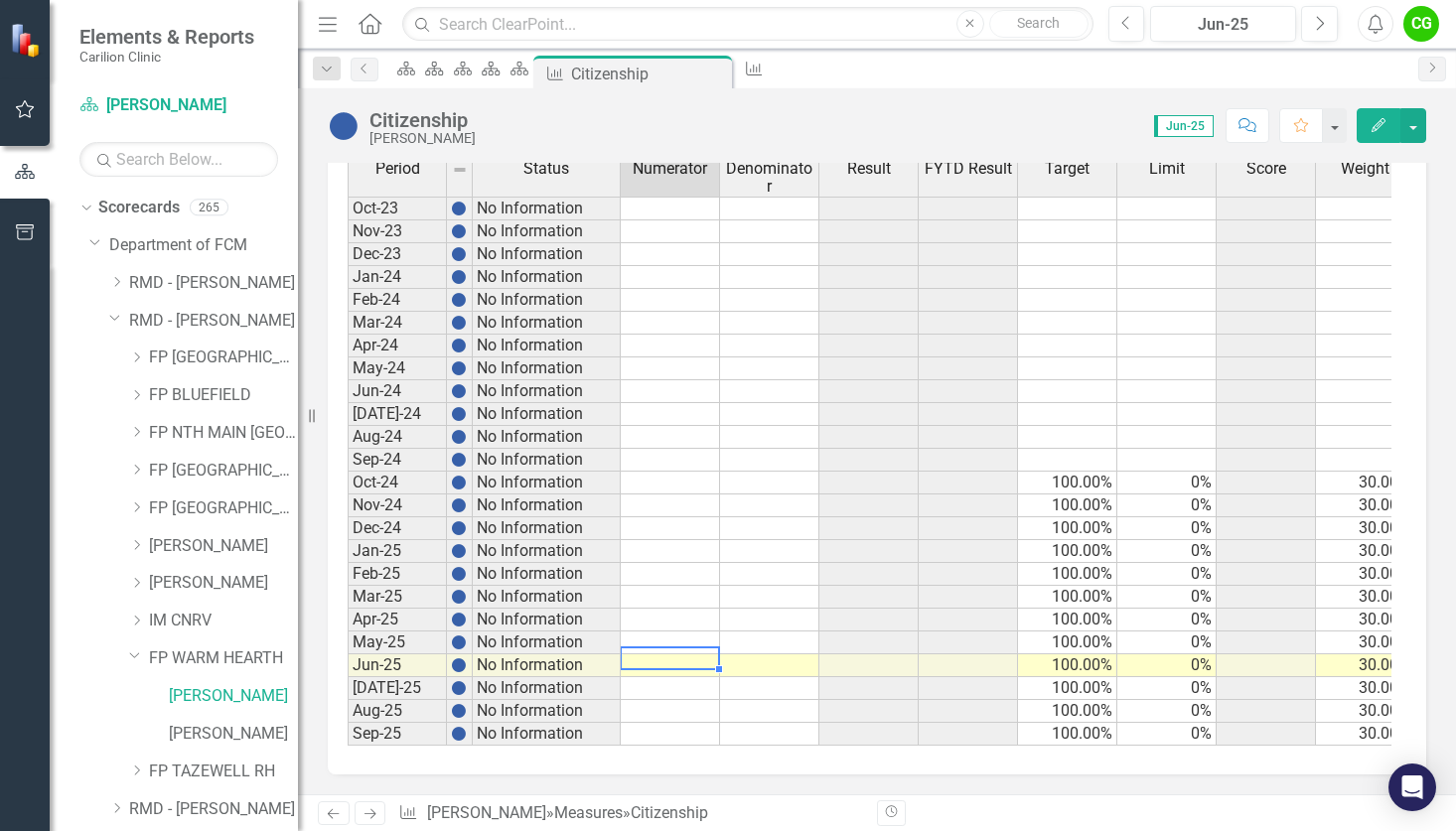scroll, scrollTop: 596, scrollLeft: 0, axis: vertical 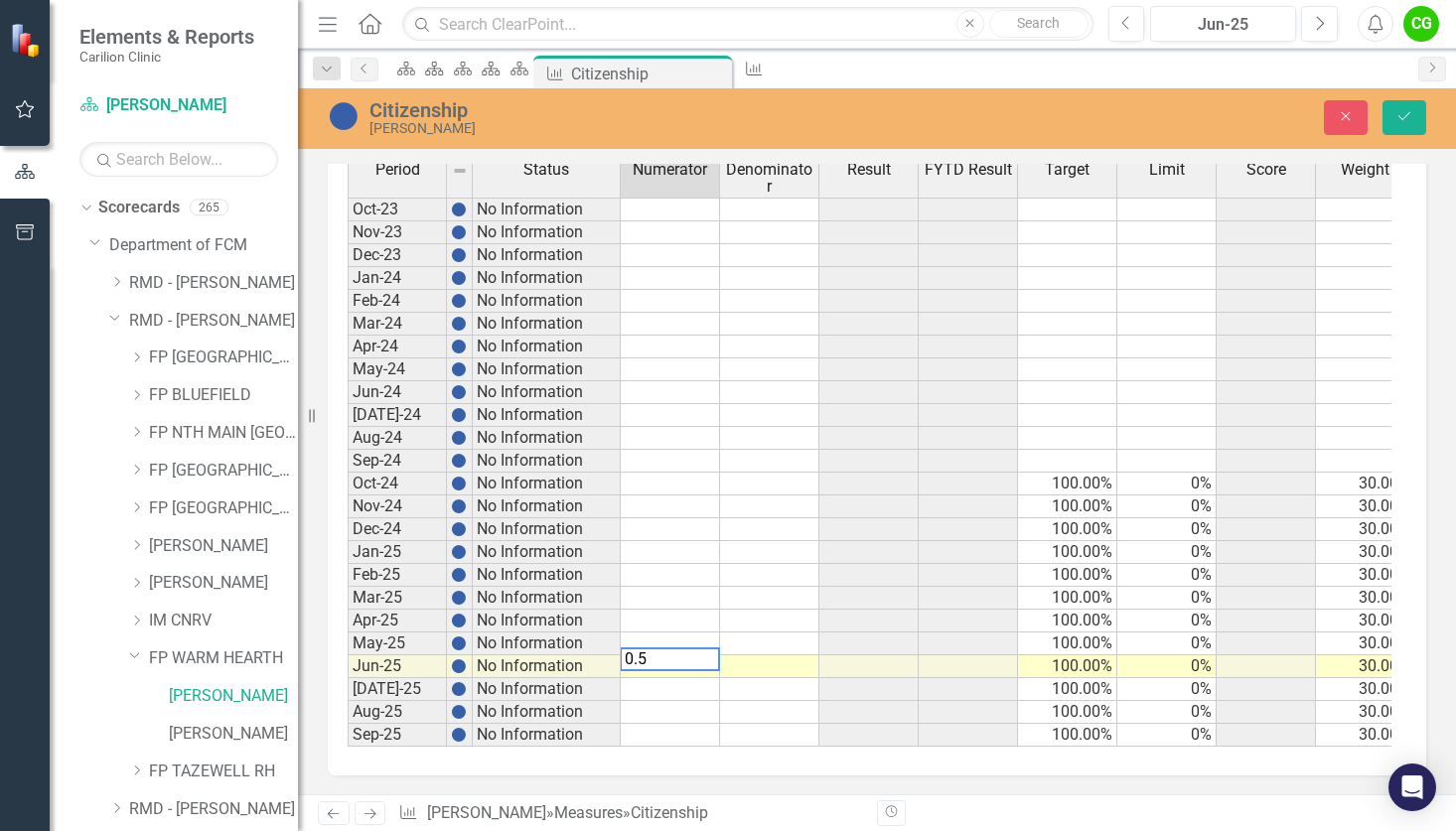 click on "Period Status Numerator Denominator Result FYTD Result Target Limit Score Weight Weighted Score Oct-23 No Information Nov-23 No Information Dec-23 No Information Jan-24 No Information Feb-24 No Information Mar-24 No Information Apr-24 No Information May-24 No Information Jun-24 No Information [DATE]-24 No Information Aug-24 No Information Sep-24 No Information Oct-24 No Information 100.00% 0% 30.00% Nov-24 No Information 100.00% 0% 30.00% Dec-24 No Information 100.00% 0% 30.00% Jan-25 No Information 100.00% 0% 30.00% Feb-25 No Information 100.00% 0% 30.00% Mar-25 No Information 100.00% 0% 30.00% Apr-25 No Information 100.00% 0% 30.00% May-25 No Information 100.00% 0% 30.00% Jun-25 No Information 100.00% 0% 30.00% [DATE]-25 No Information 100.00% 0% 30.00% Aug-25 No Information 100.00% 0% 30.00% Sep-25 No Information 100.00% 0% 30.00%" at bounding box center [348, 452] 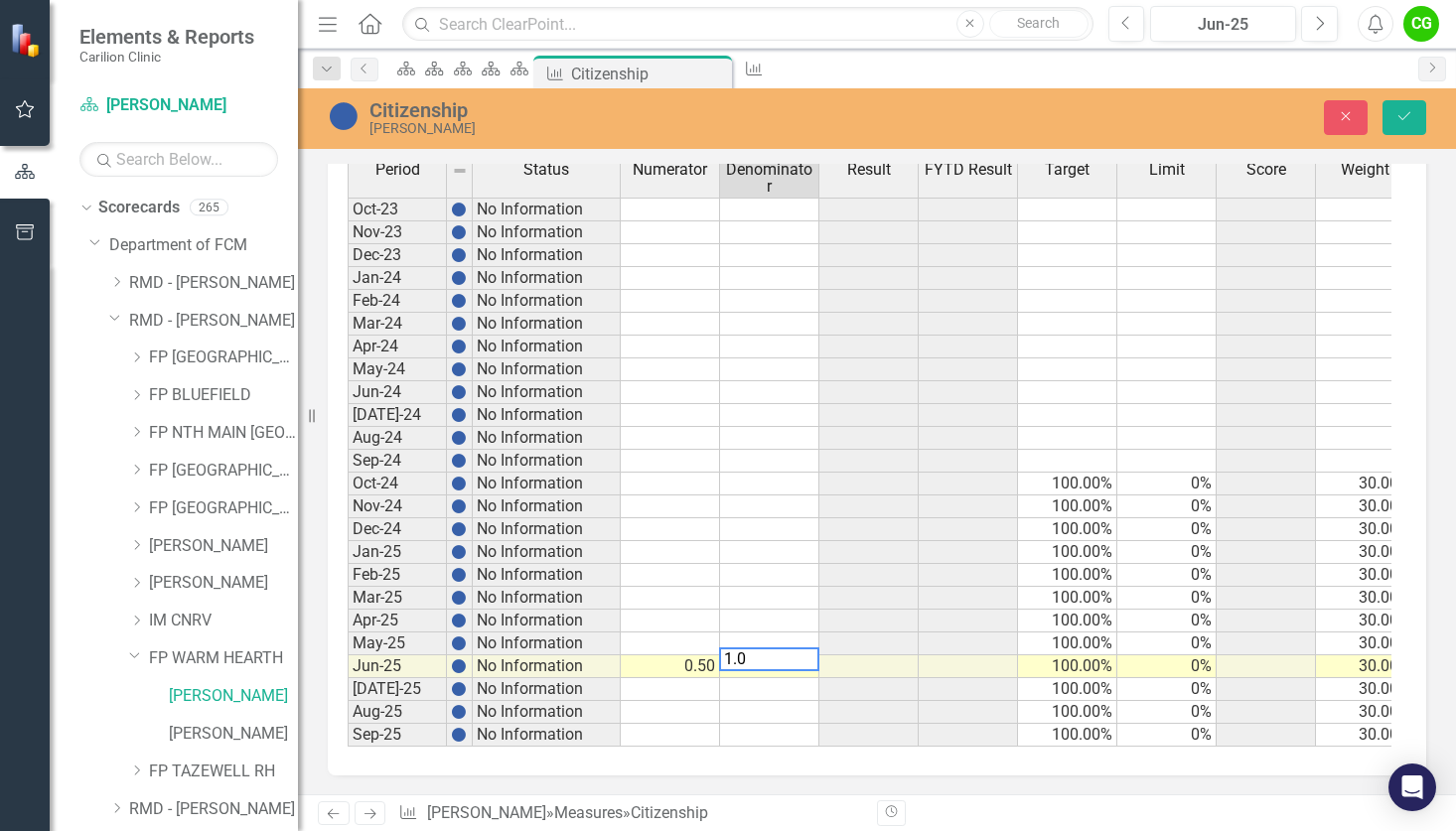 type on "1.0" 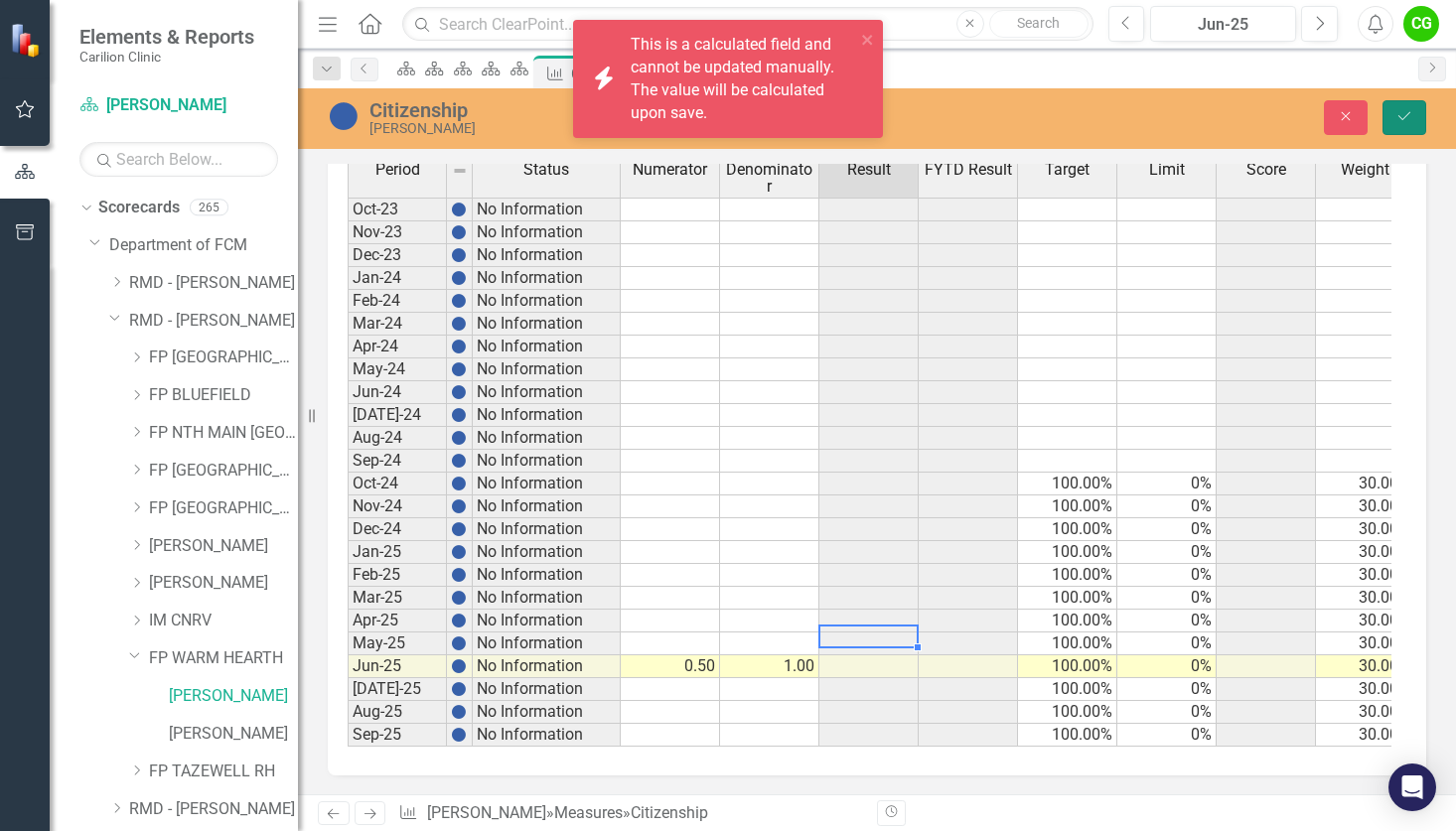 click on "Save" 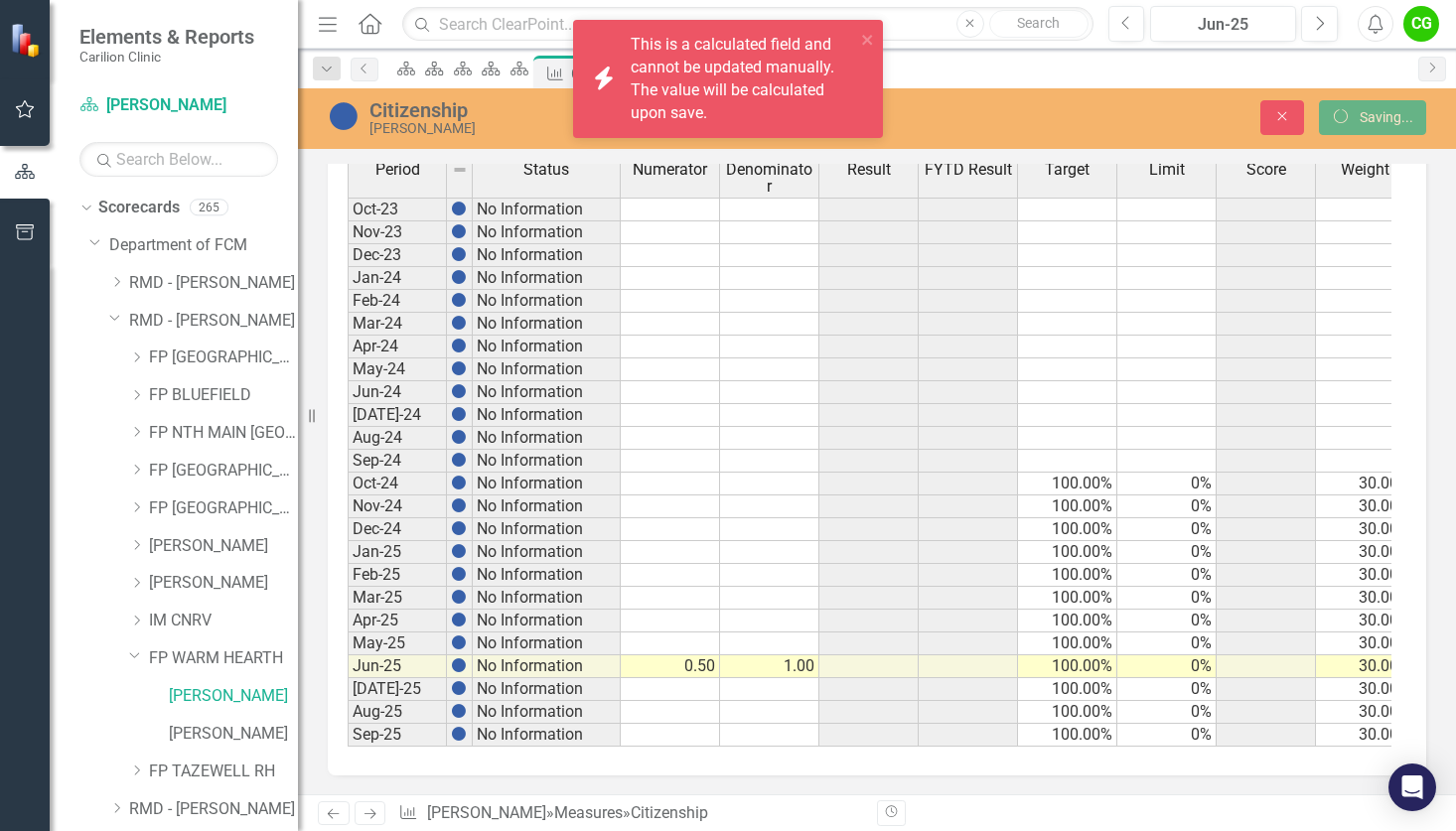 scroll, scrollTop: 585, scrollLeft: 0, axis: vertical 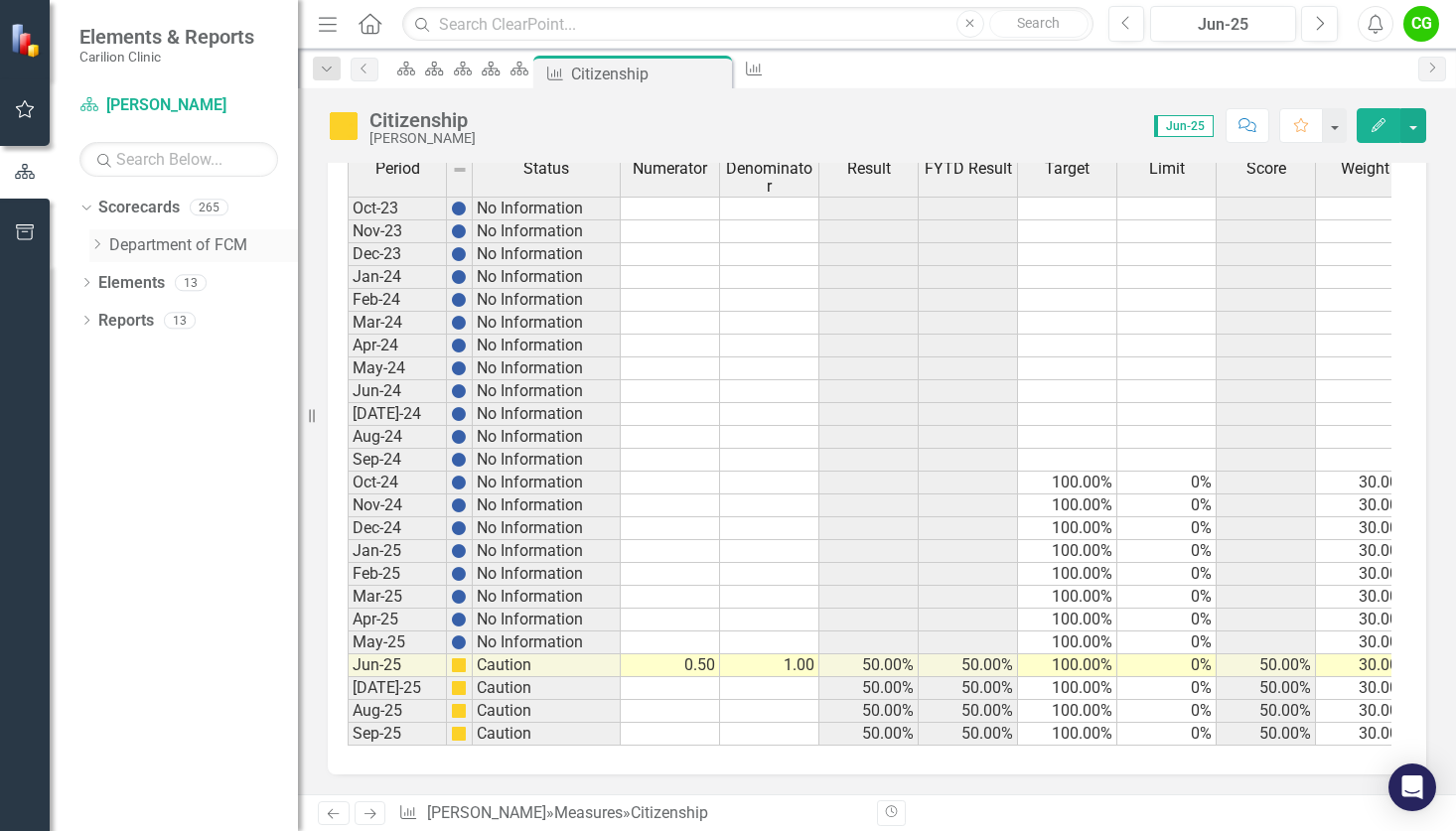 click on "Dropdown" 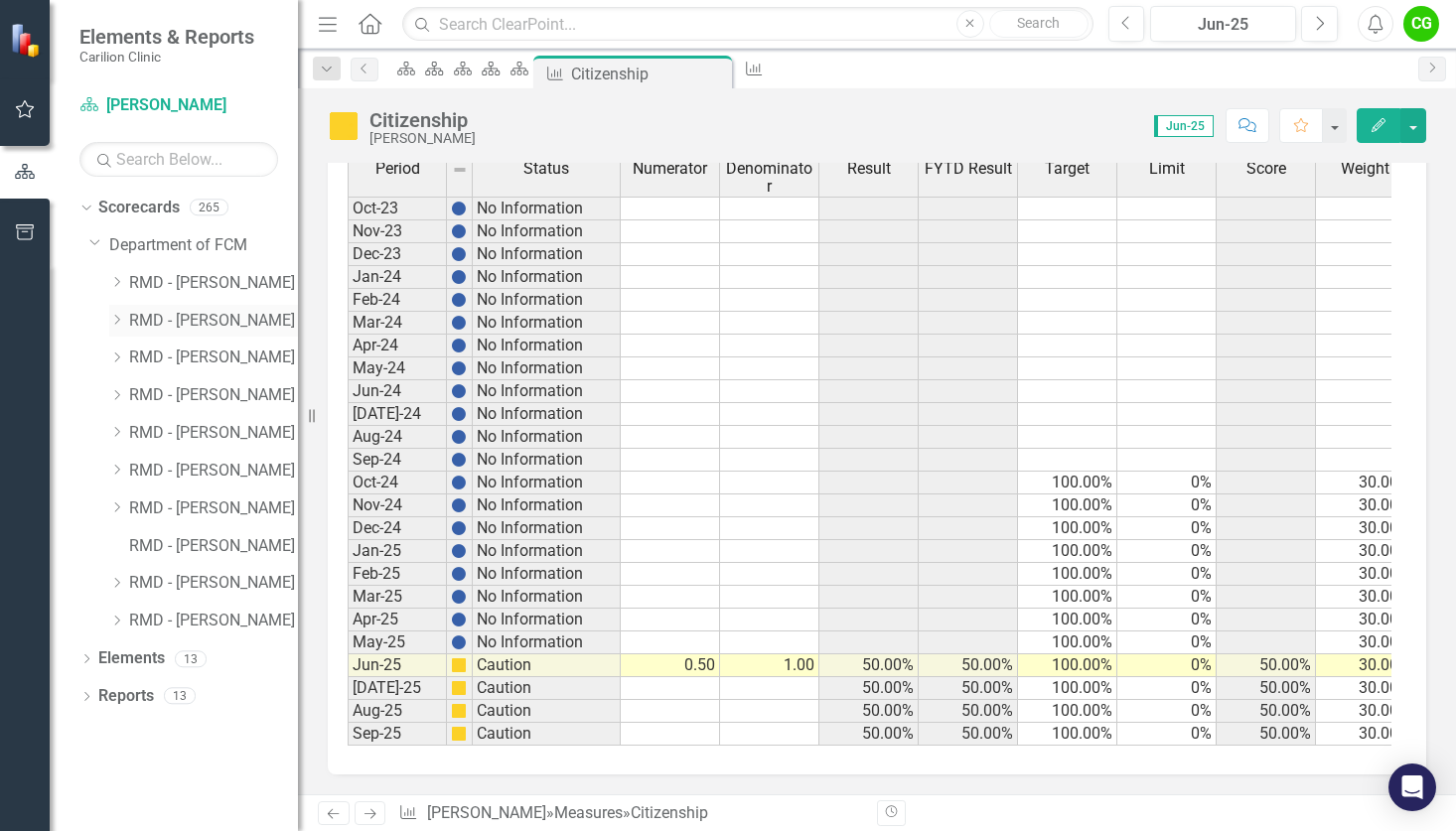 click on "Dropdown" 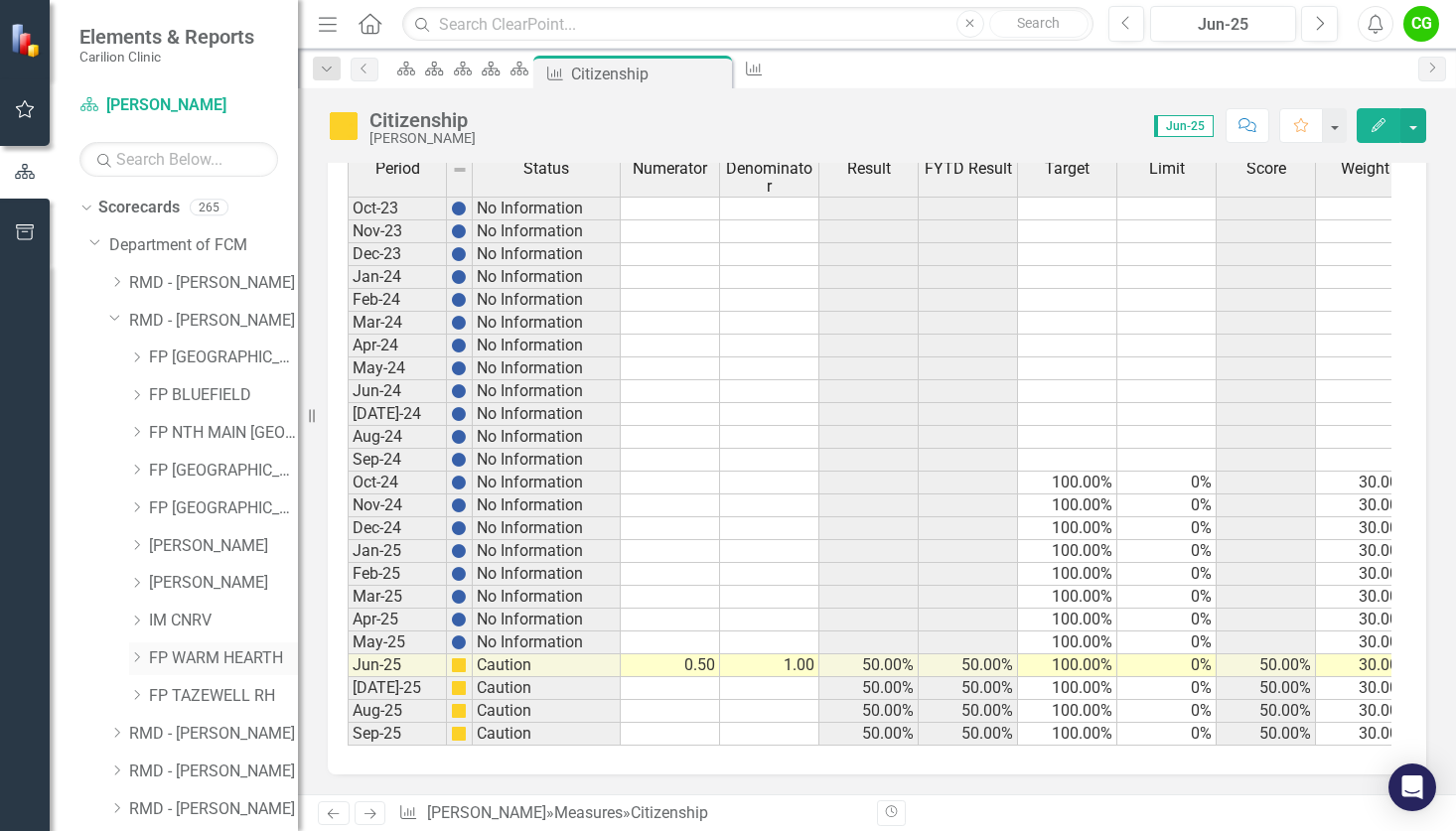 click on "Dropdown" 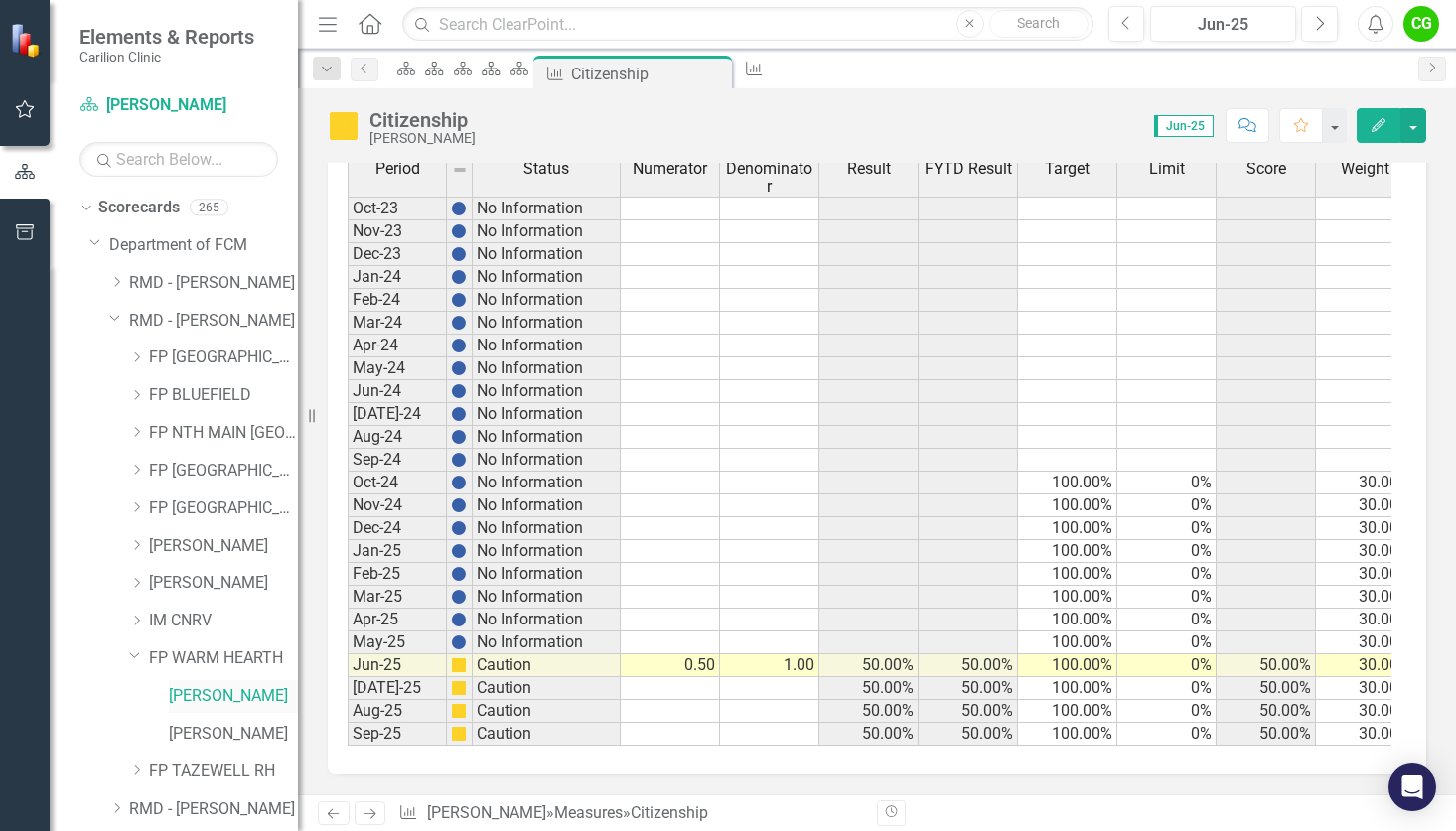 click on "[PERSON_NAME]" at bounding box center [233, 696] 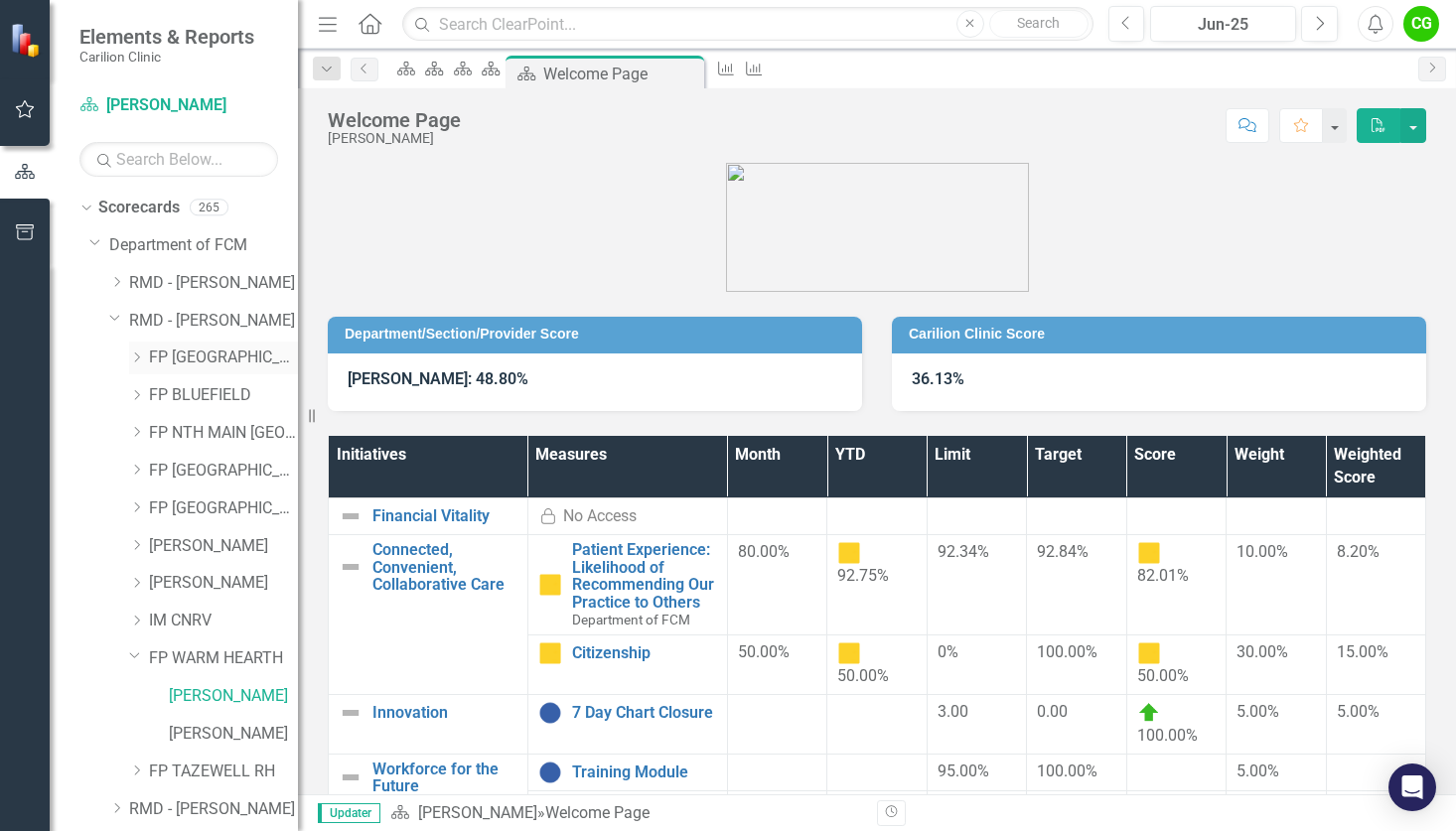 click on "Dropdown" 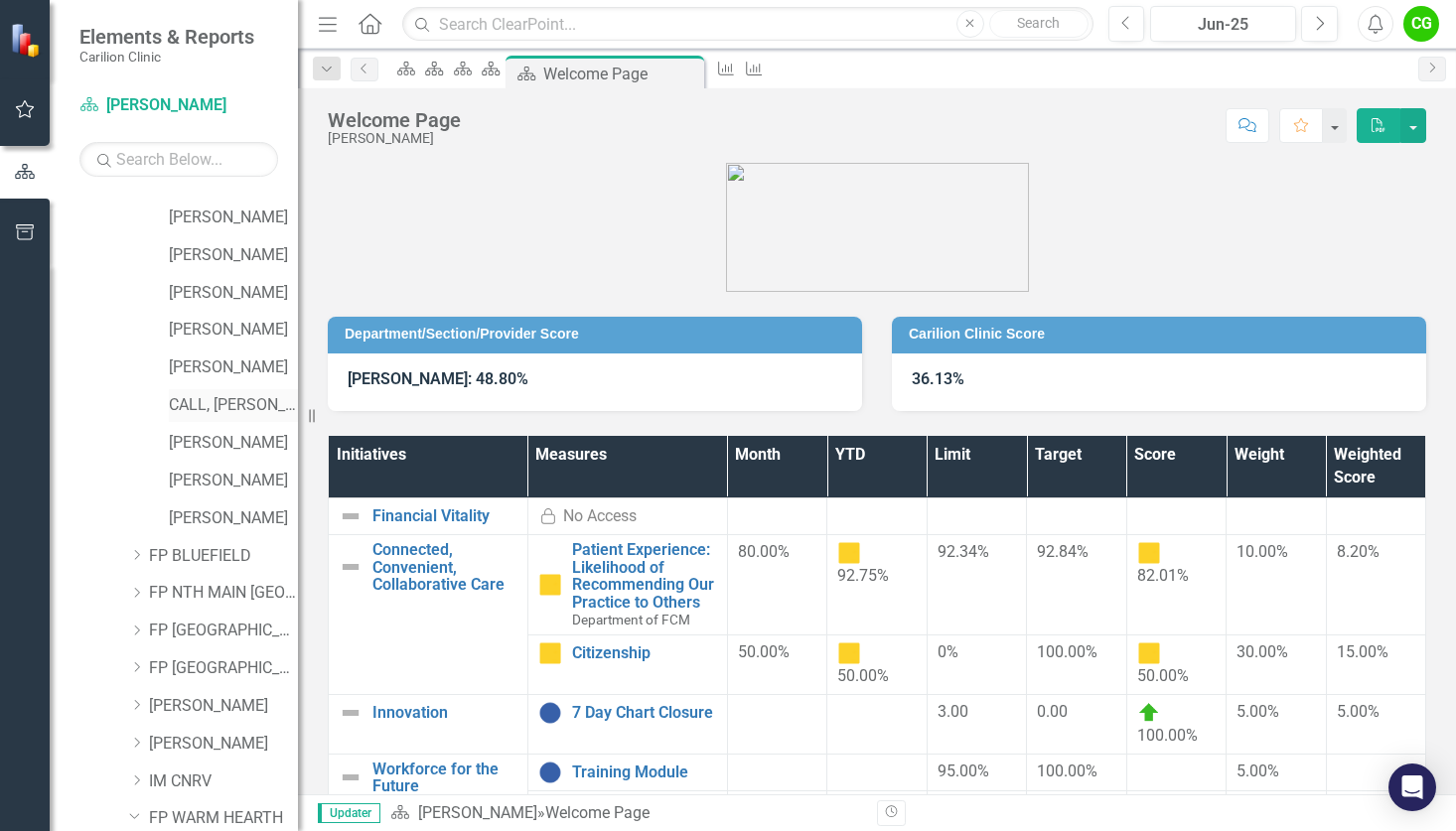 scroll, scrollTop: 298, scrollLeft: 0, axis: vertical 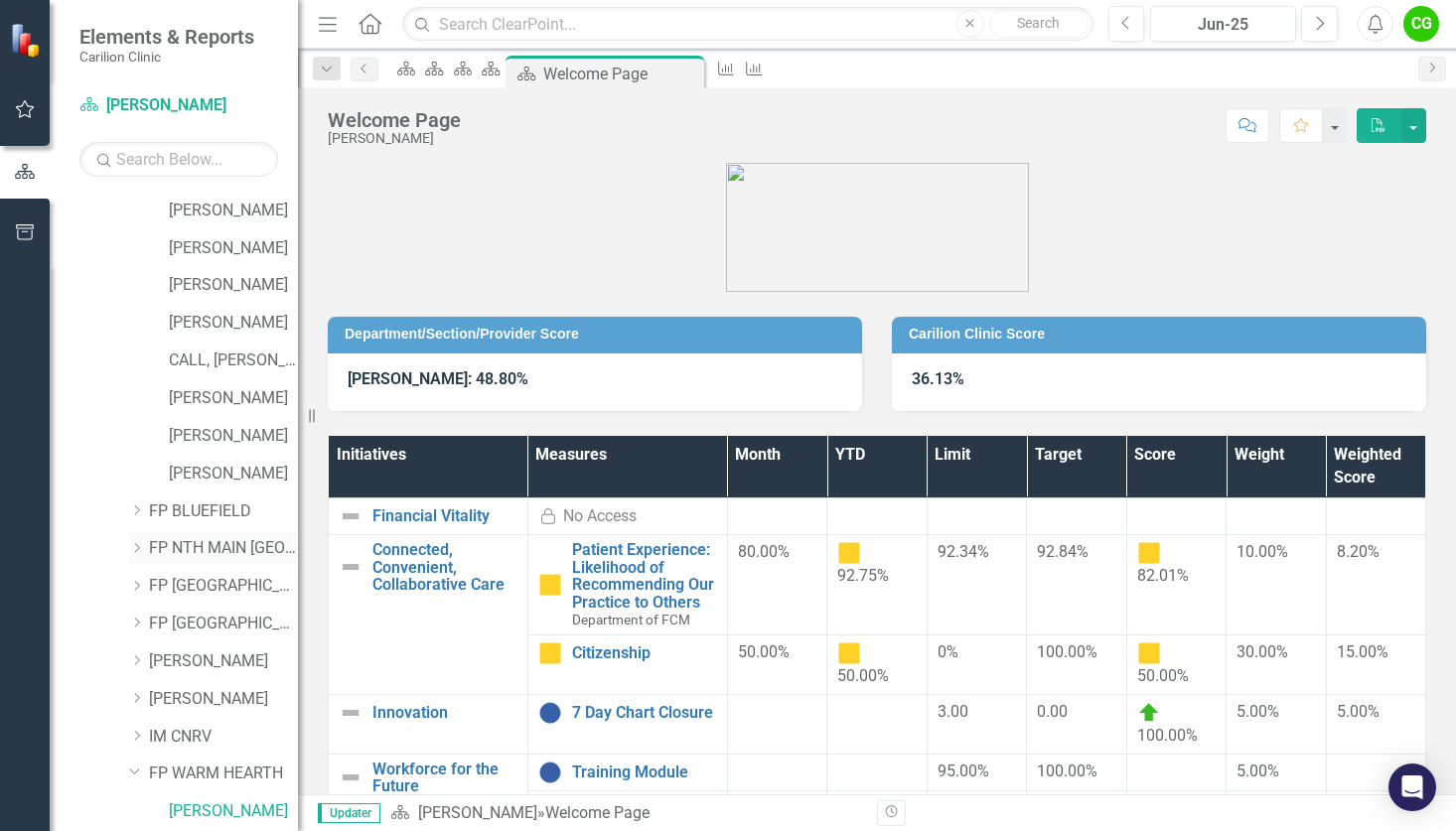 click 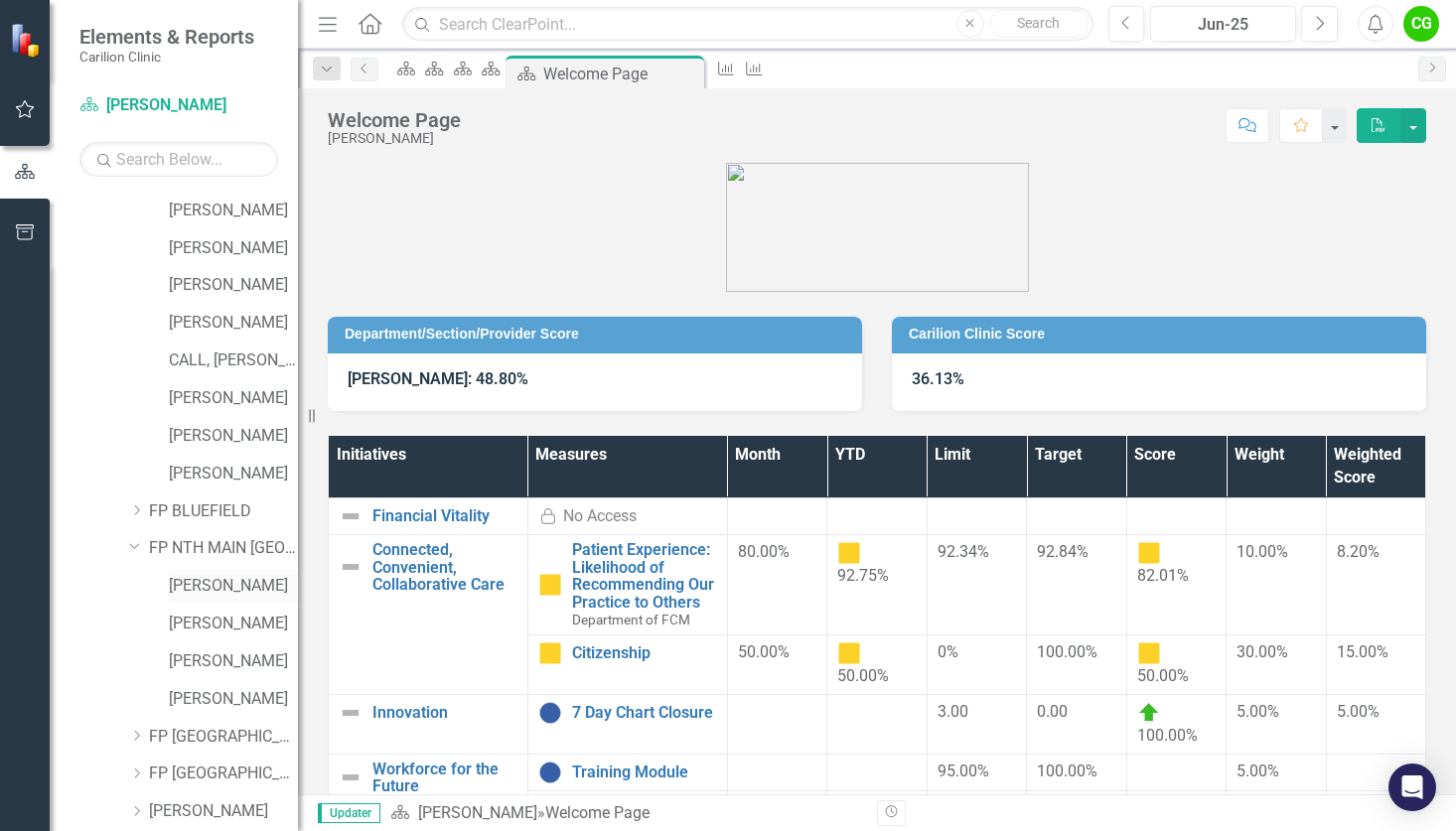 click on "[PERSON_NAME]" at bounding box center [233, 586] 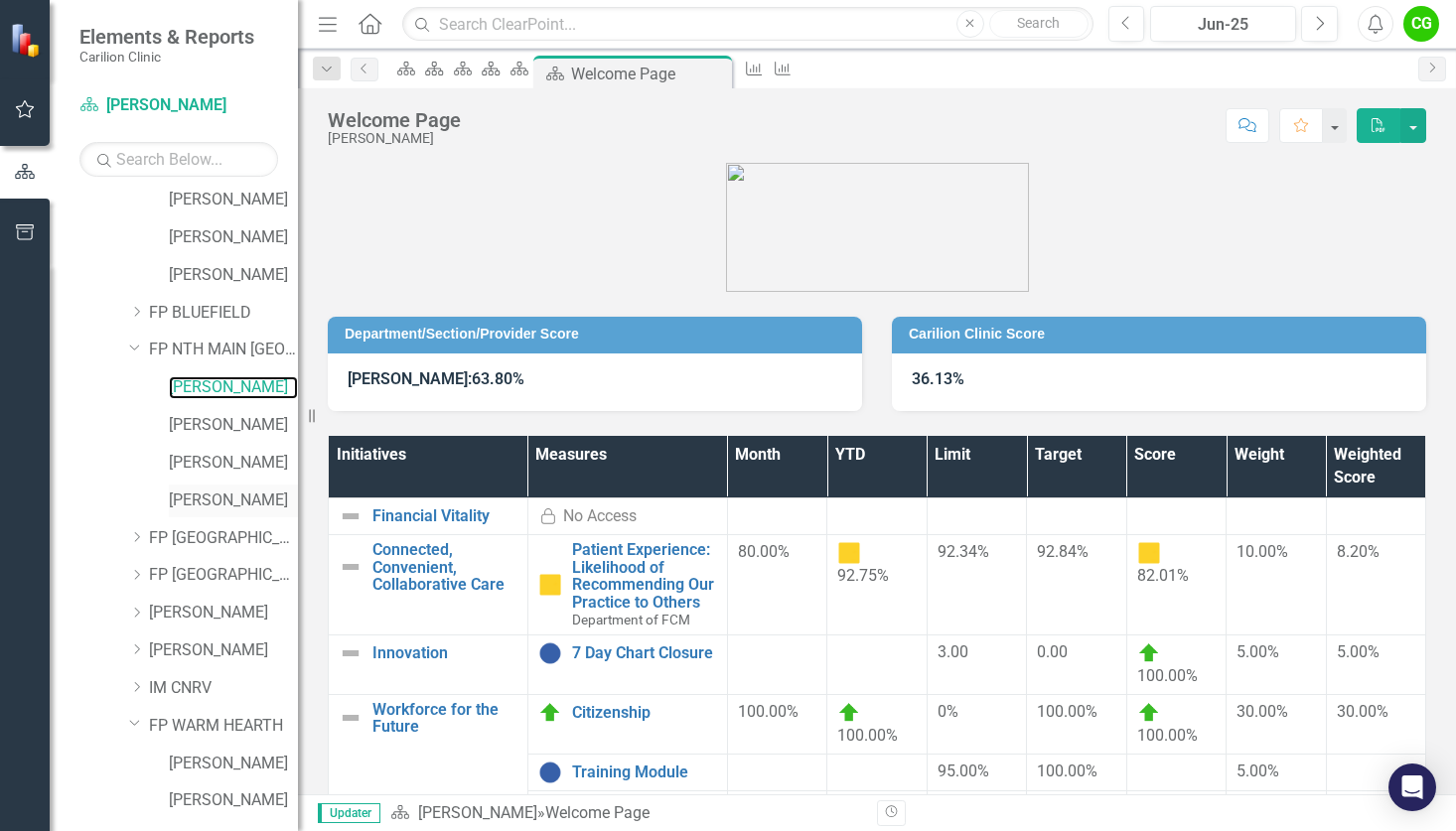 scroll, scrollTop: 397, scrollLeft: 0, axis: vertical 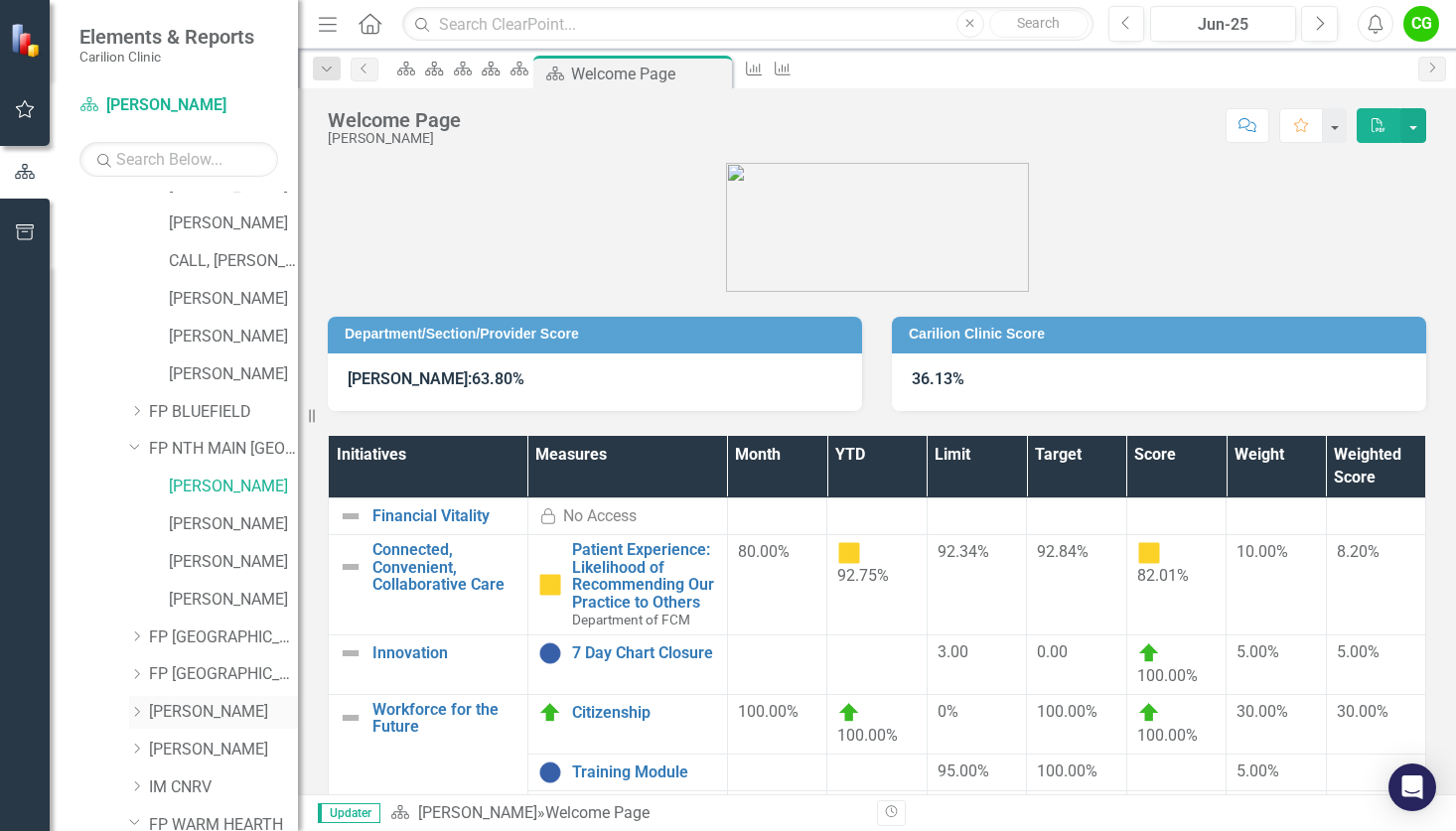 click on "Dropdown" 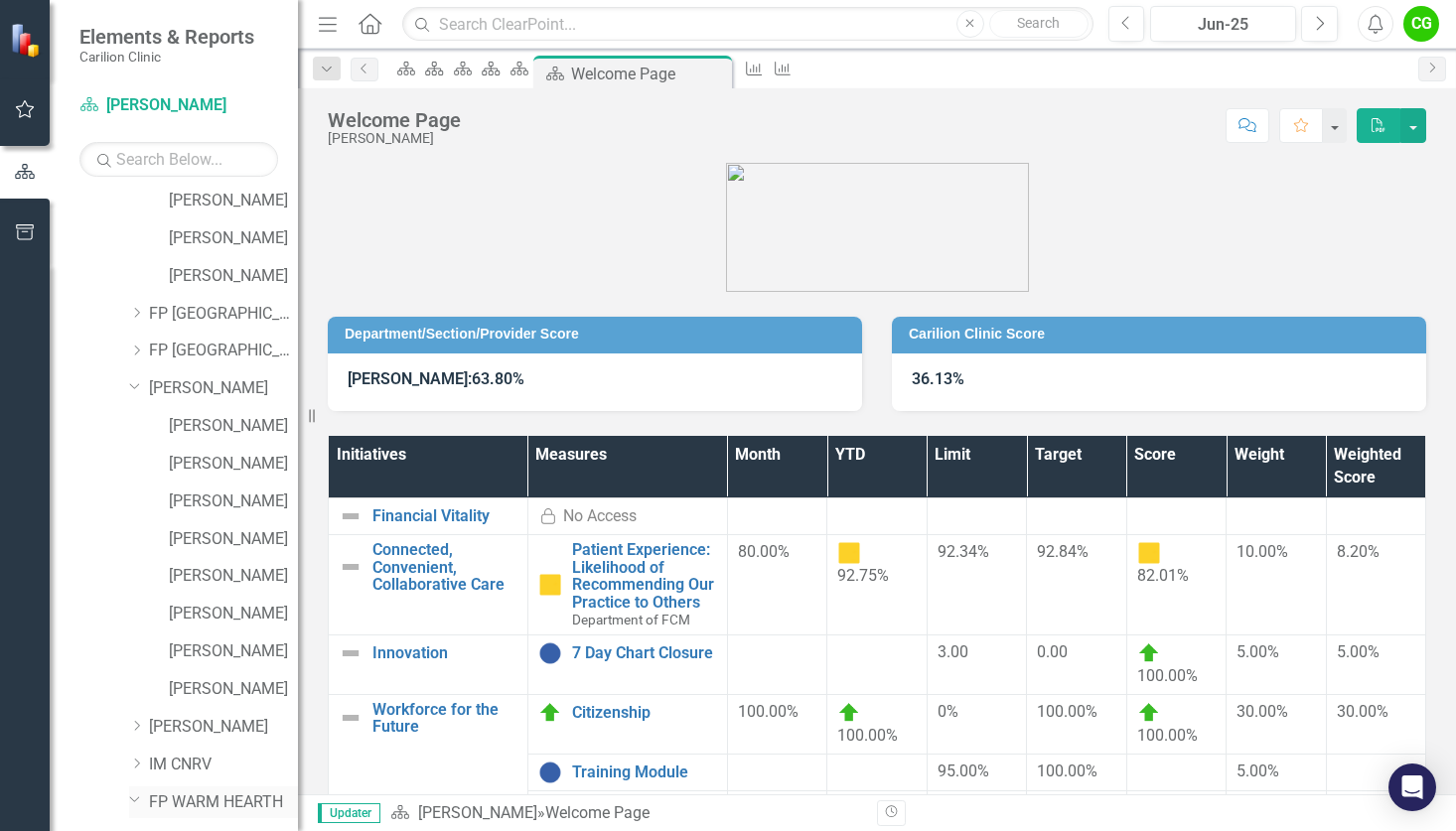 scroll, scrollTop: 794, scrollLeft: 0, axis: vertical 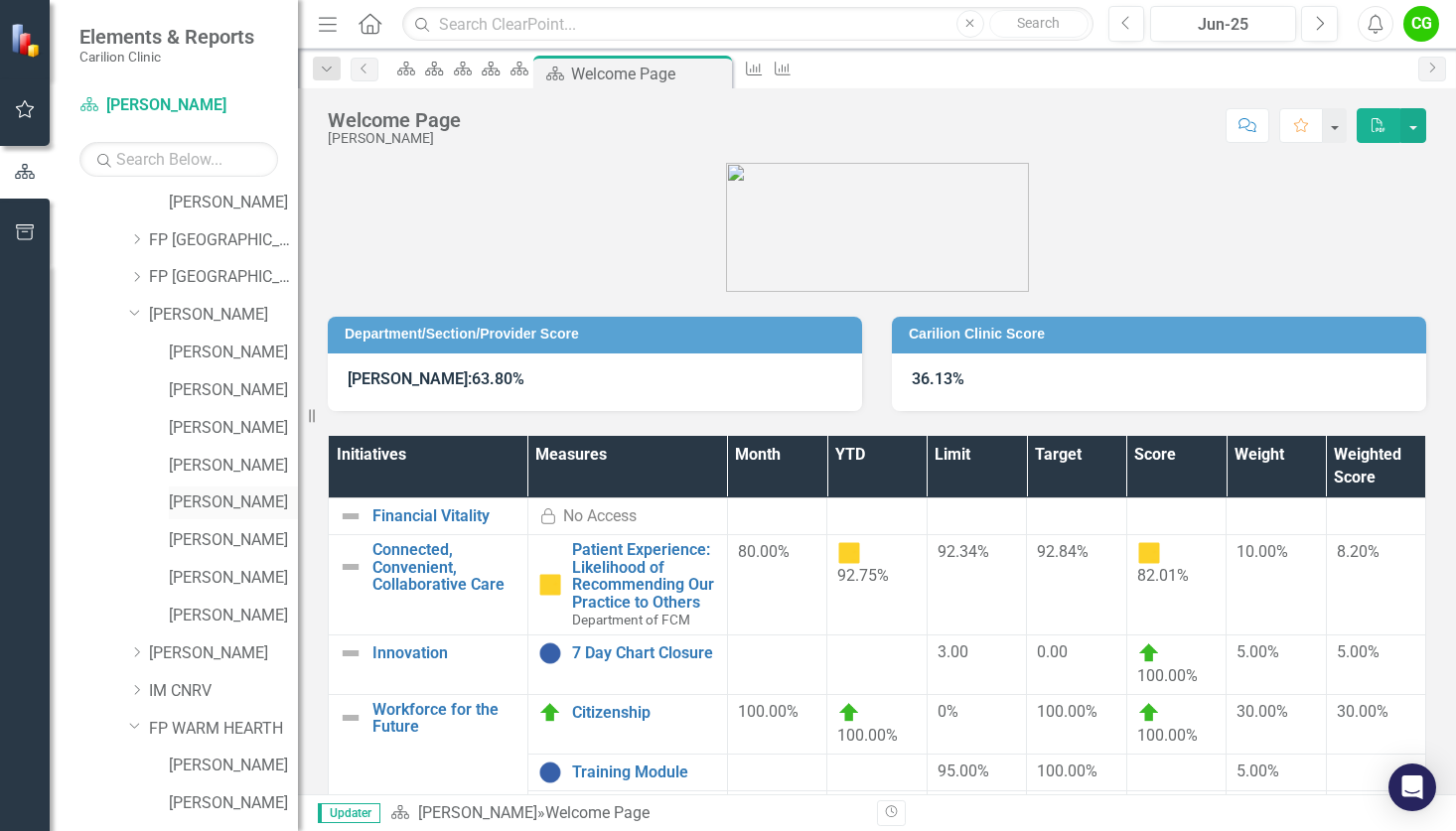 click on "[PERSON_NAME]" at bounding box center (233, 502) 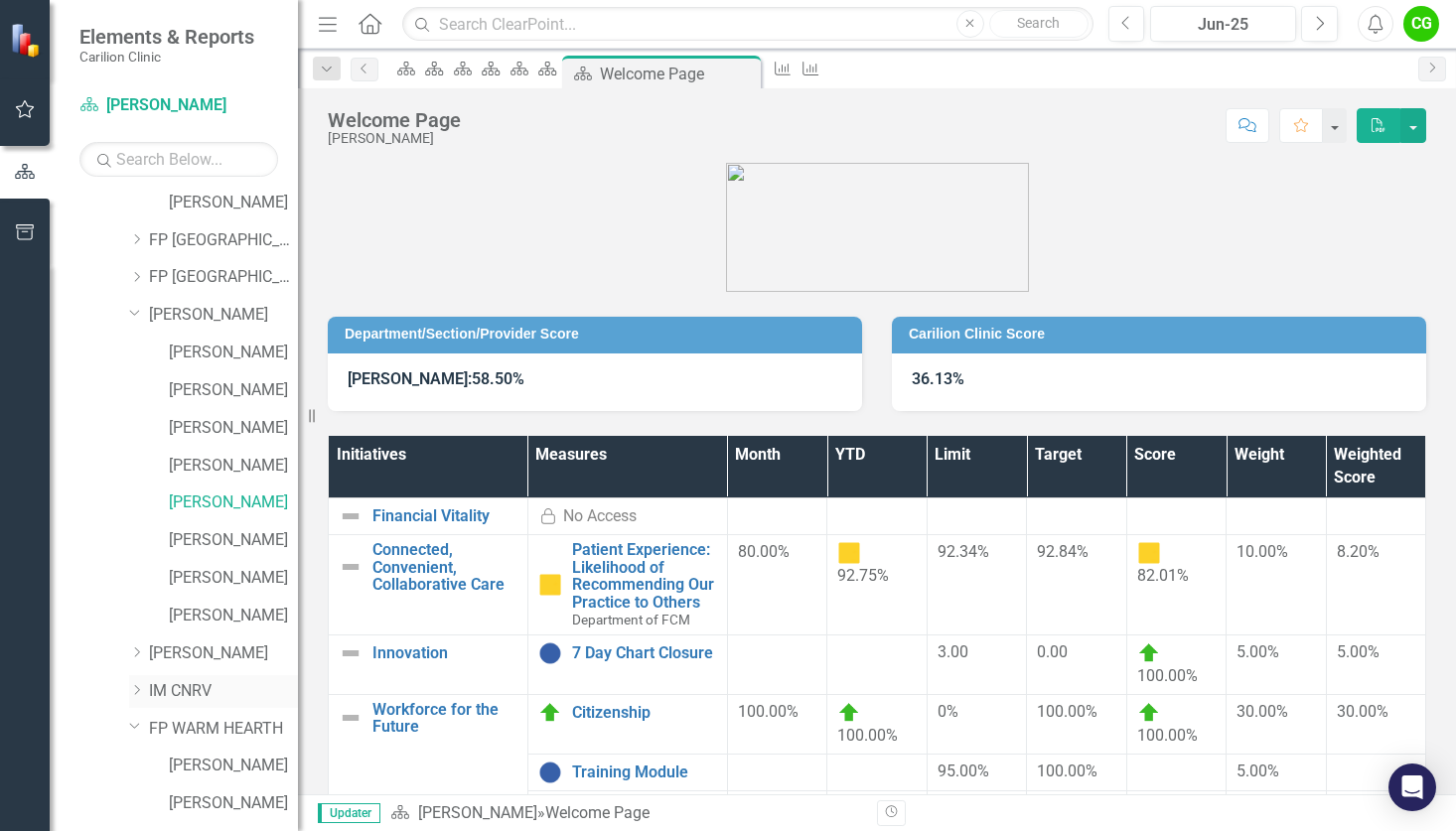 click on "Dropdown" 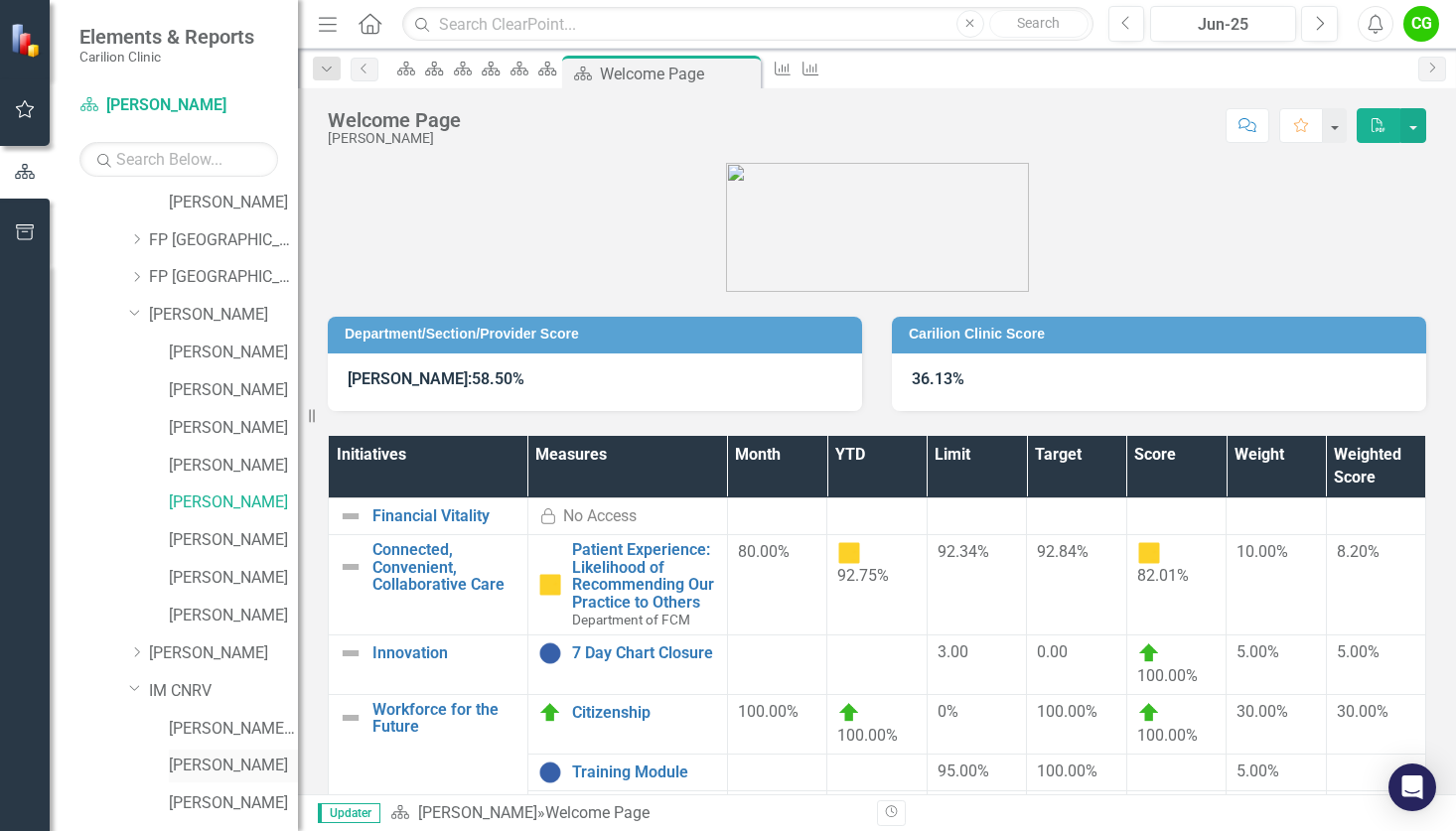 click on "[PERSON_NAME]" at bounding box center [233, 765] 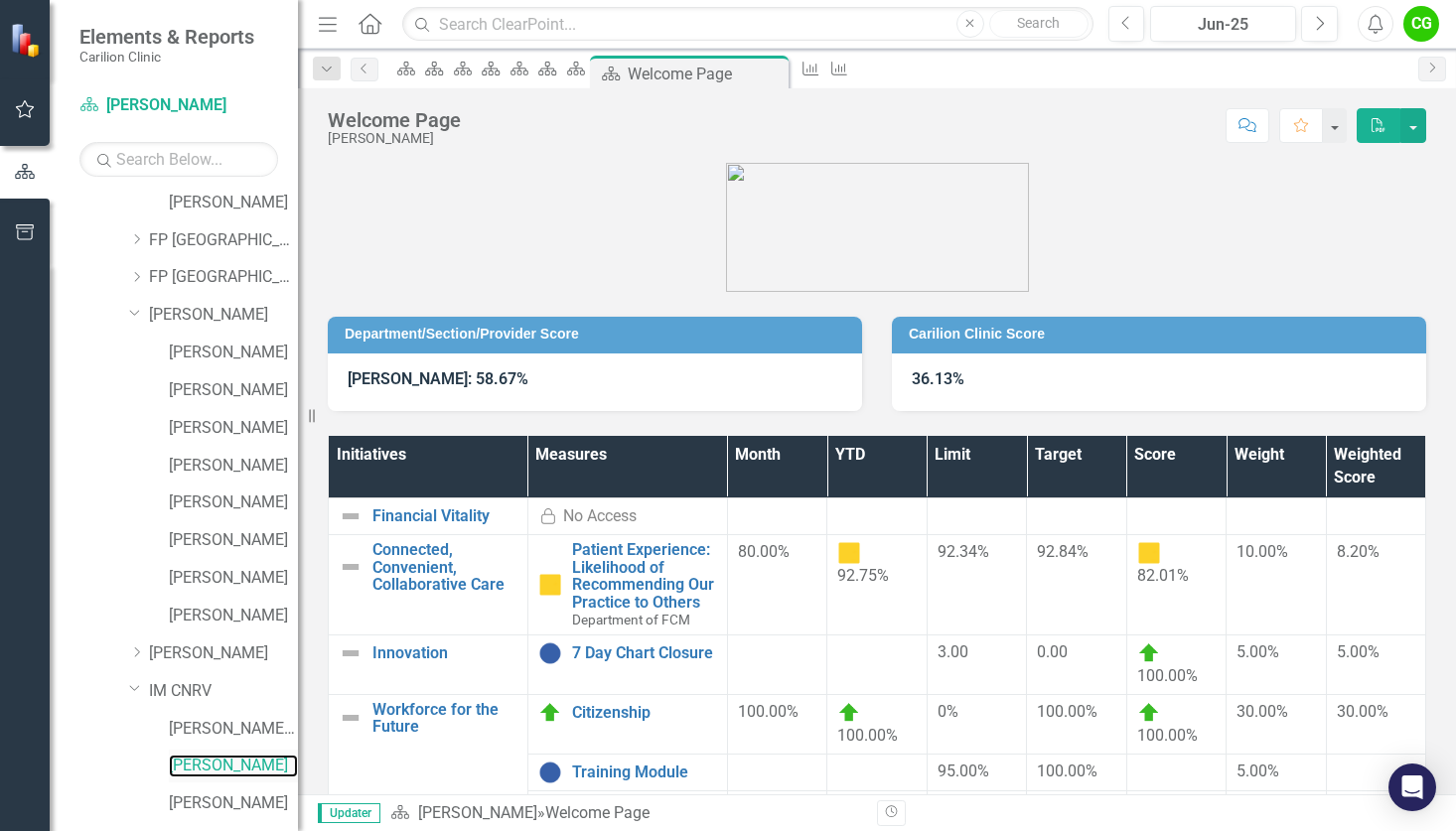 scroll, scrollTop: 894, scrollLeft: 0, axis: vertical 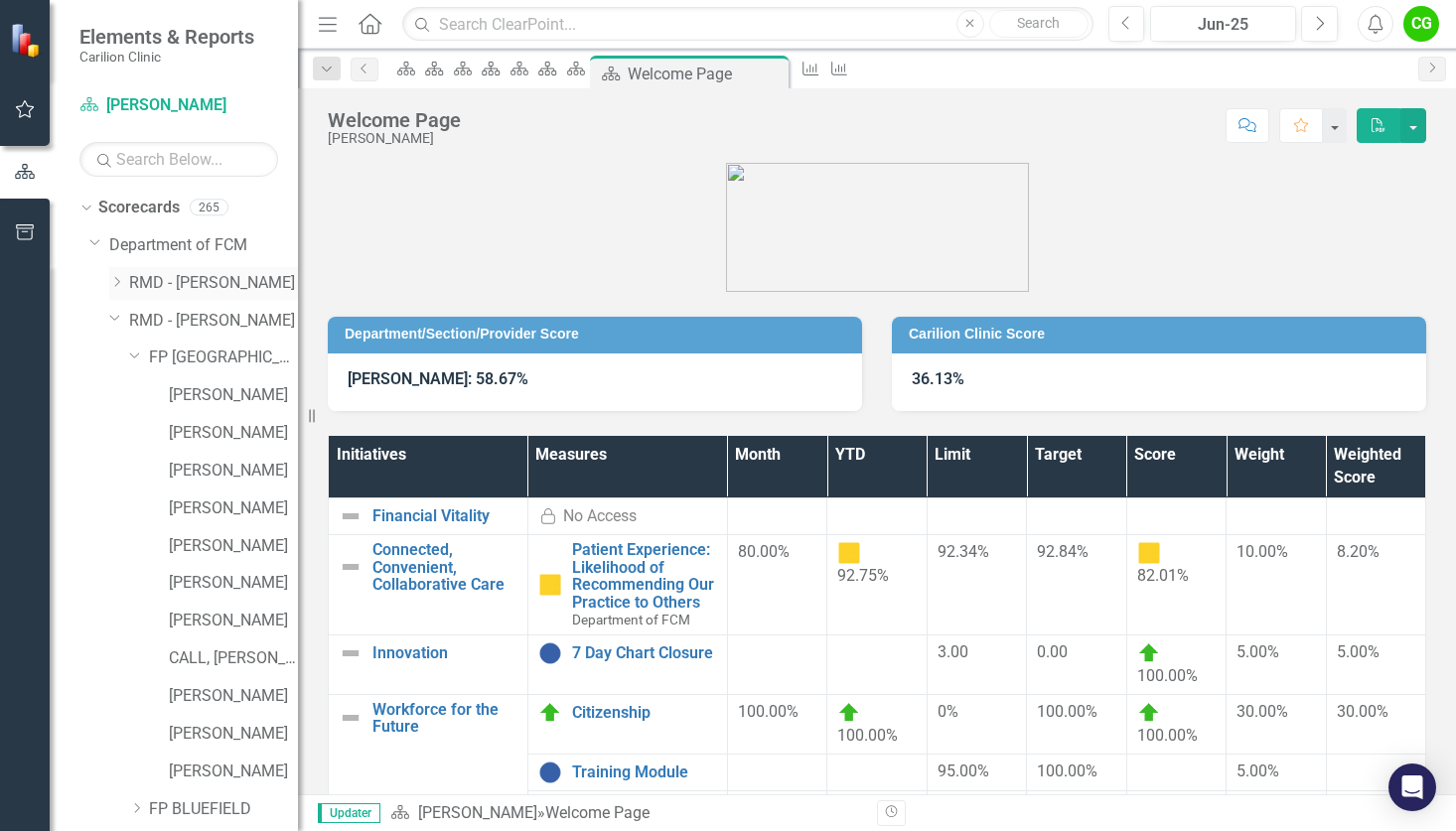 click on "Dropdown" at bounding box center (116, 283) 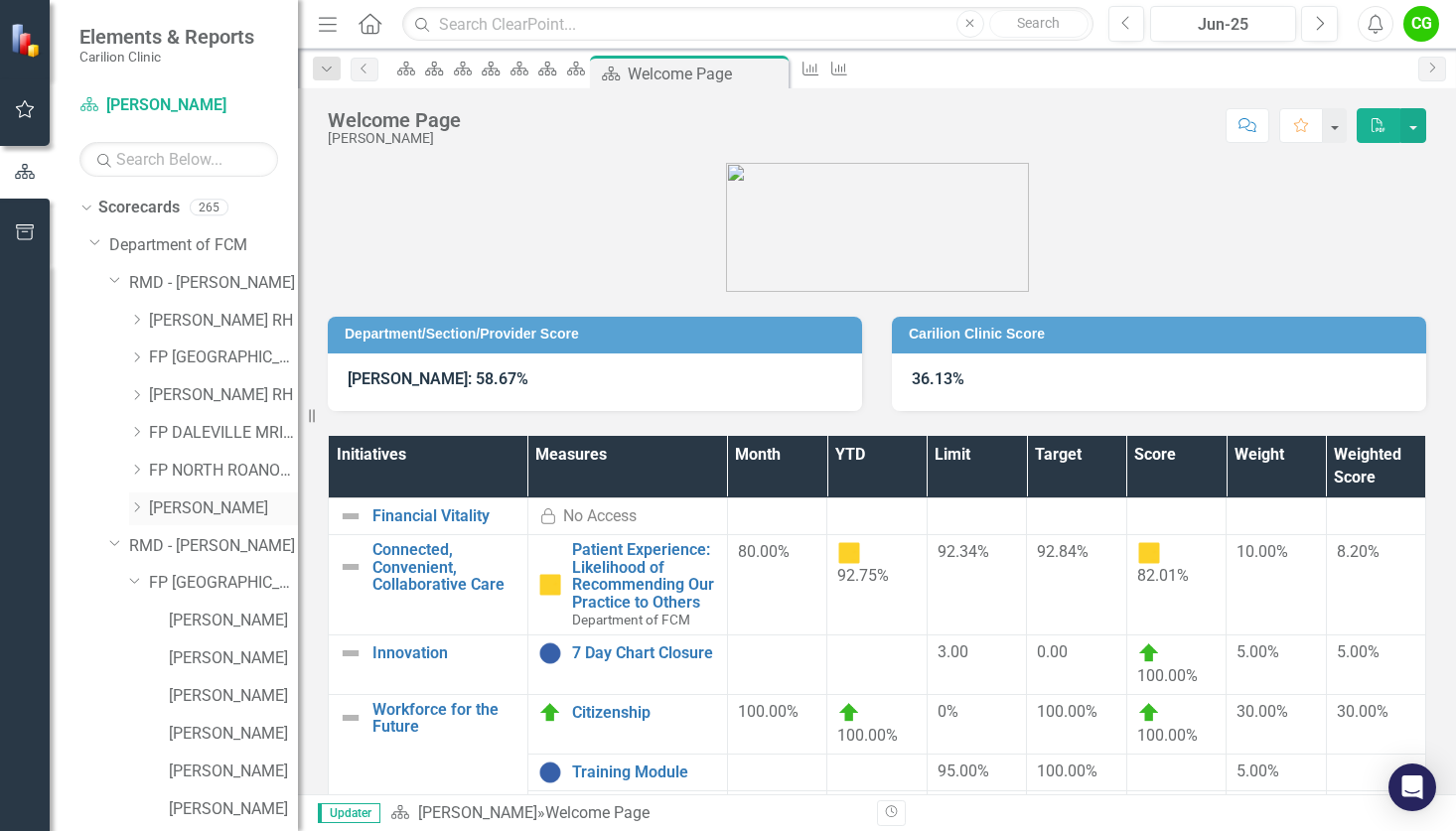 click on "Dropdown" 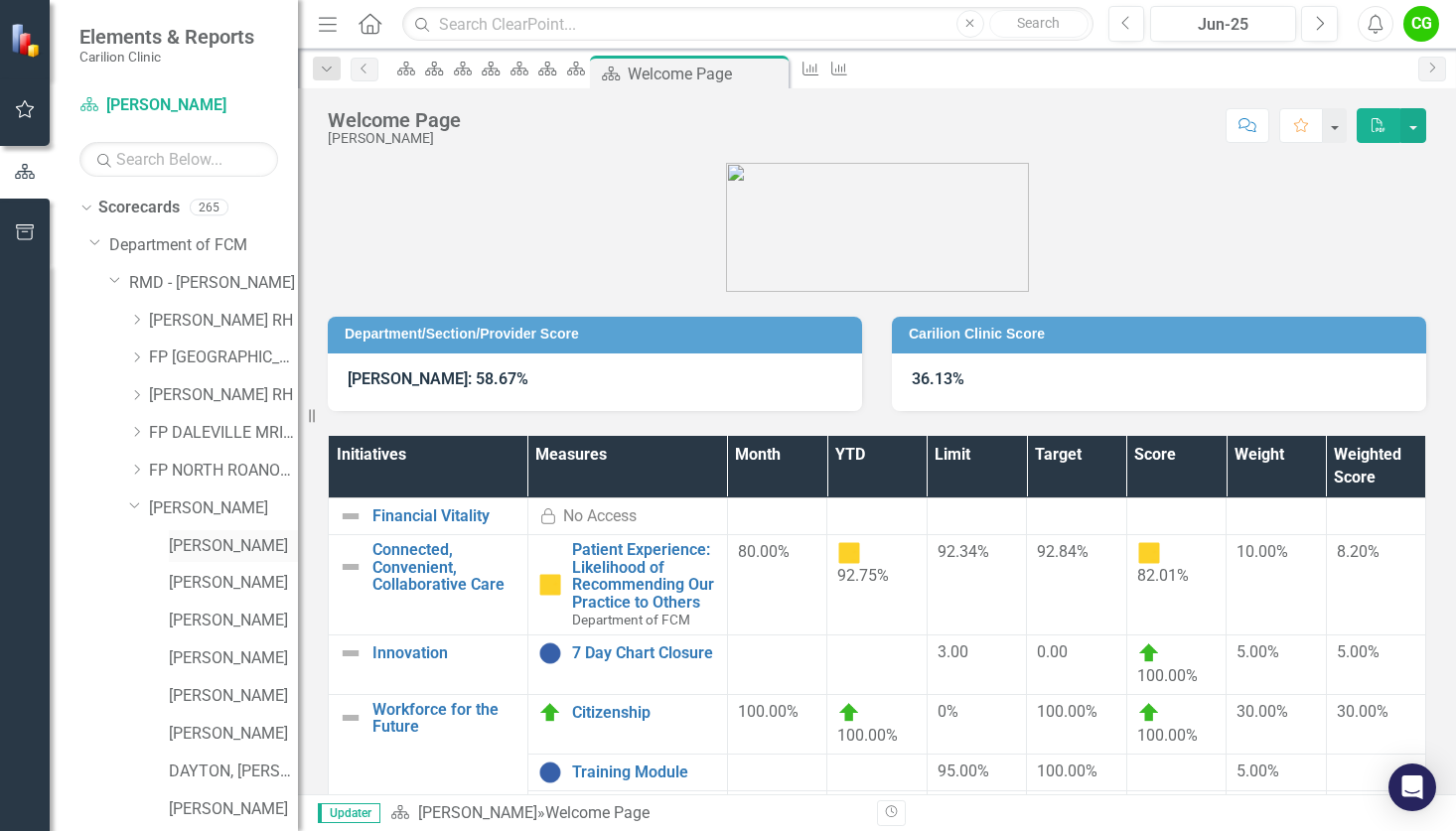 click on "[PERSON_NAME]" at bounding box center [233, 546] 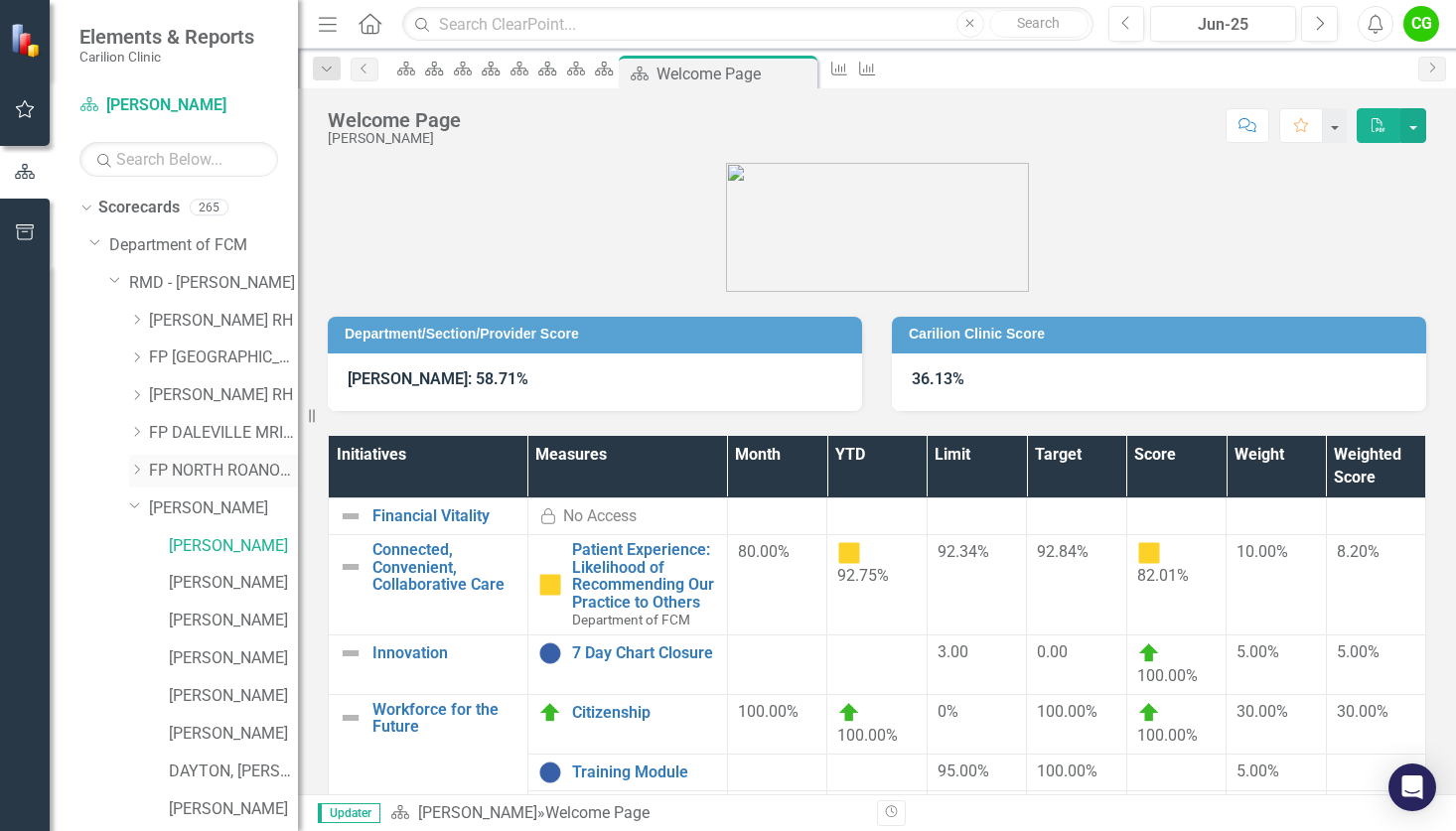 click on "Dropdown" 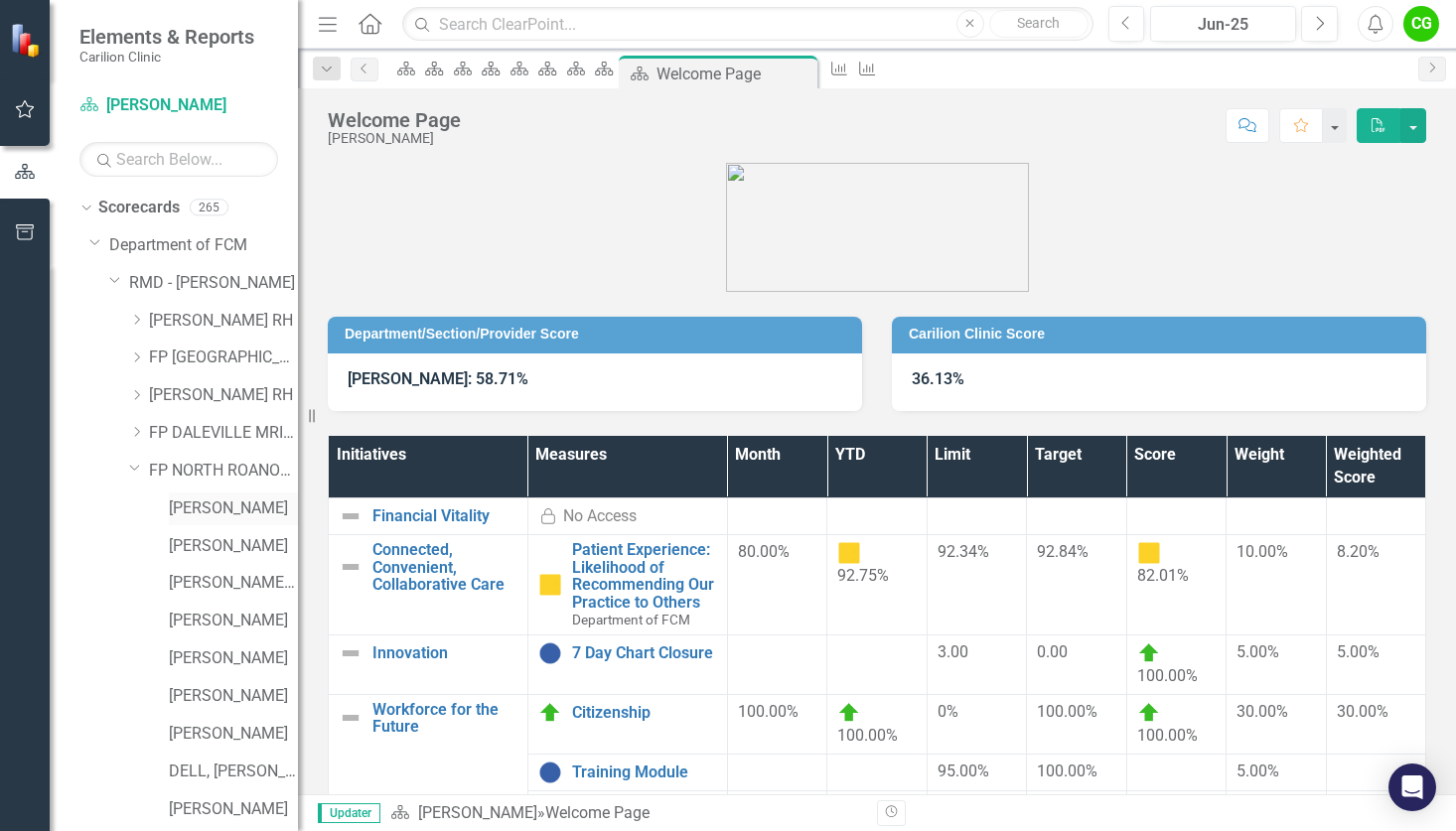 click on "[PERSON_NAME]" at bounding box center (233, 508) 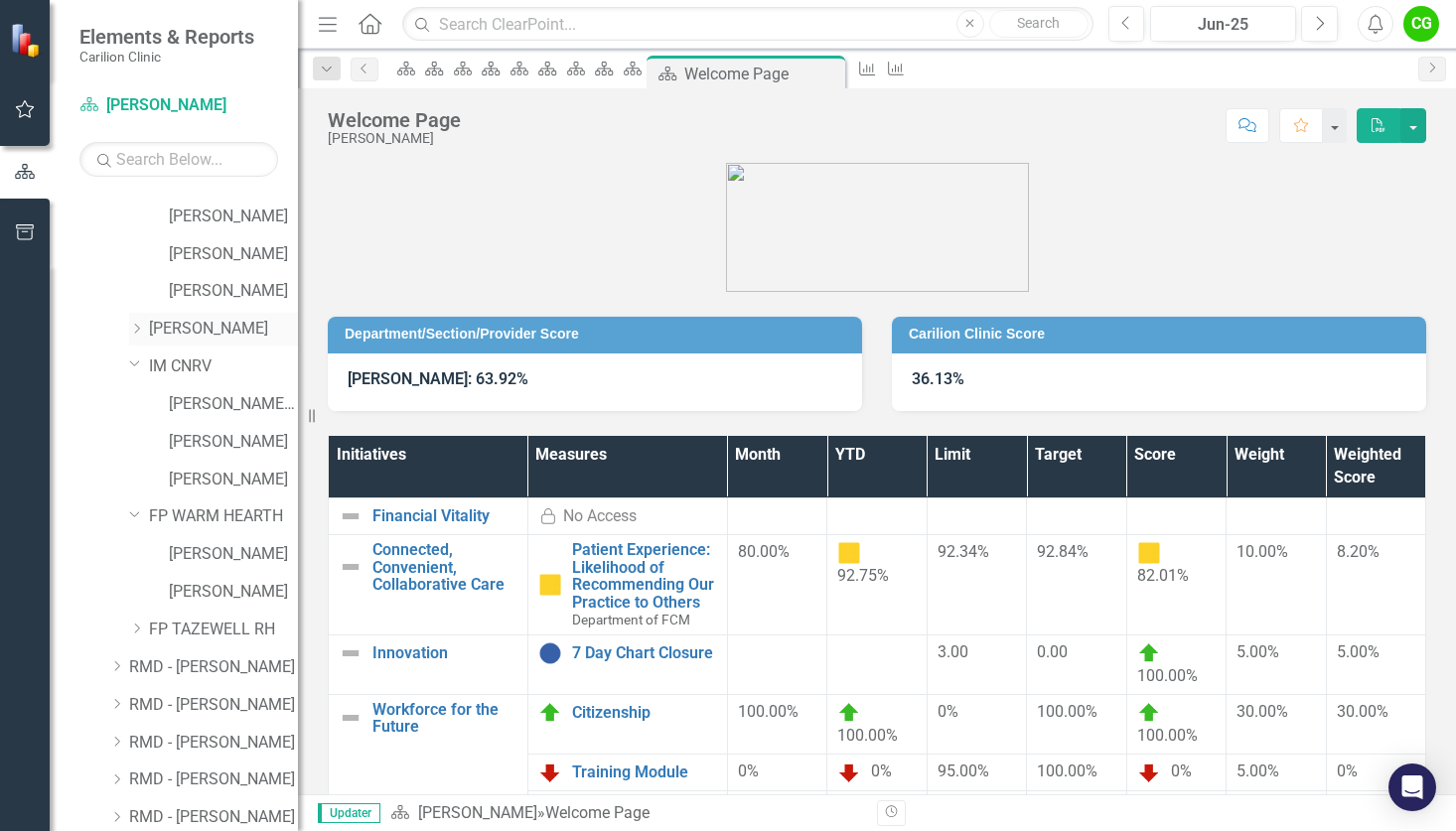 scroll, scrollTop: 1986, scrollLeft: 0, axis: vertical 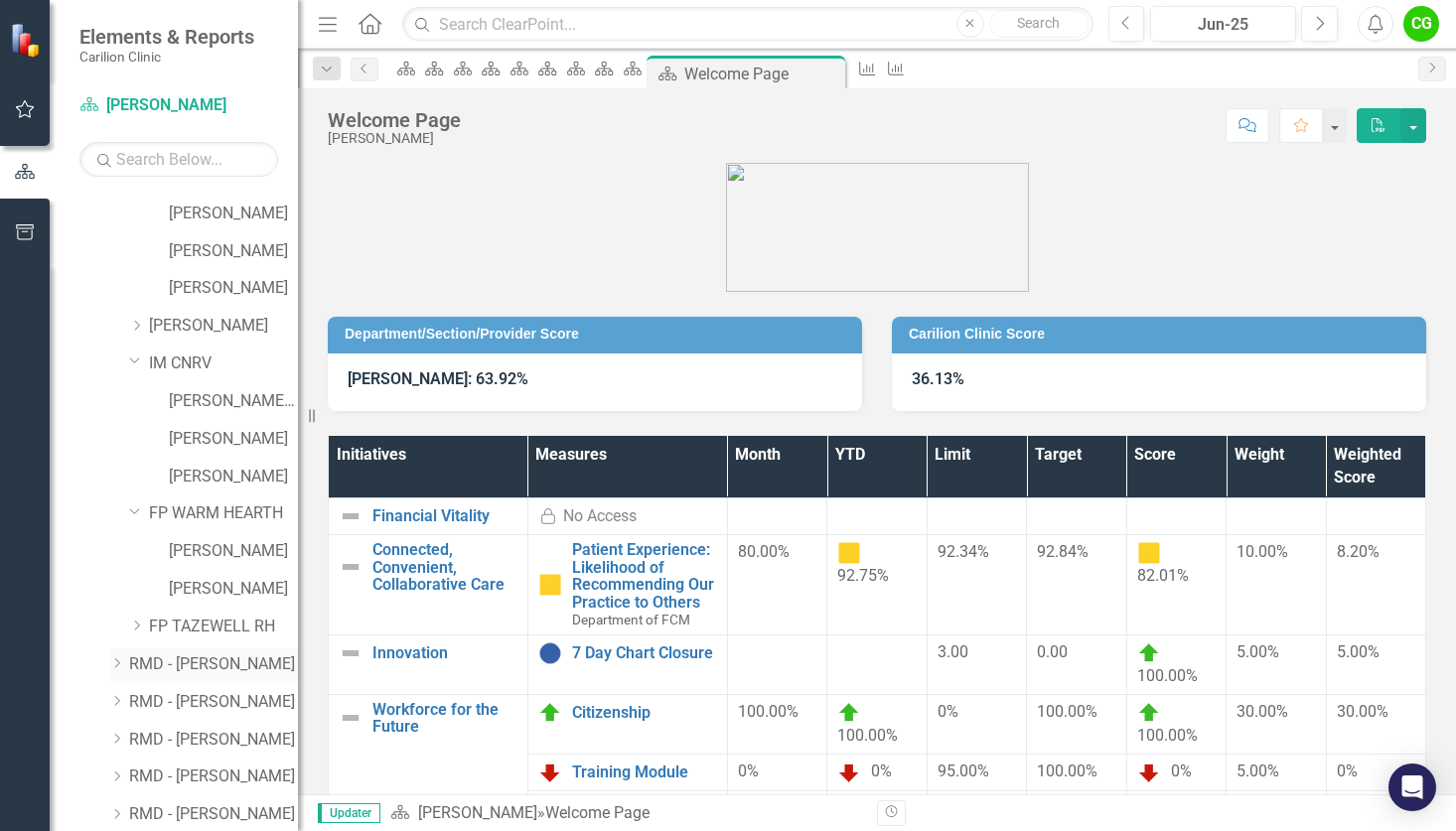 click on "Dropdown" 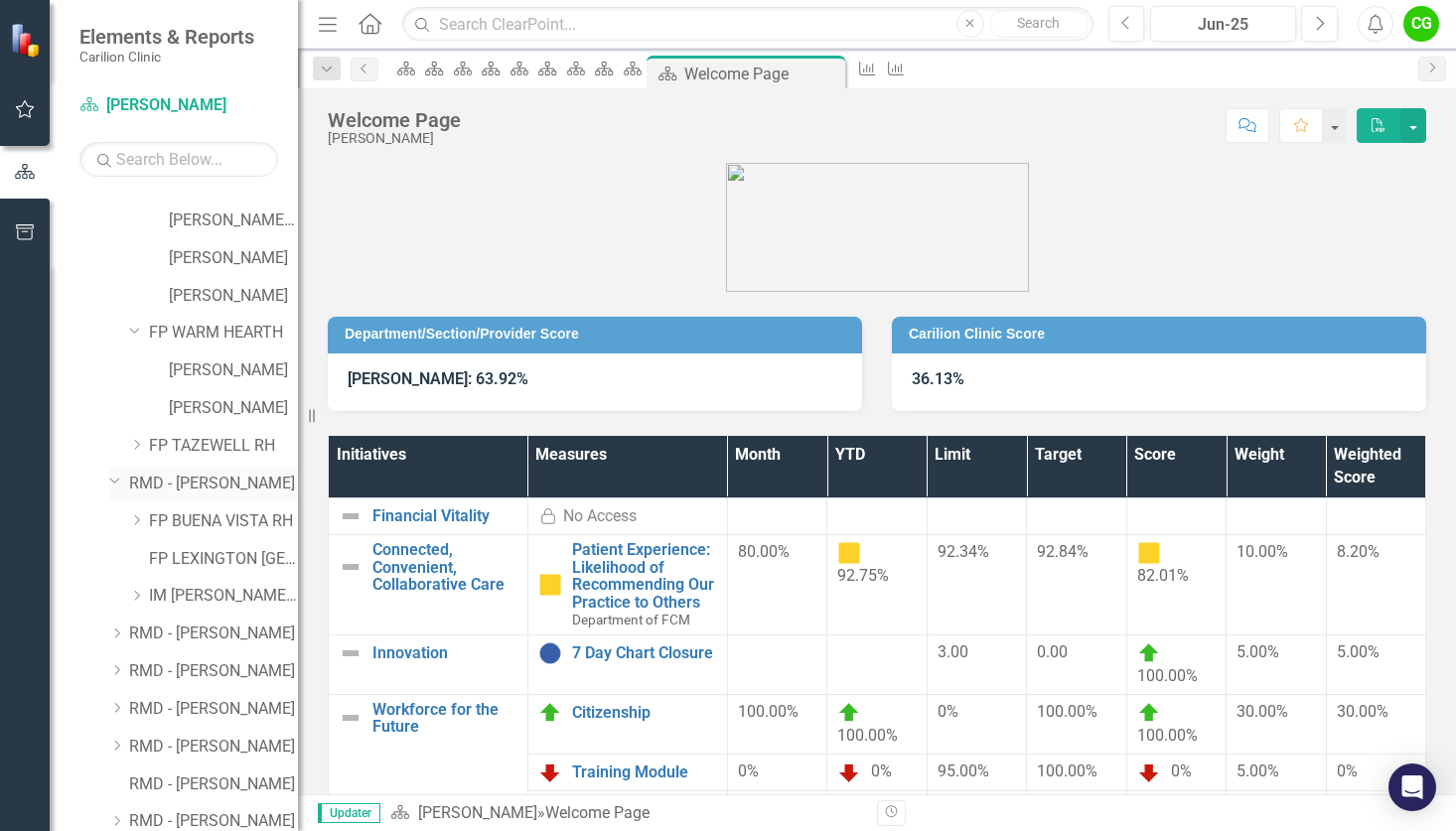 scroll, scrollTop: 2284, scrollLeft: 0, axis: vertical 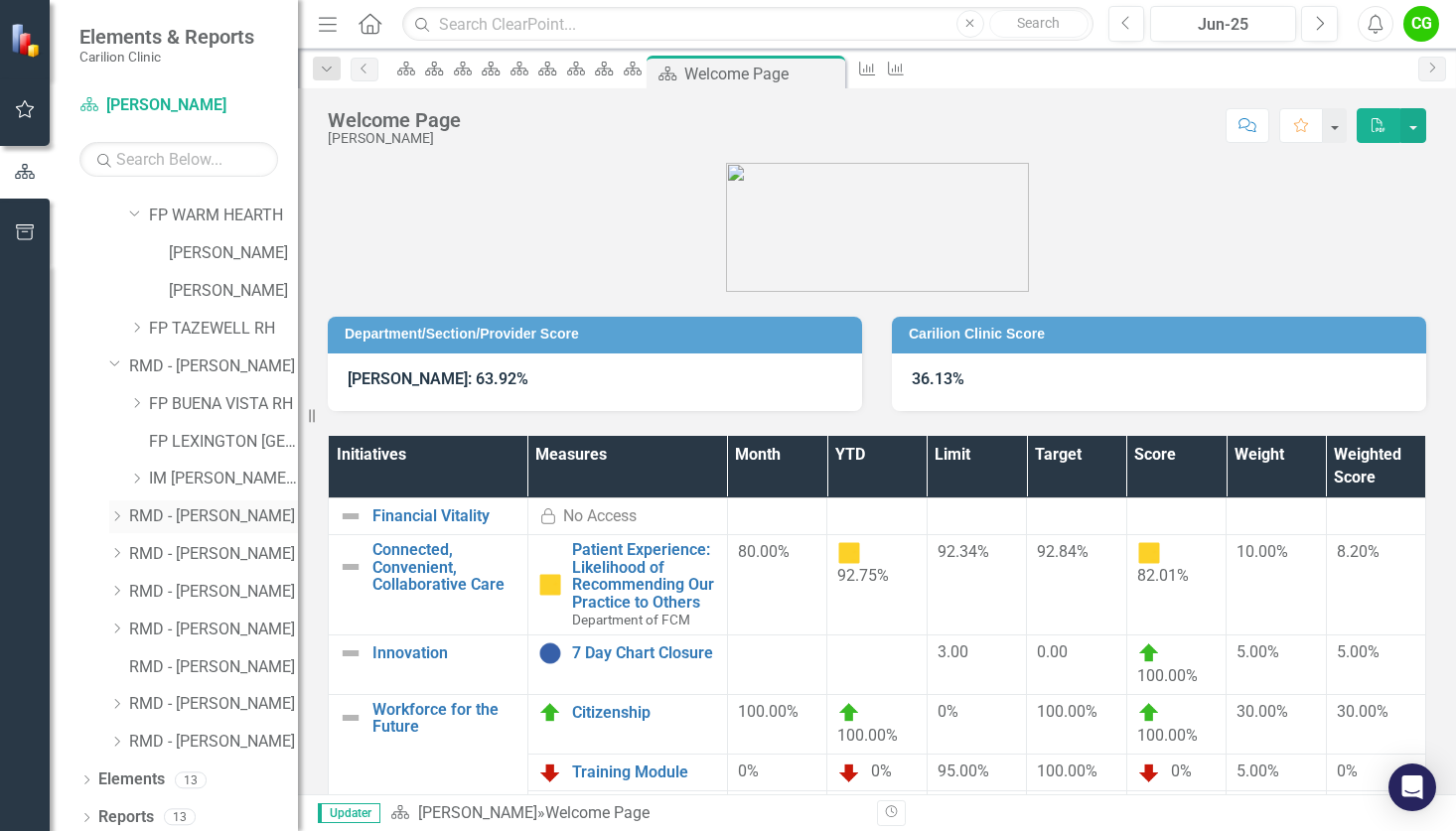click on "Dropdown RMD - [PERSON_NAME]" at bounding box center (204, 516) 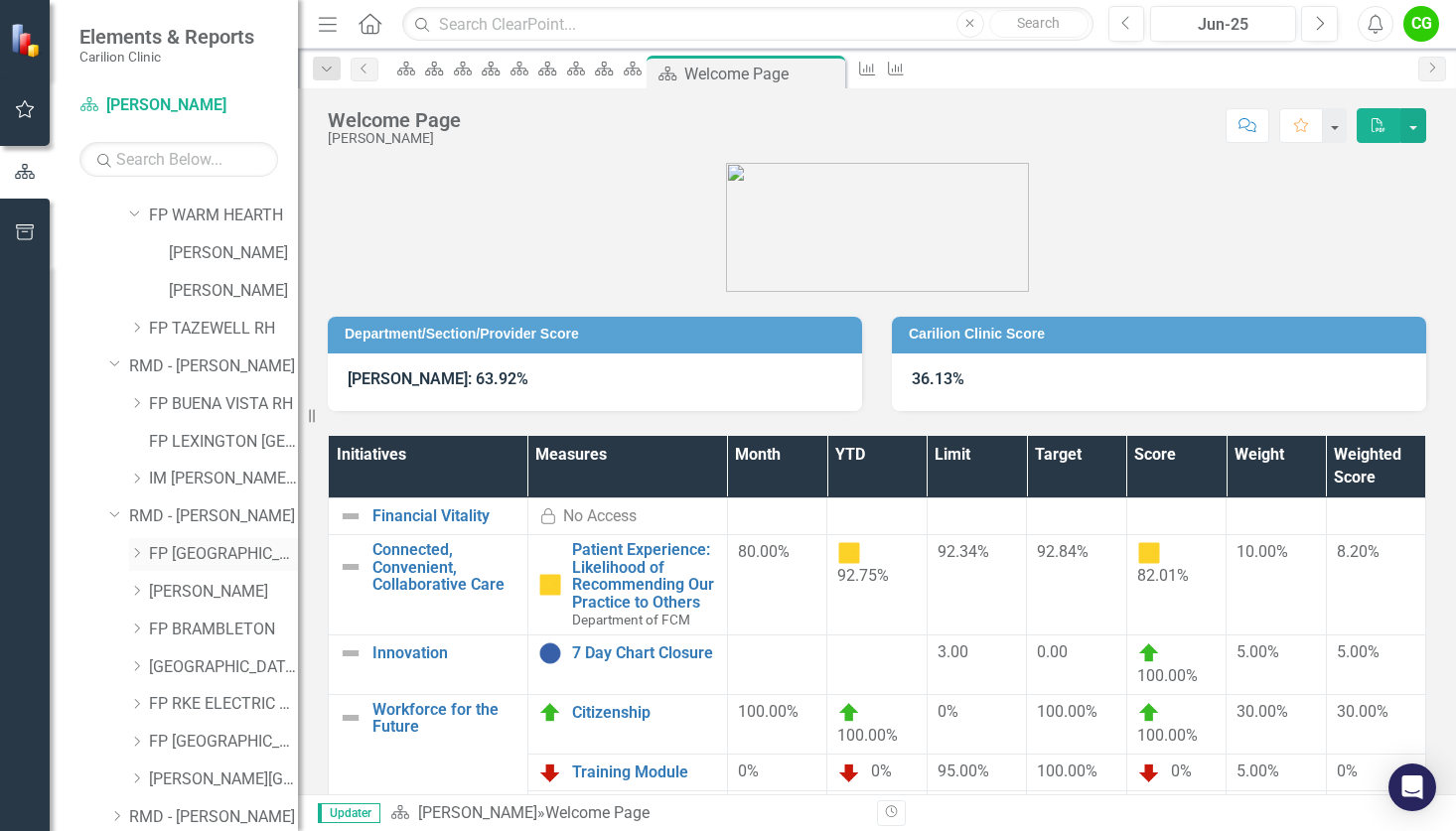 click on "FP [GEOGRAPHIC_DATA]" at bounding box center (223, 554) 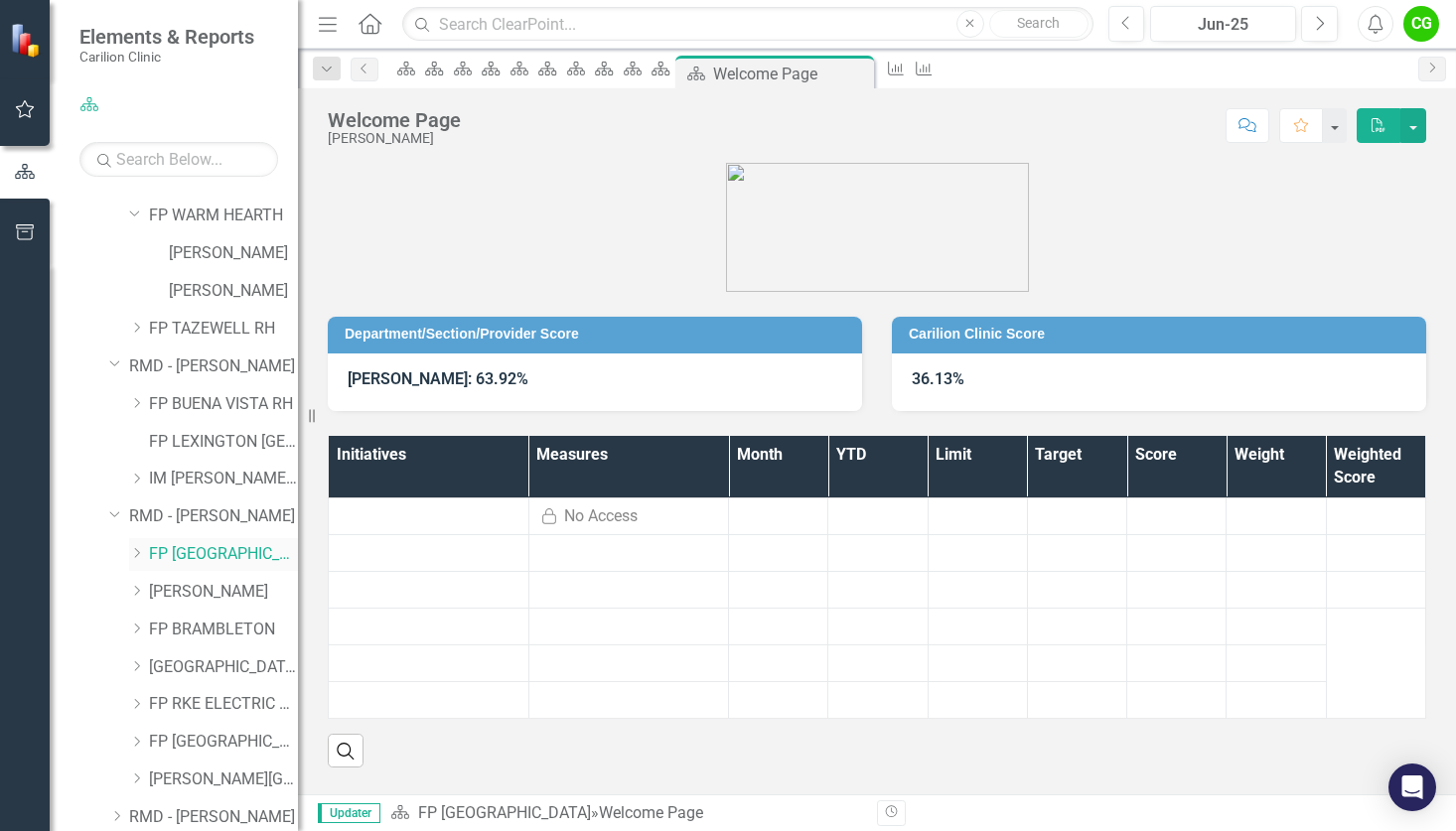 click on "Dropdown" 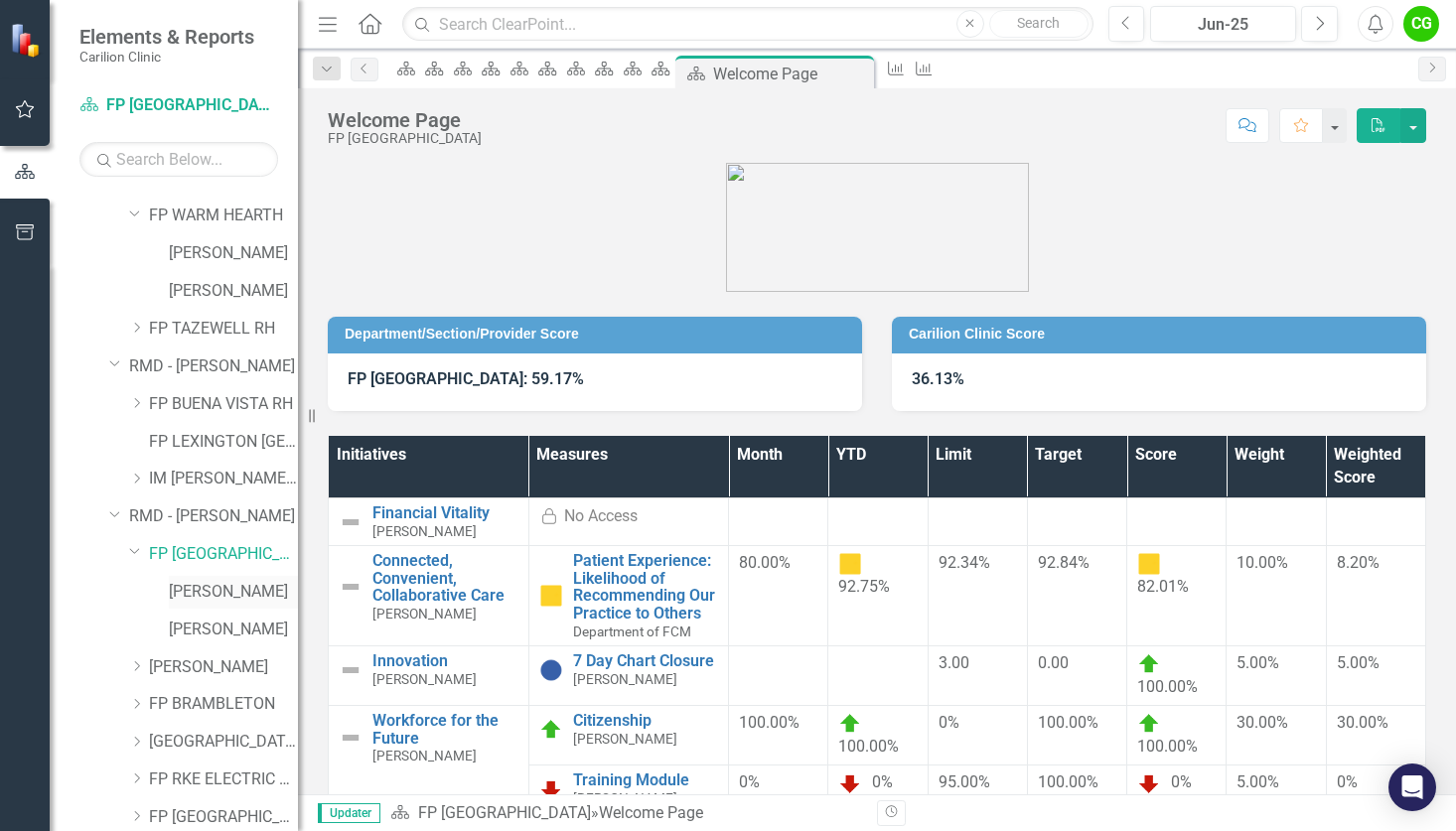 click on "[PERSON_NAME]" at bounding box center (233, 592) 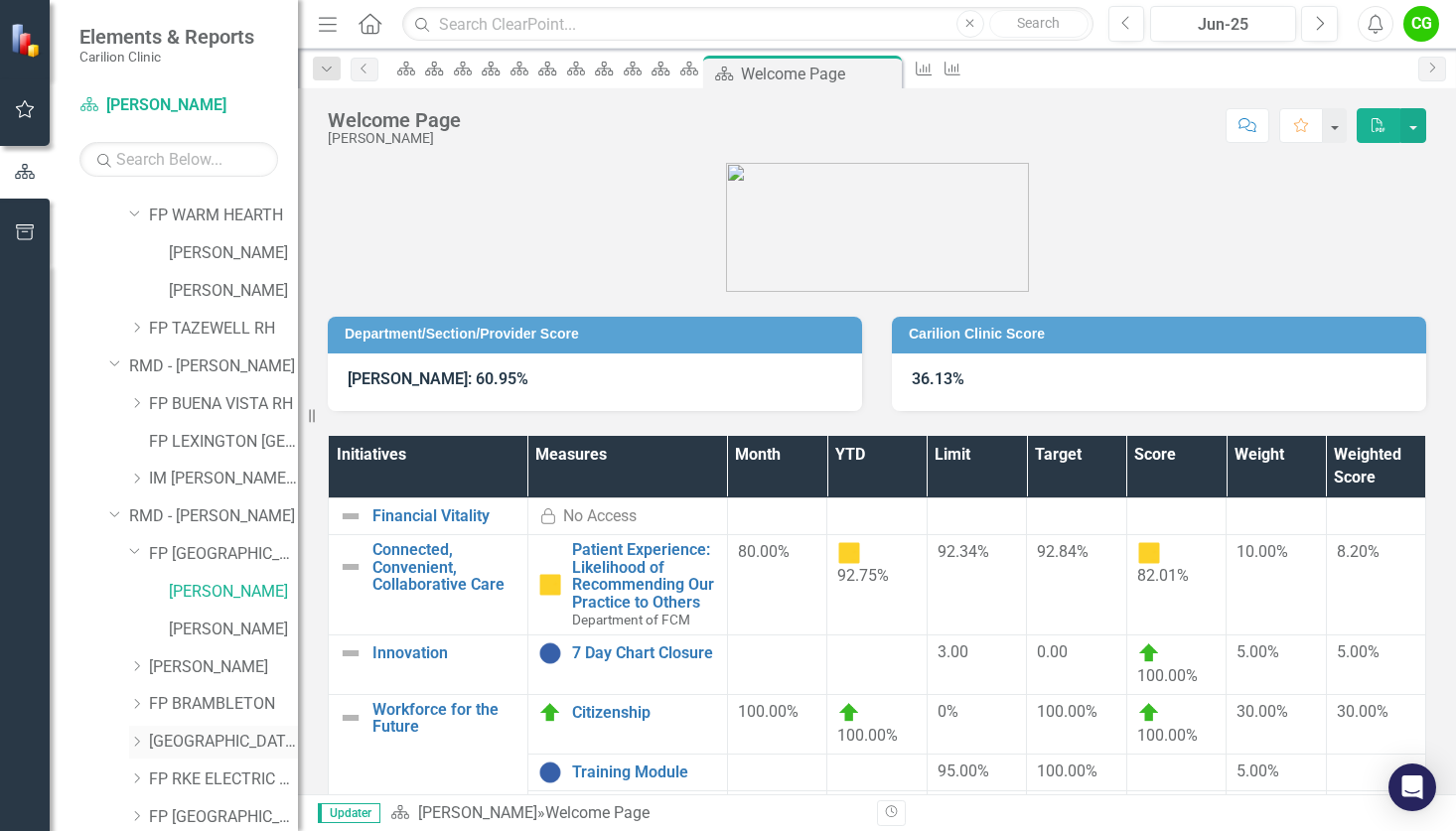click on "Dropdown" 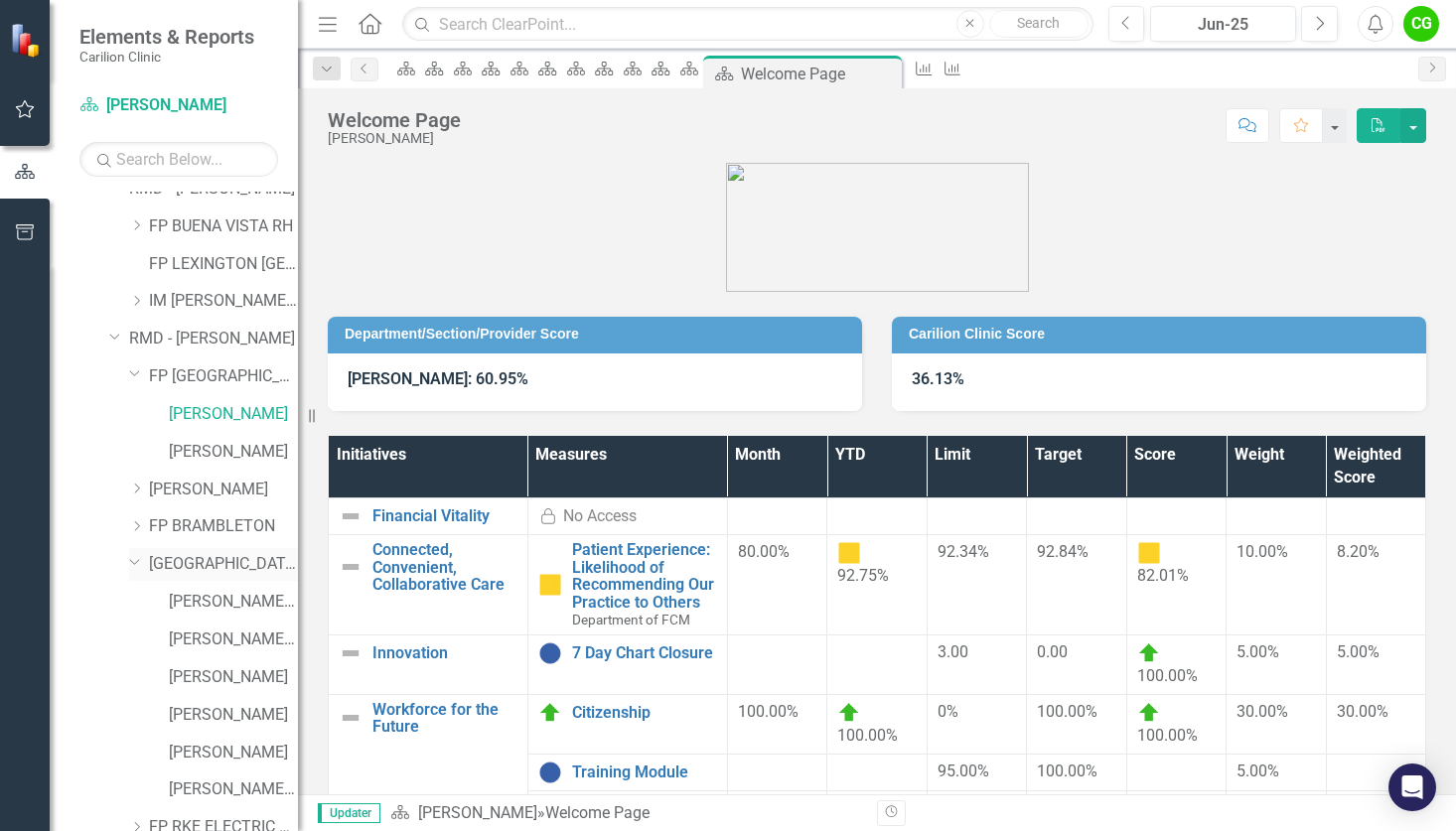 scroll, scrollTop: 2581, scrollLeft: 0, axis: vertical 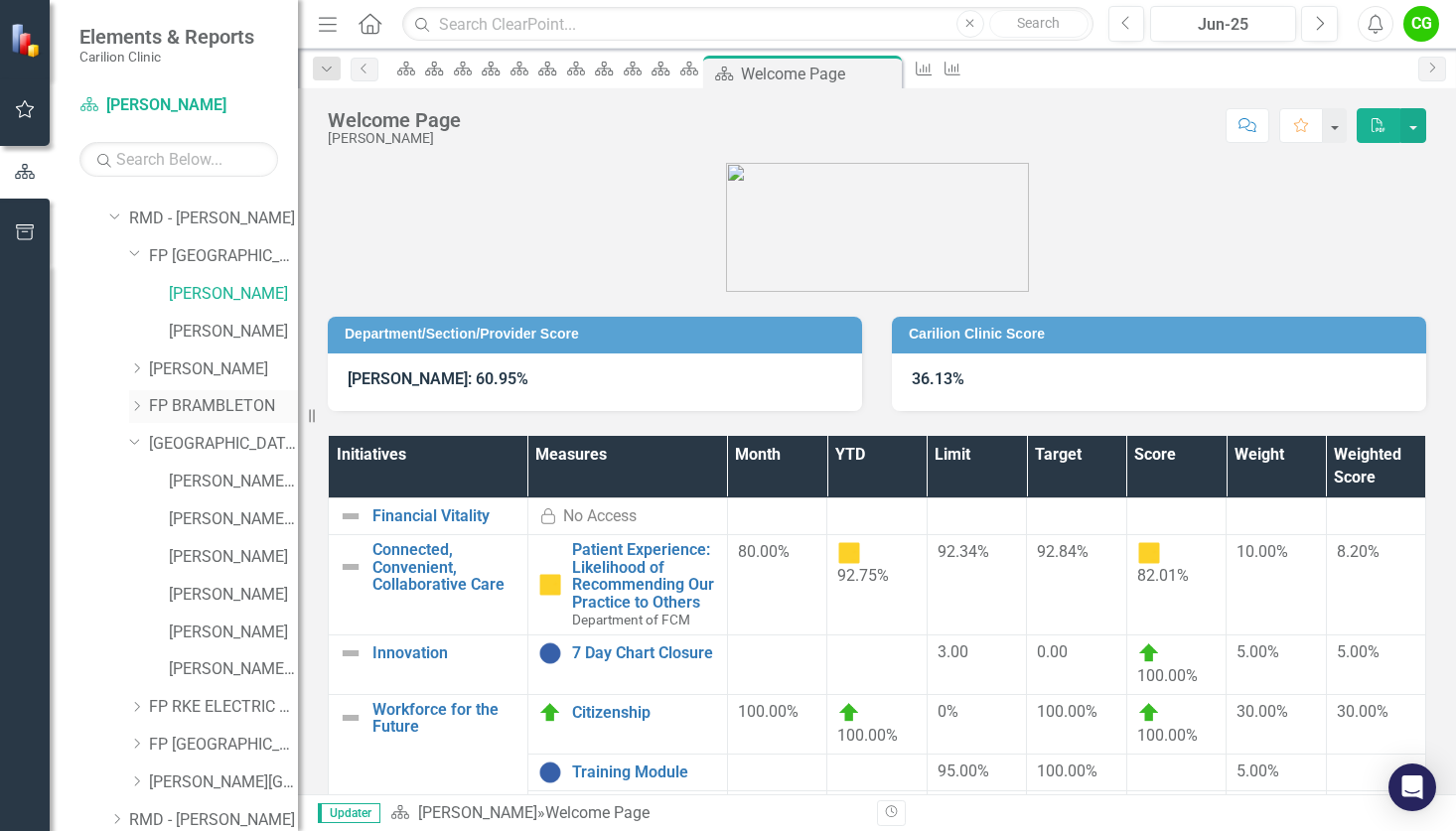 click on "Dropdown" 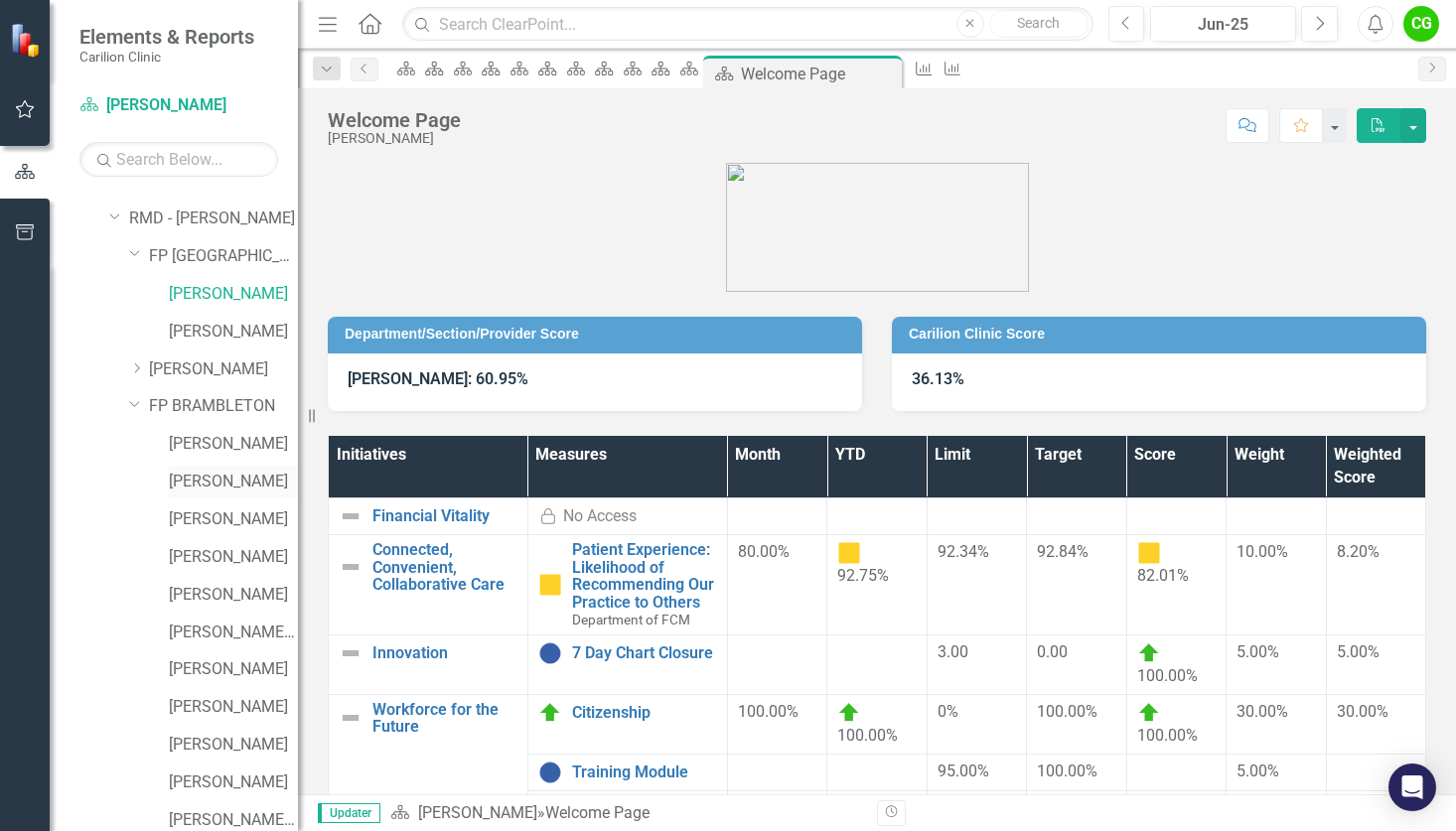 click on "[PERSON_NAME]" at bounding box center (233, 482) 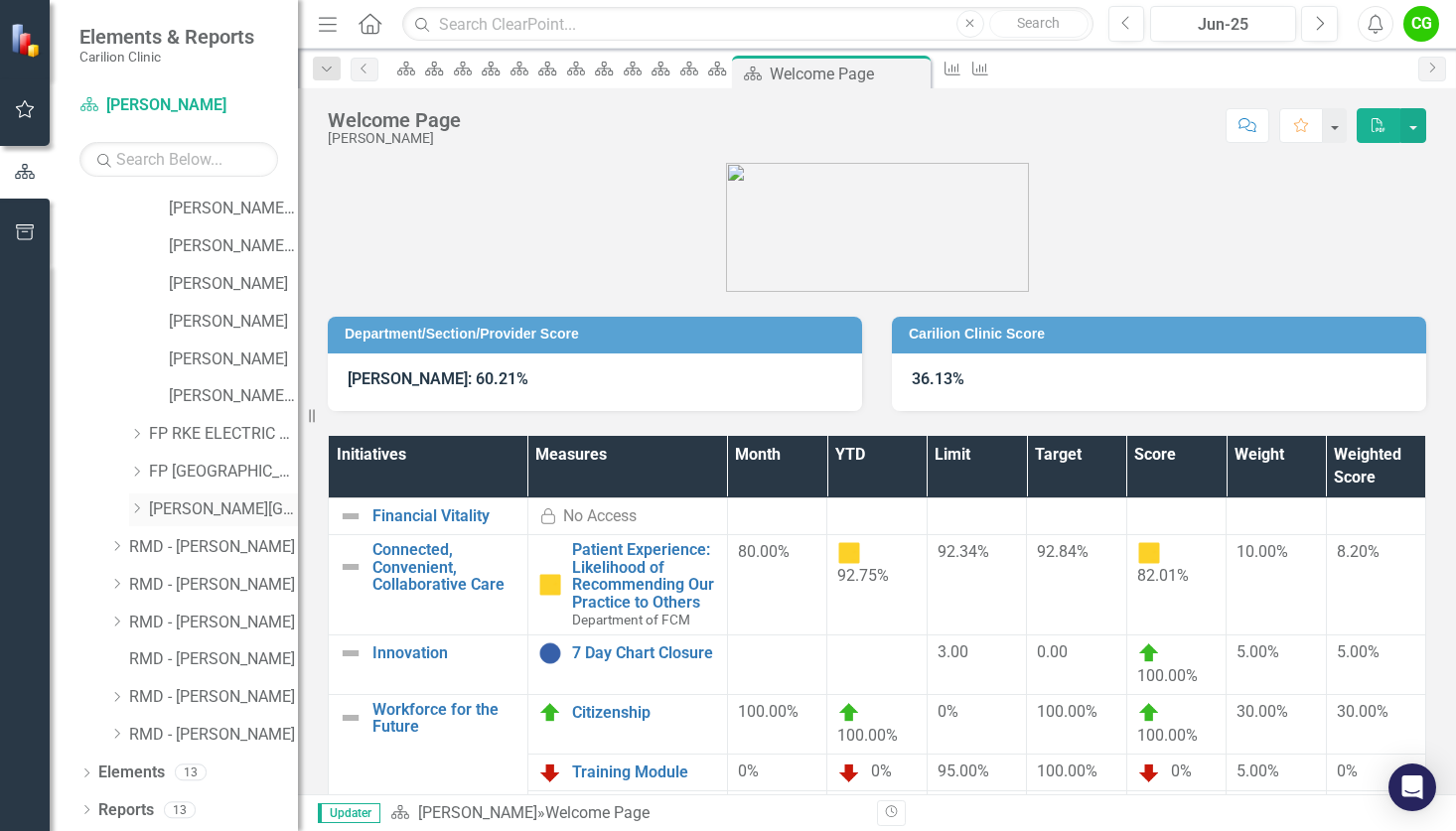 scroll, scrollTop: 3306, scrollLeft: 0, axis: vertical 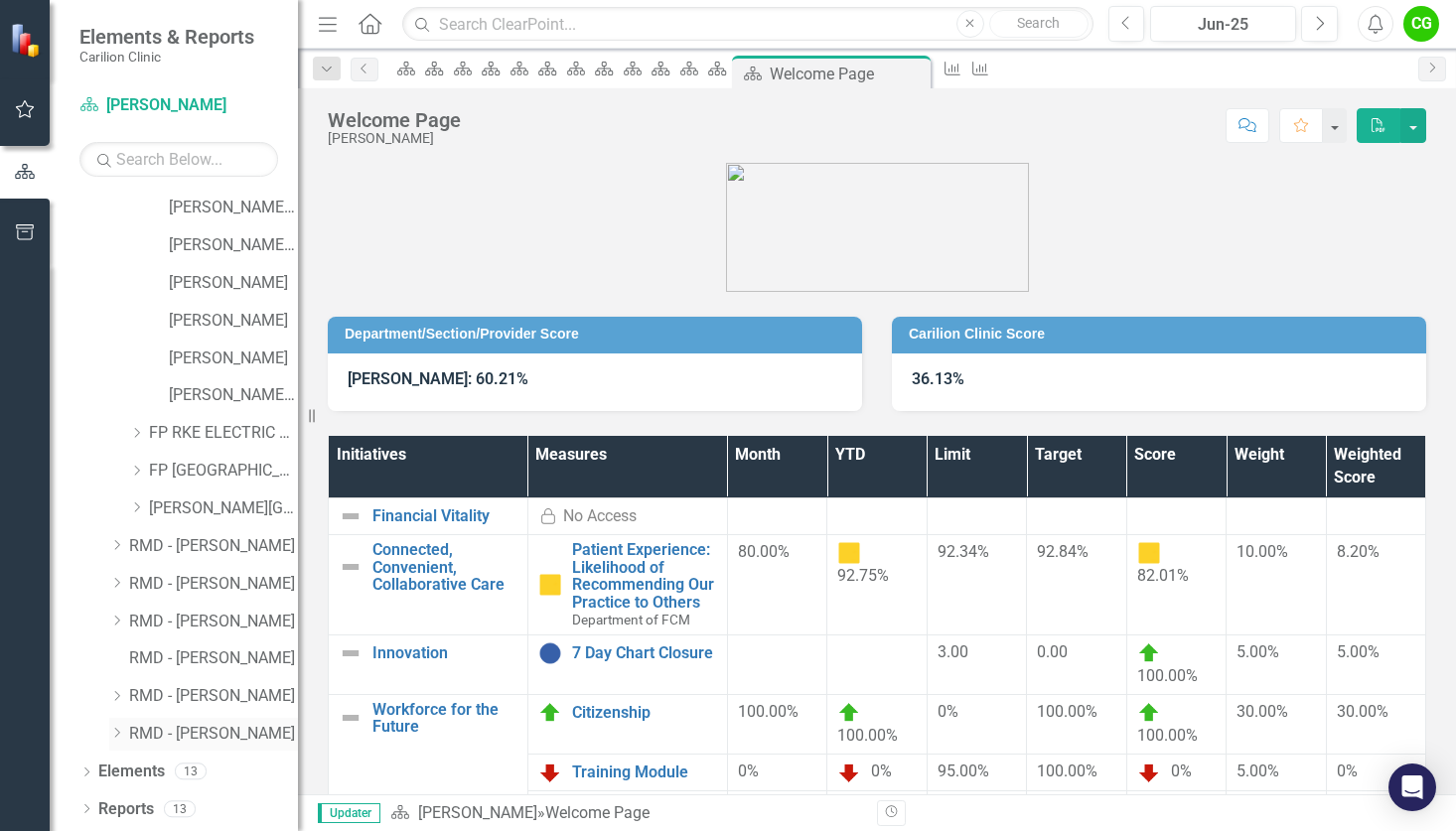click on "Dropdown" at bounding box center (119, 734) 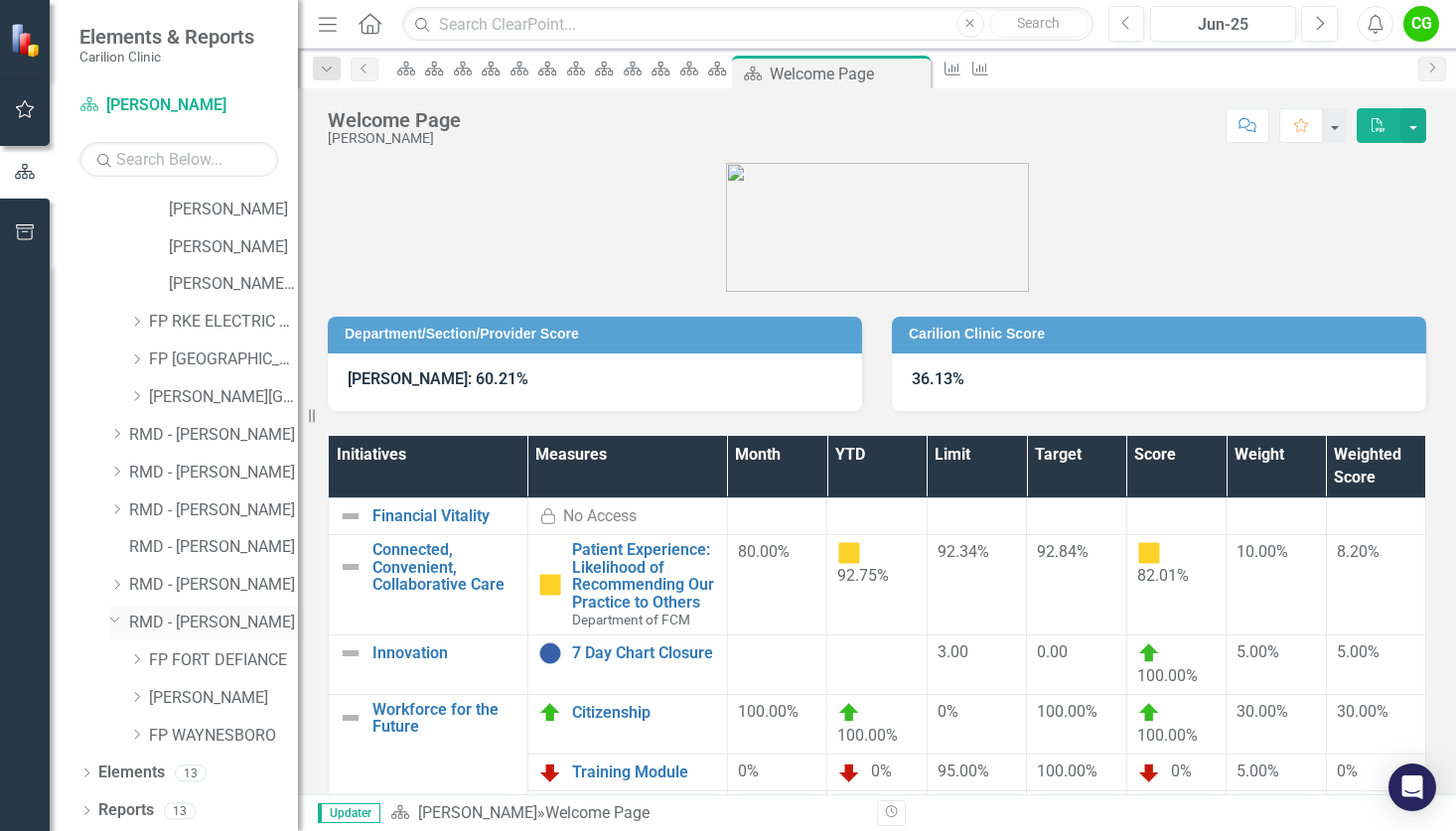 scroll, scrollTop: 3418, scrollLeft: 0, axis: vertical 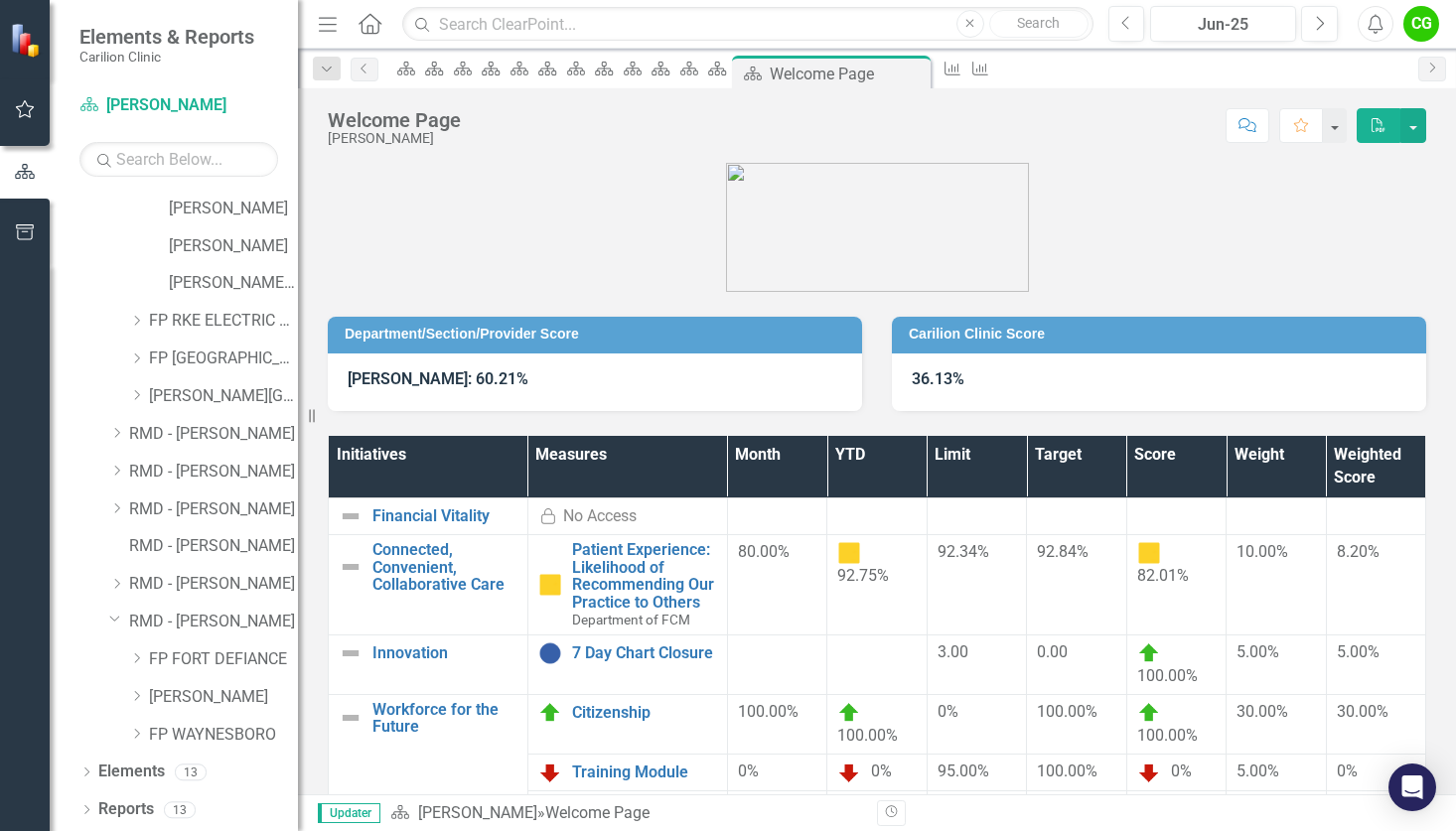 click on "Dropdown FP FORT DEFIANCE" at bounding box center (194, 662) 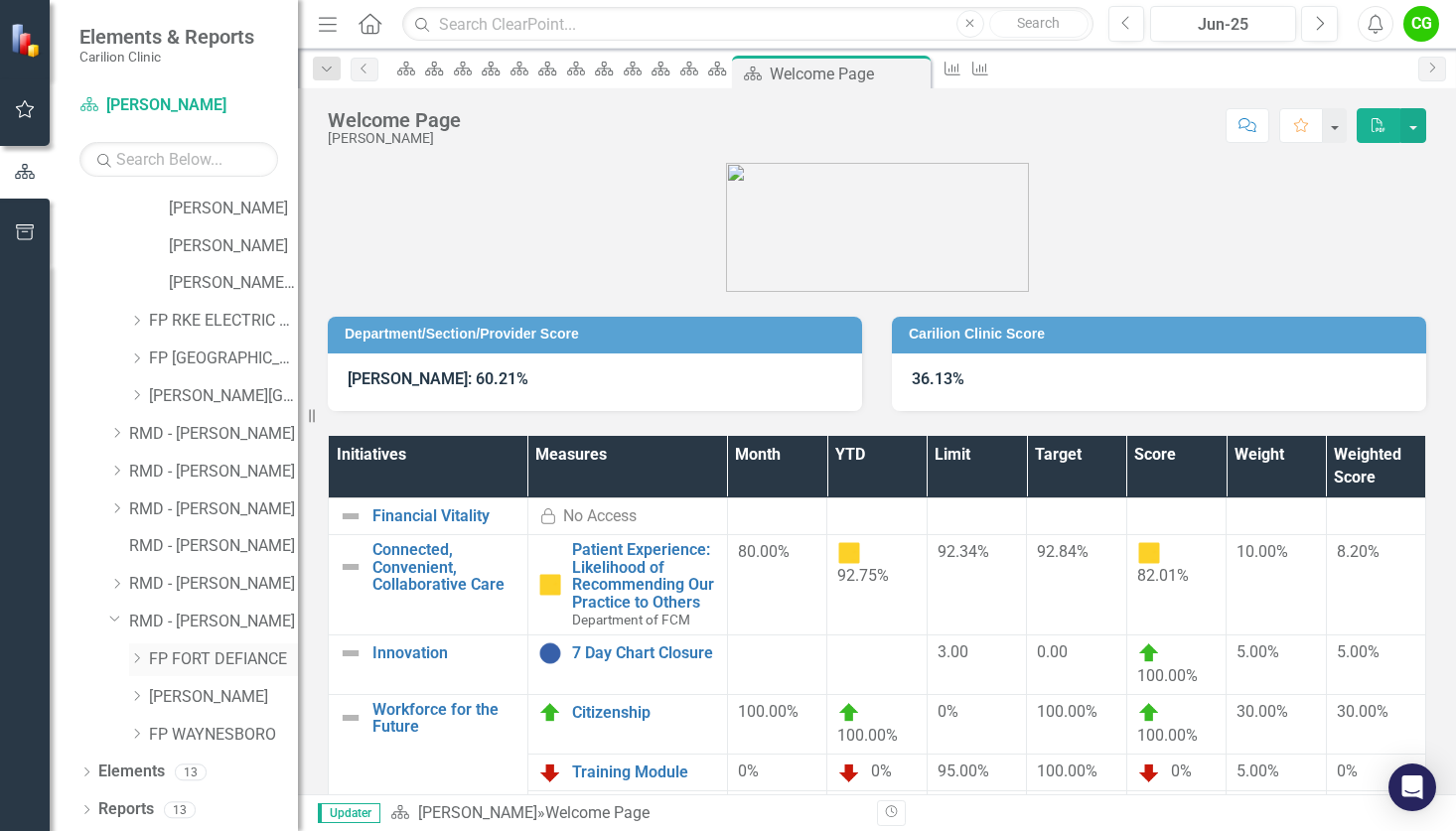 click on "Dropdown" 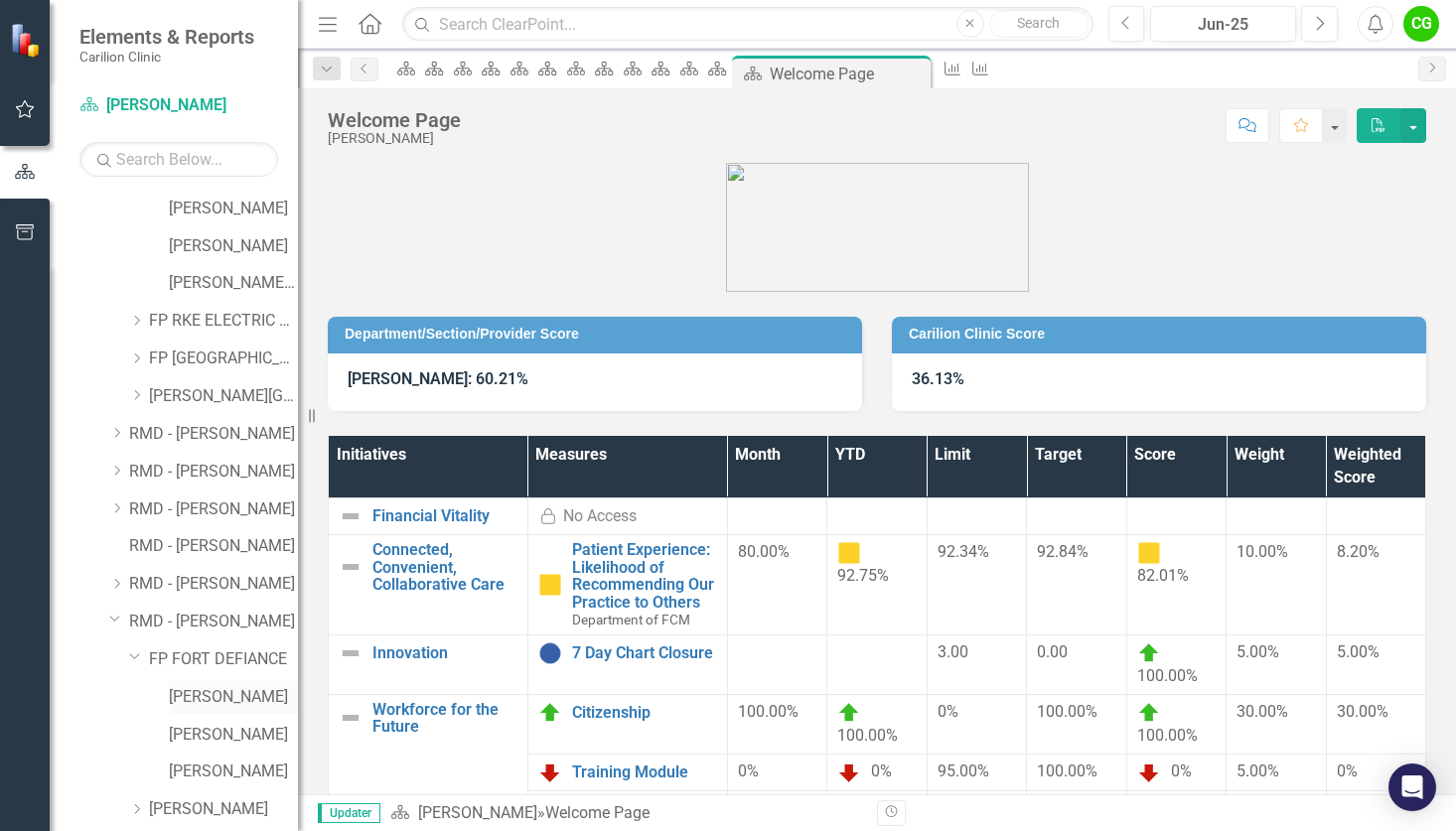 click on "[PERSON_NAME]" at bounding box center [233, 697] 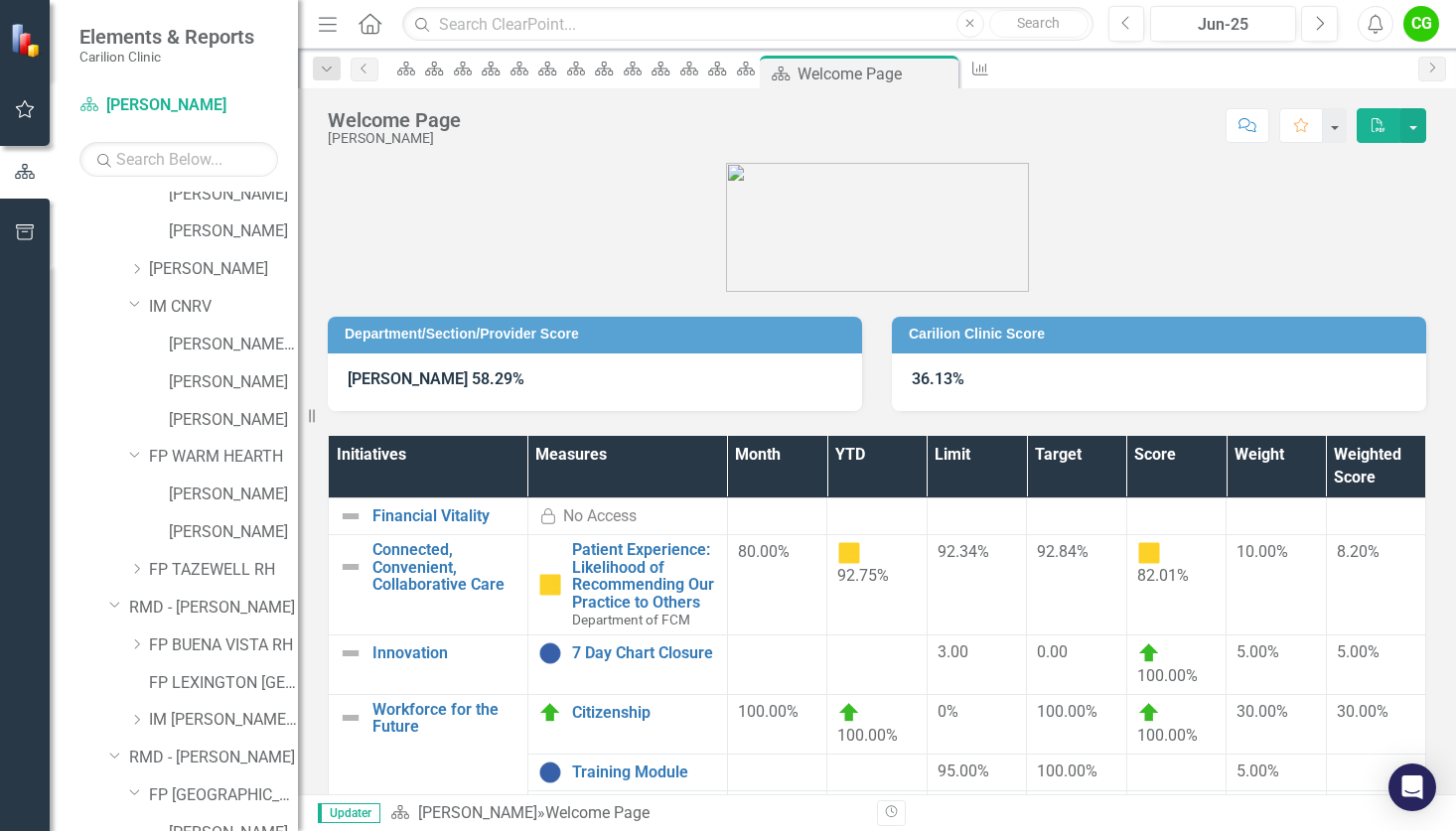 scroll, scrollTop: 2085, scrollLeft: 0, axis: vertical 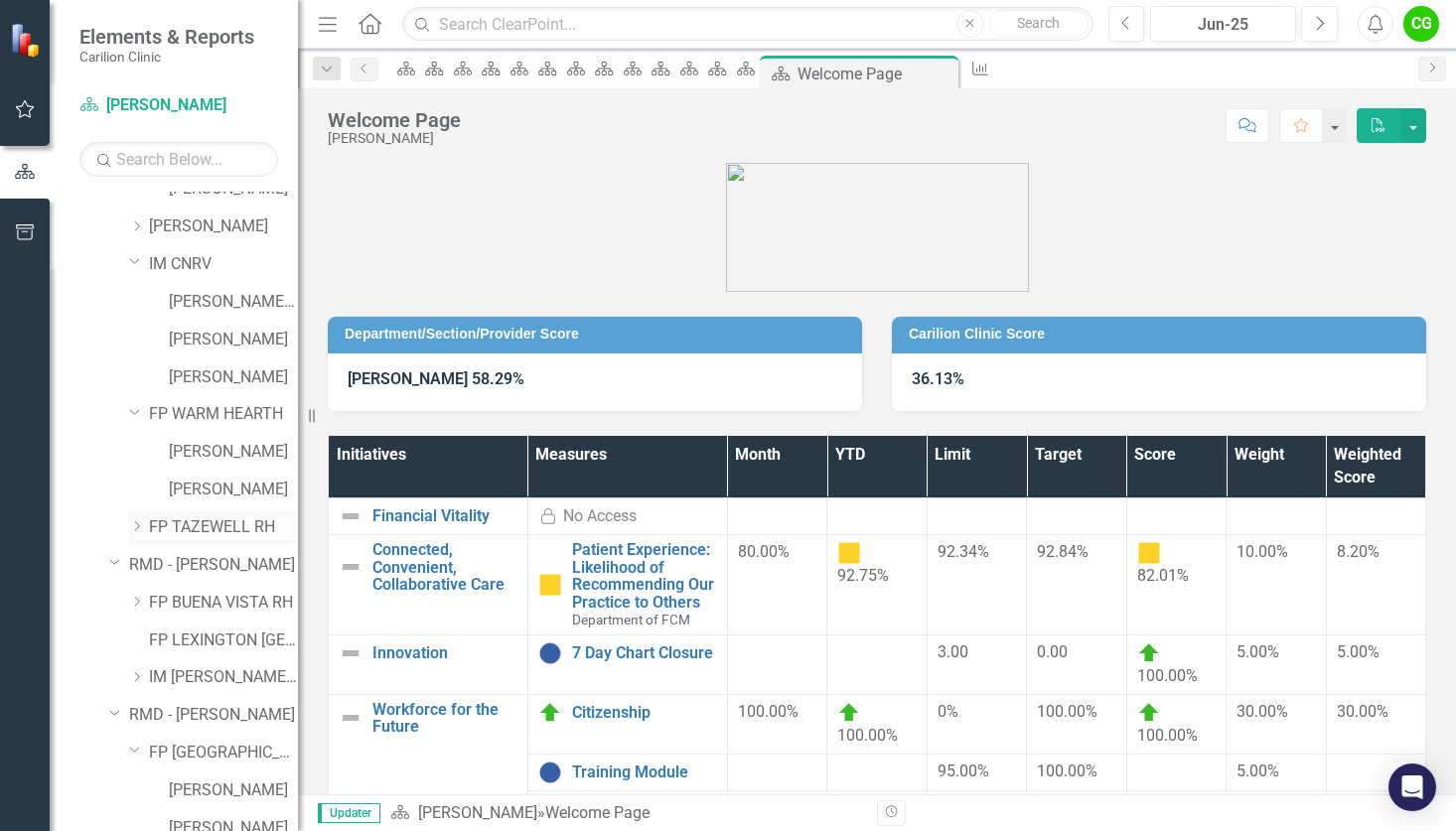 click on "Dropdown" 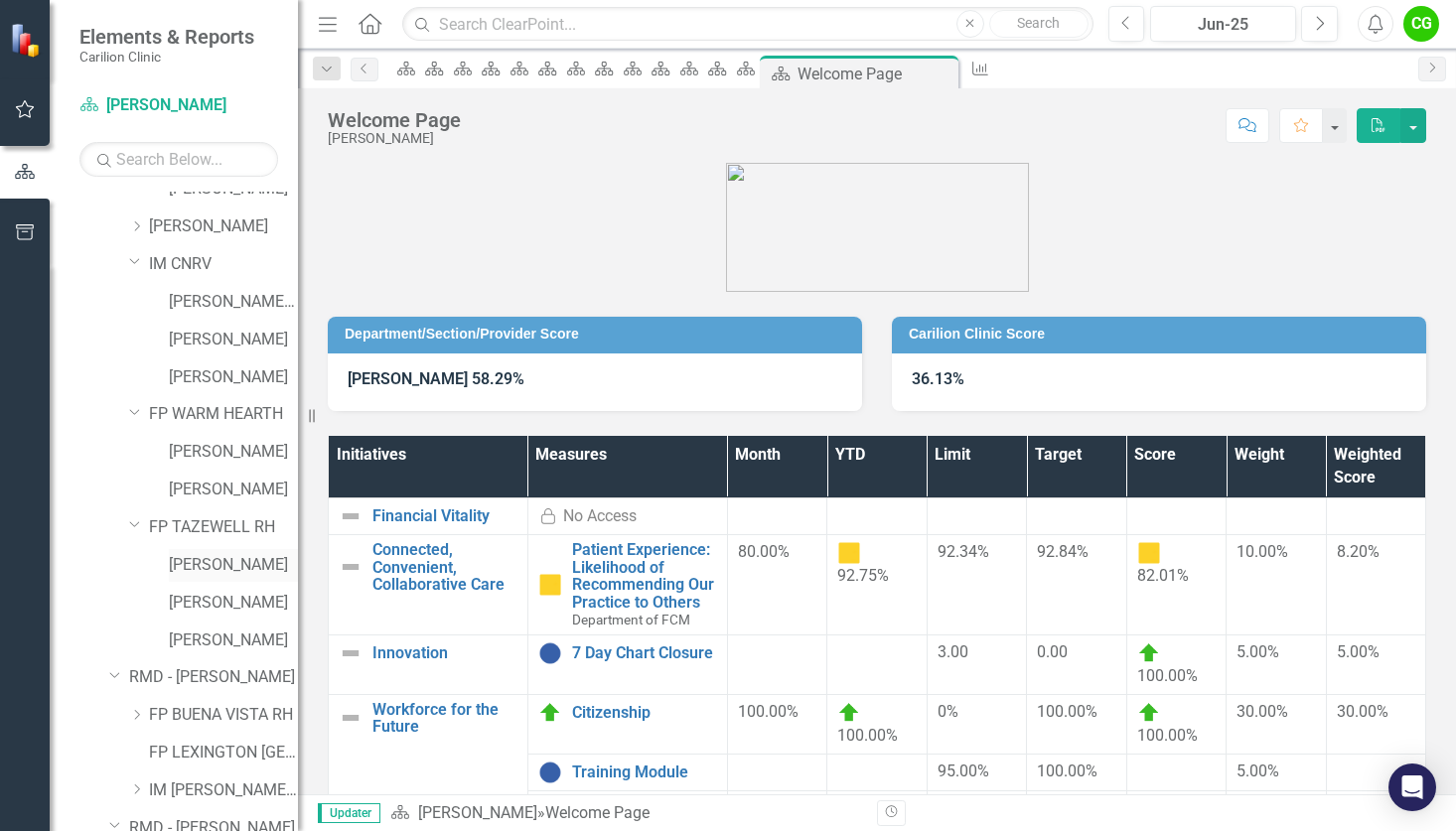 click on "[PERSON_NAME]" at bounding box center [233, 565] 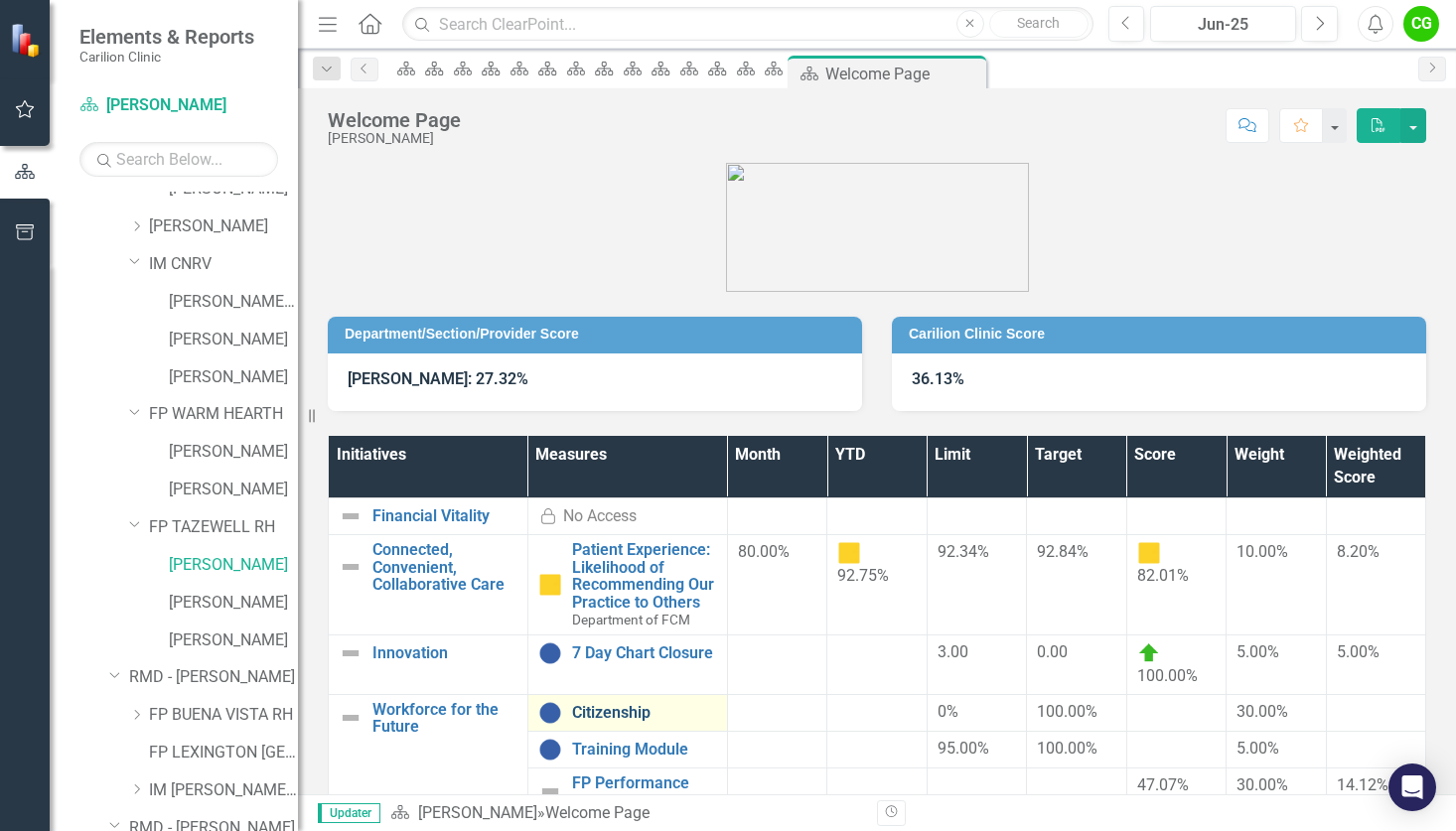 click on "Citizenship" at bounding box center (645, 713) 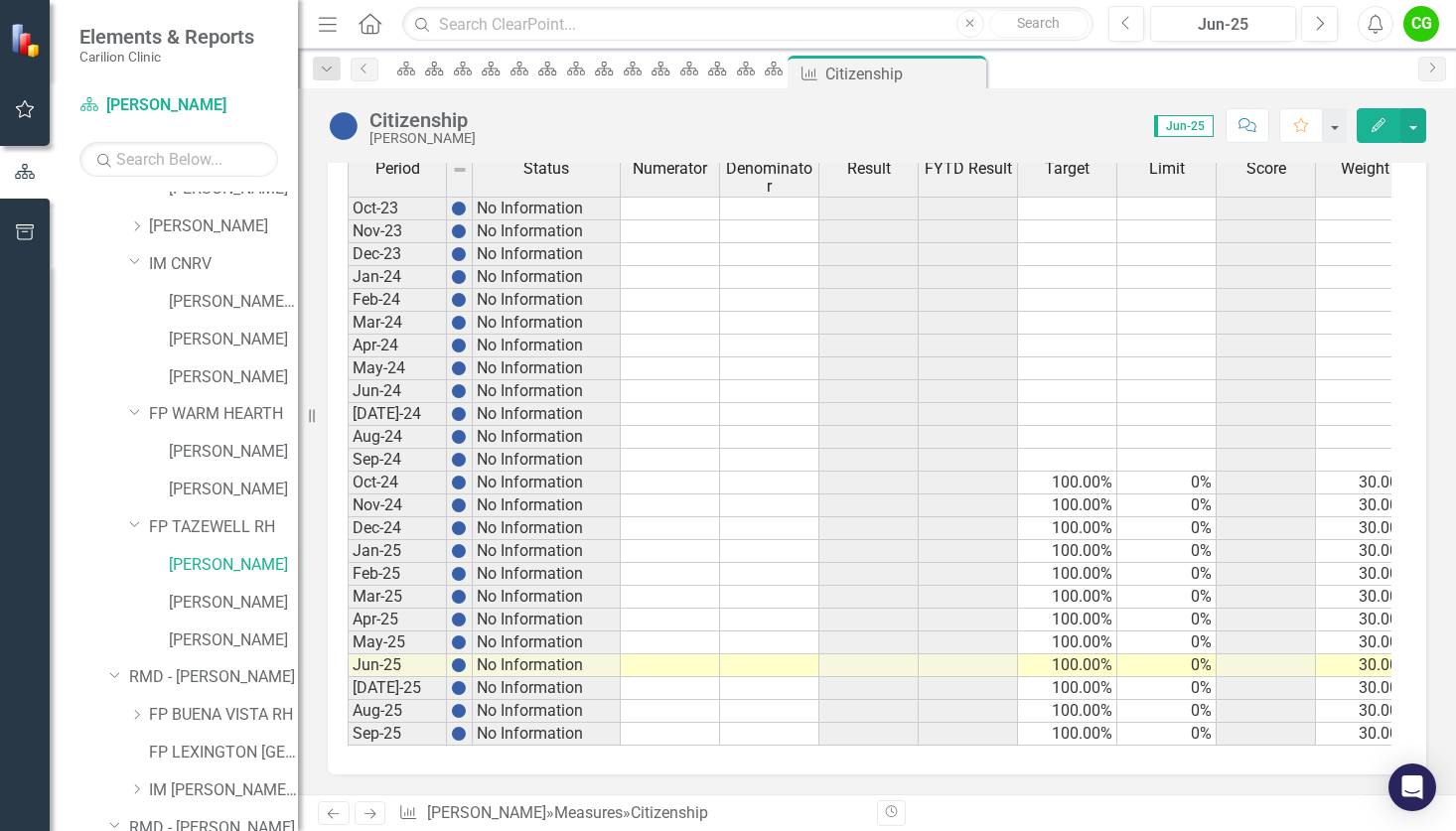 scroll, scrollTop: 585, scrollLeft: 0, axis: vertical 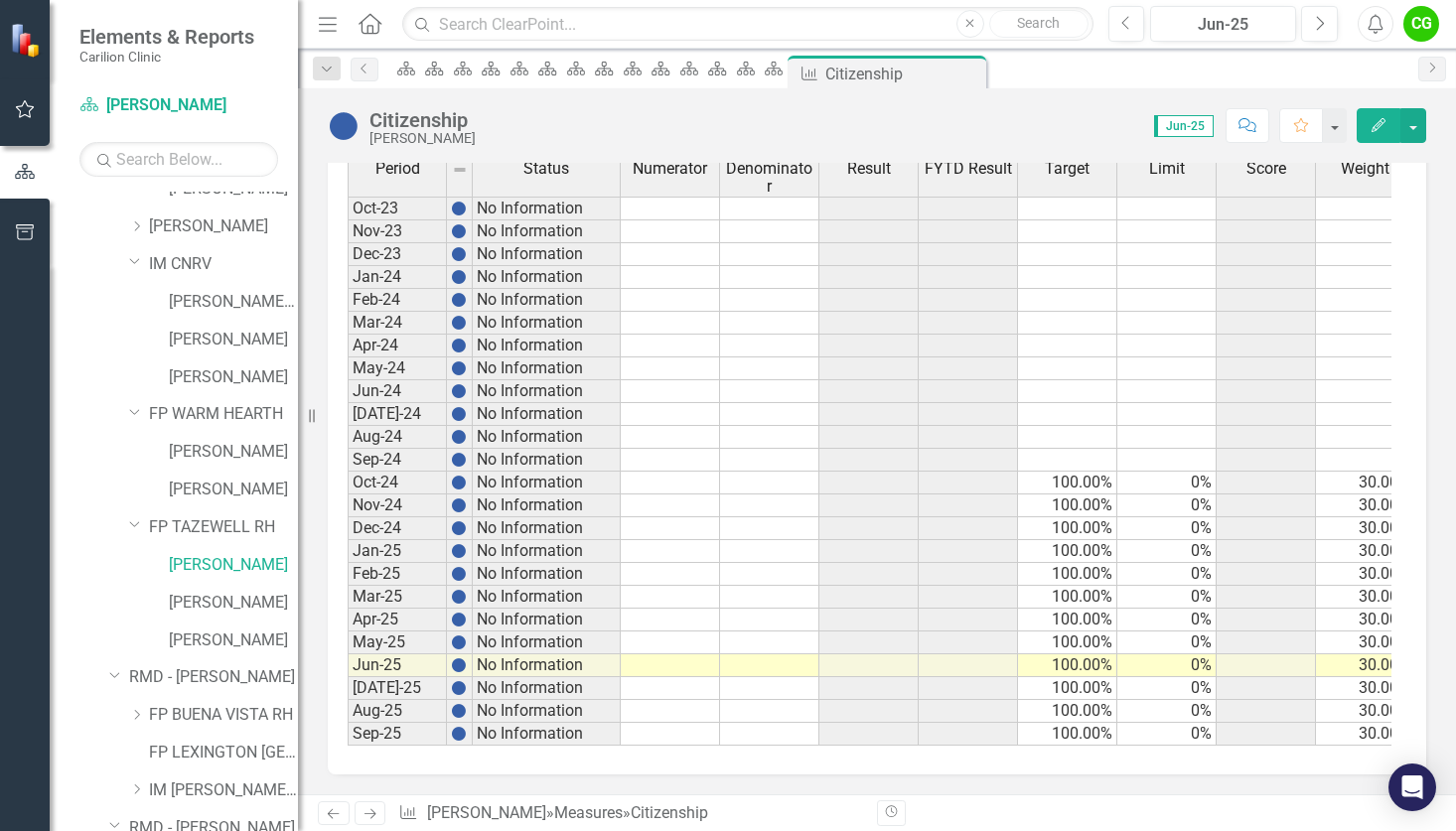 click at bounding box center [670, 665] 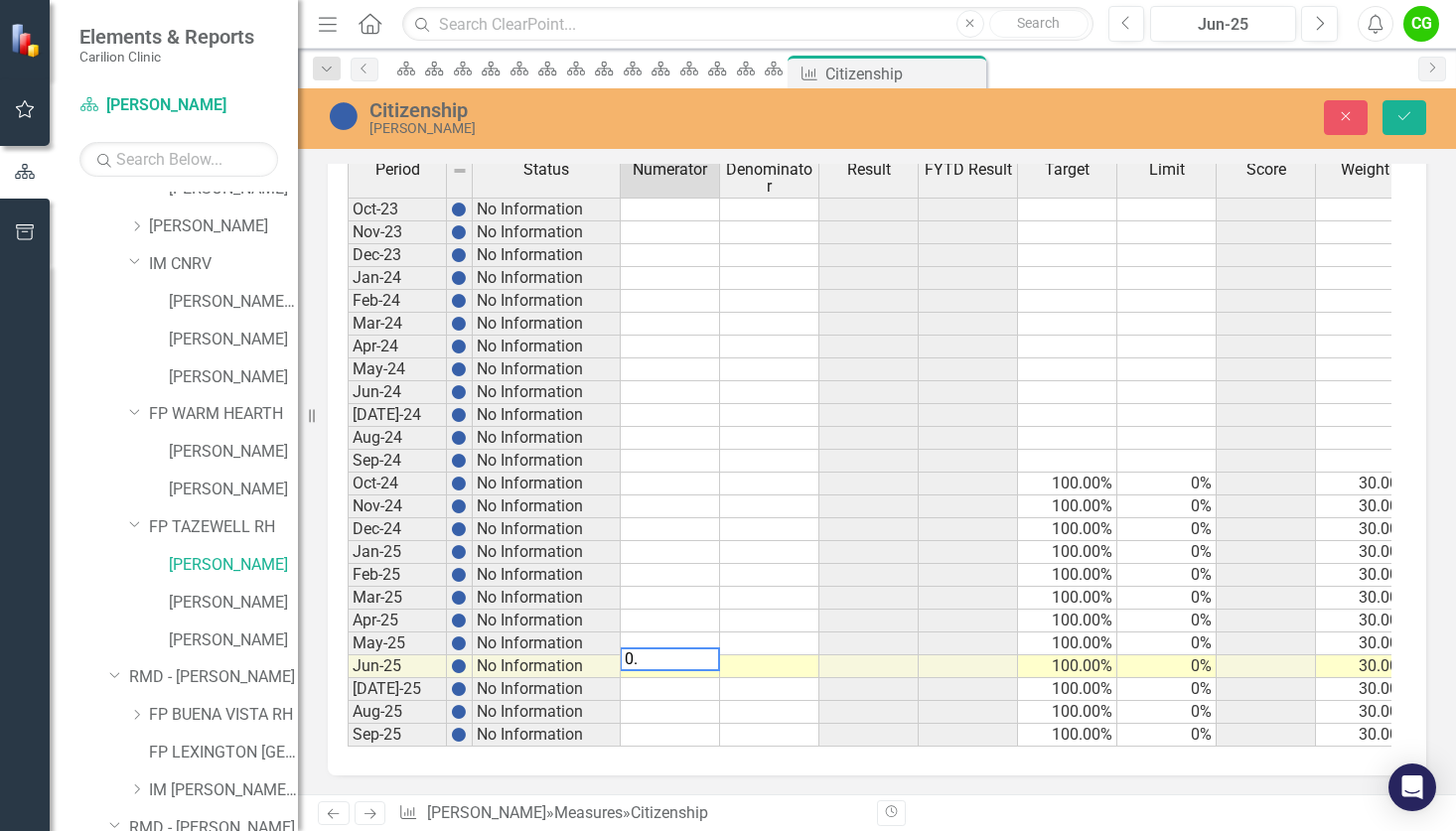 scroll, scrollTop: 596, scrollLeft: 0, axis: vertical 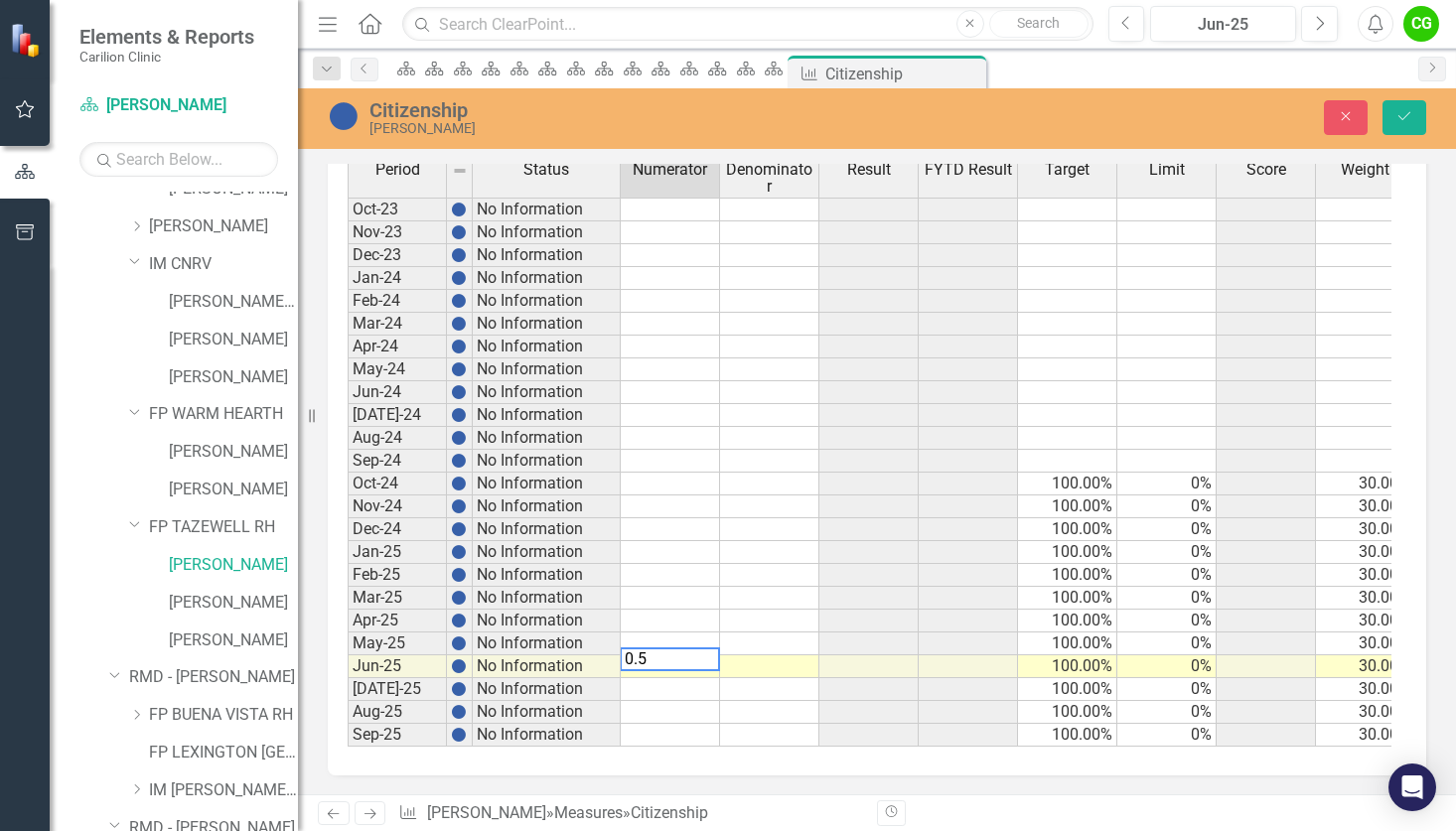 click at bounding box center [770, 666] 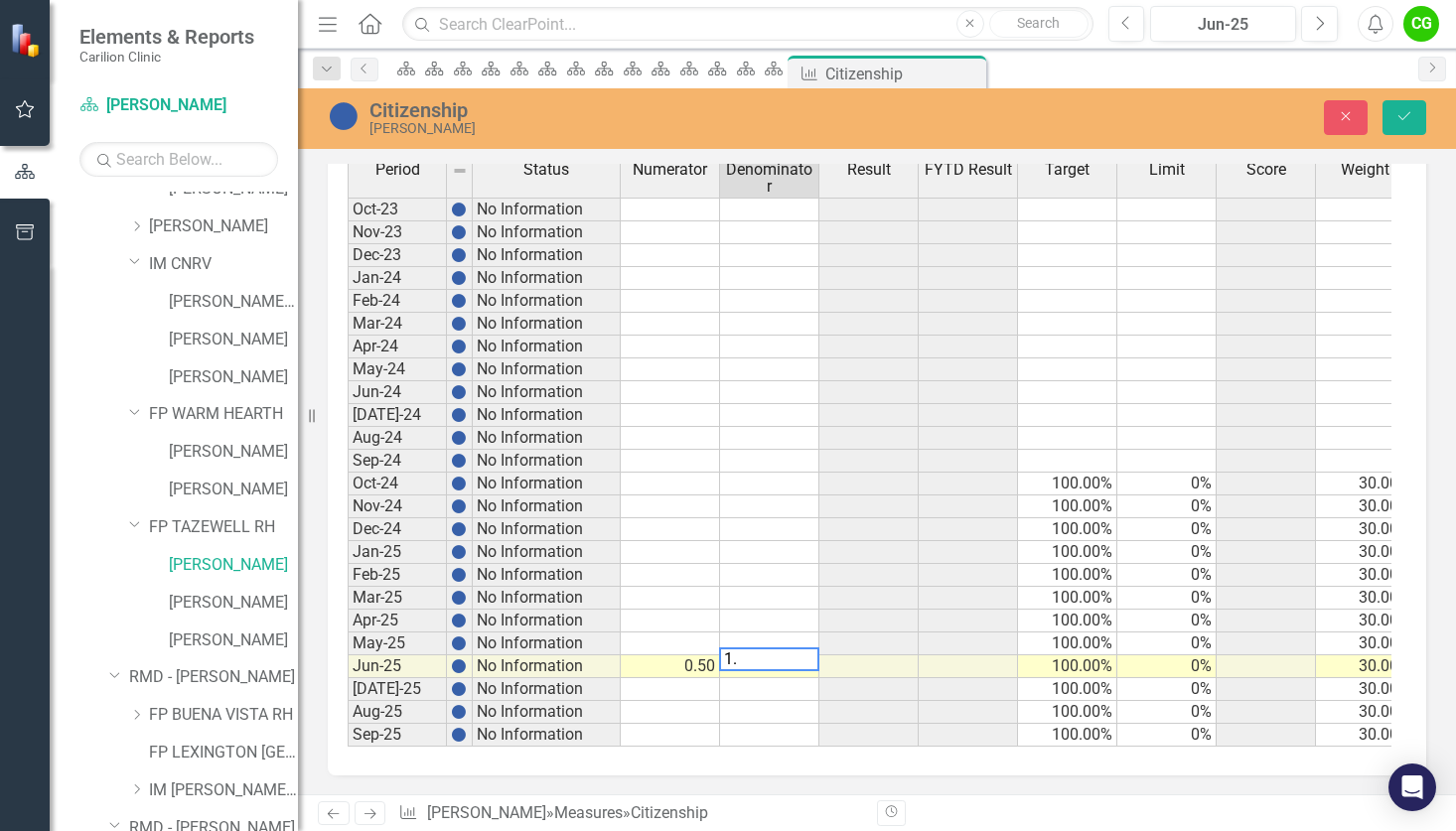 type on "1.0" 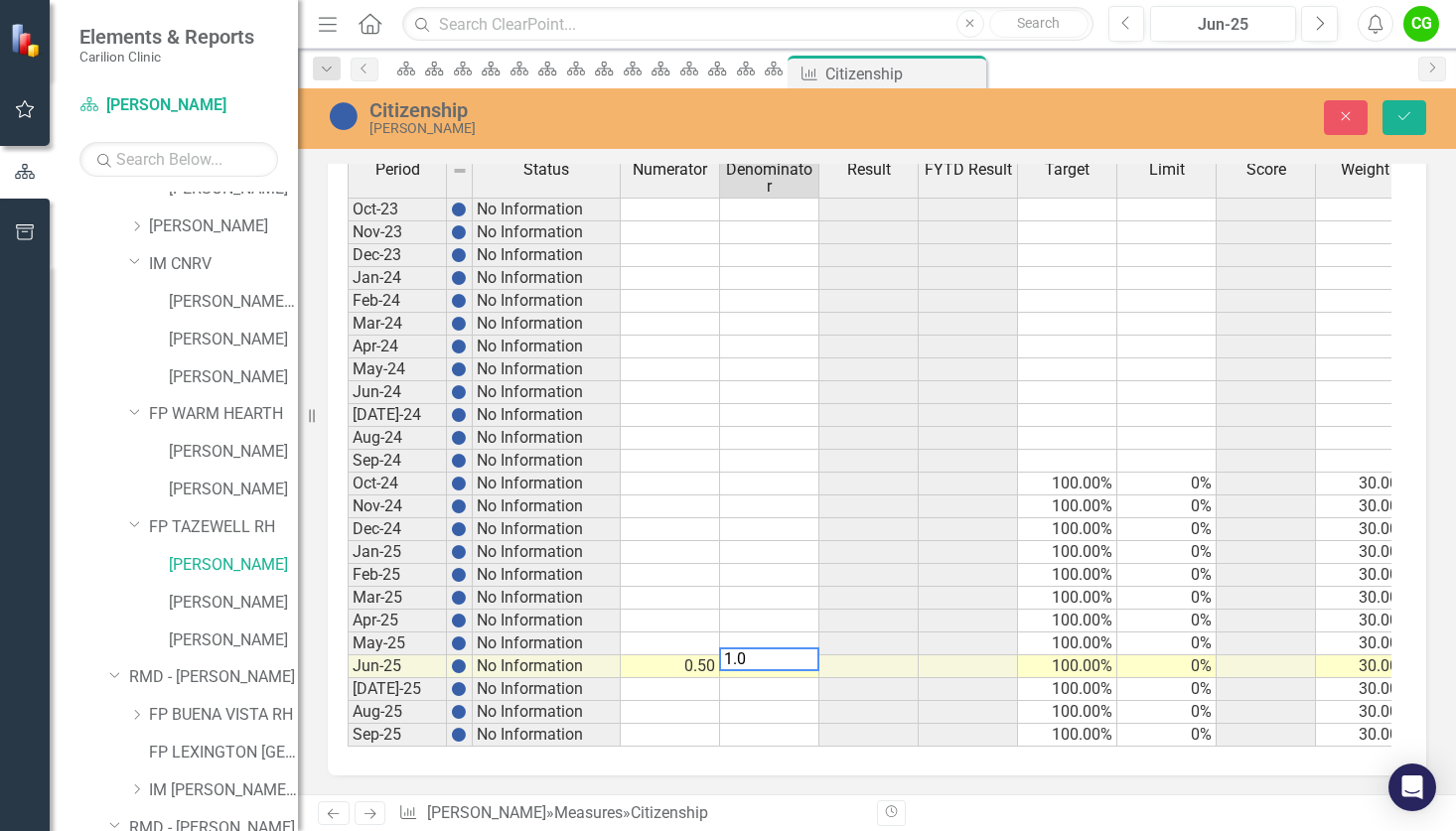 type 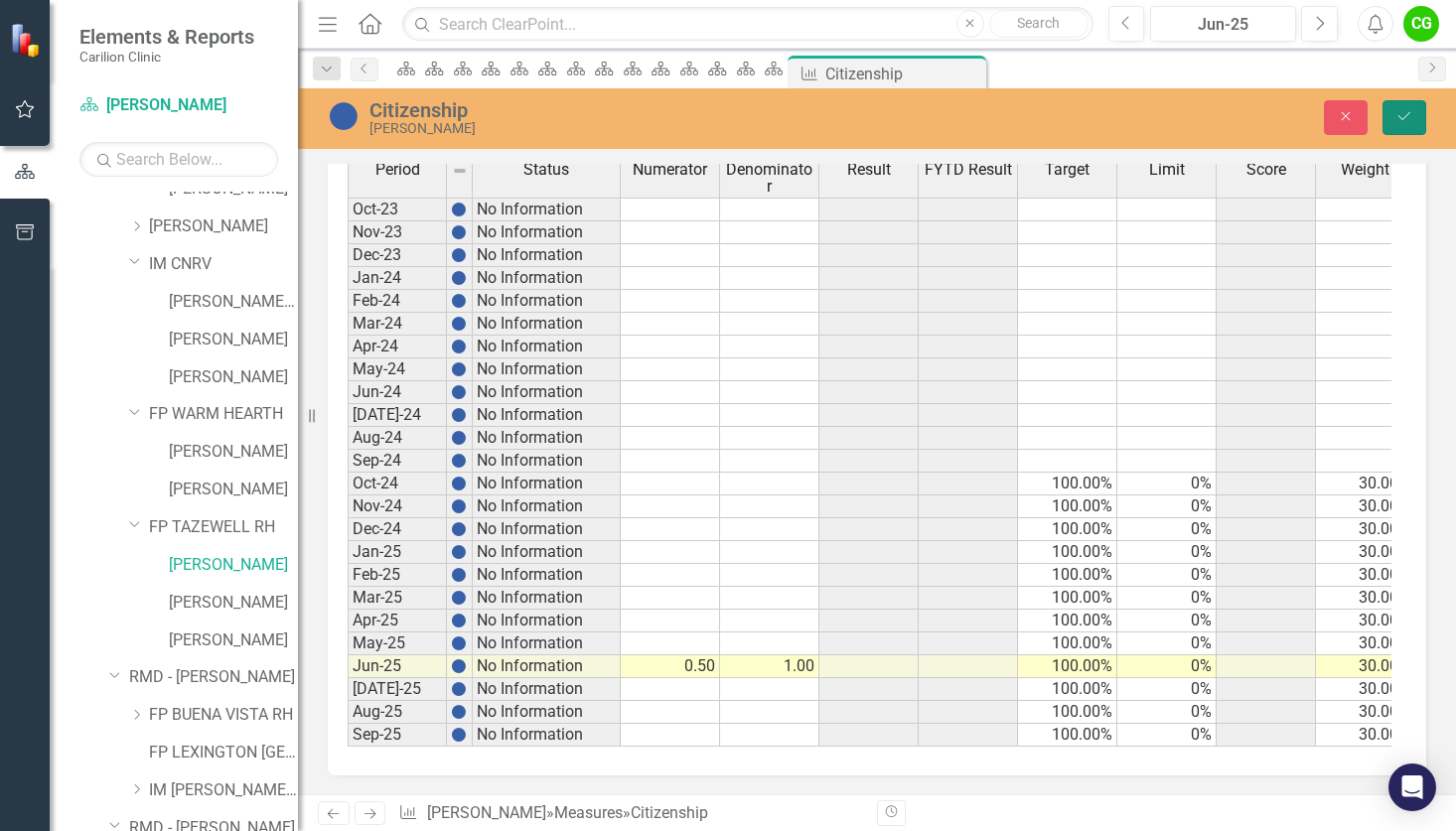 click on "Save" 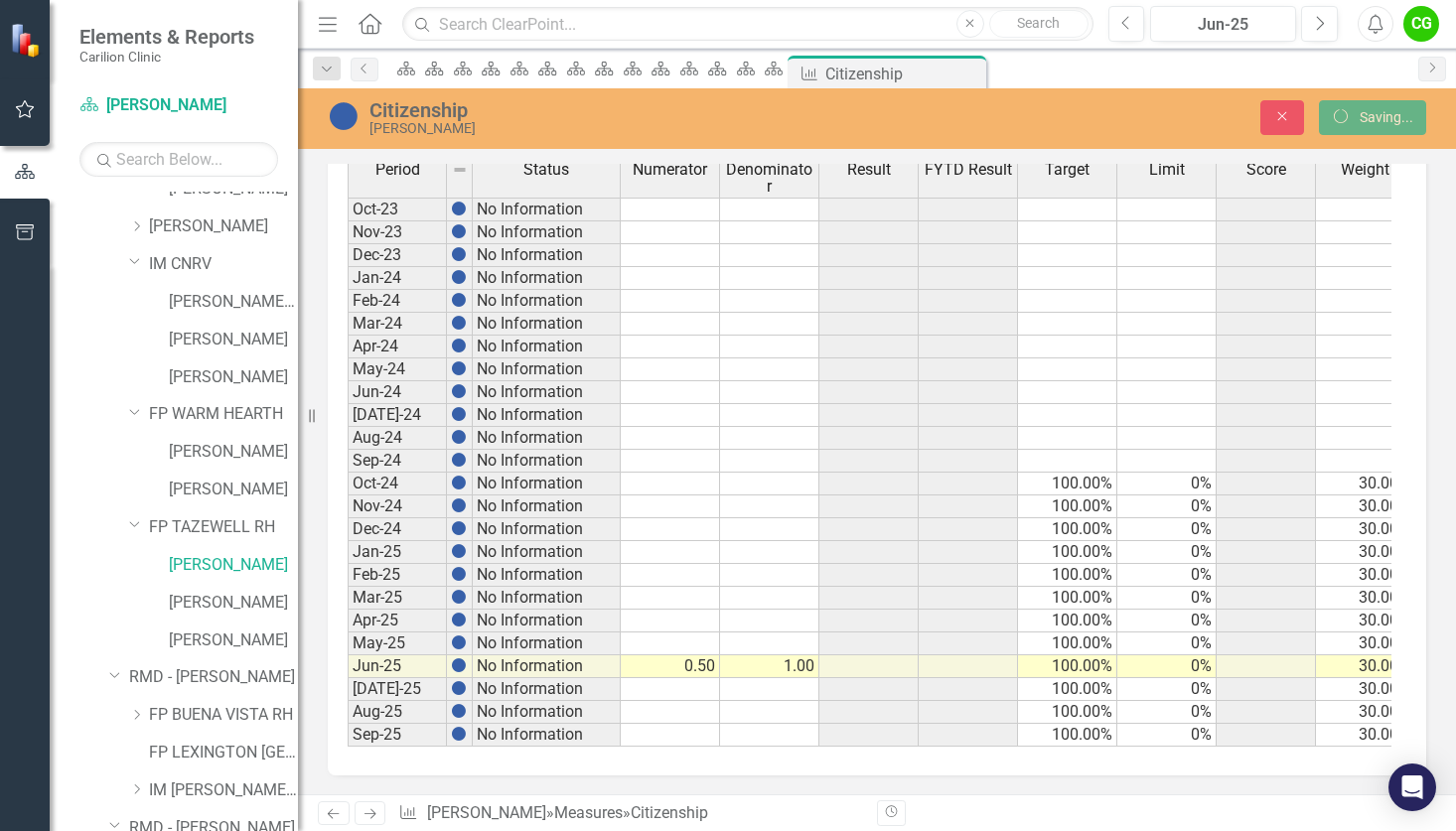 scroll, scrollTop: 585, scrollLeft: 0, axis: vertical 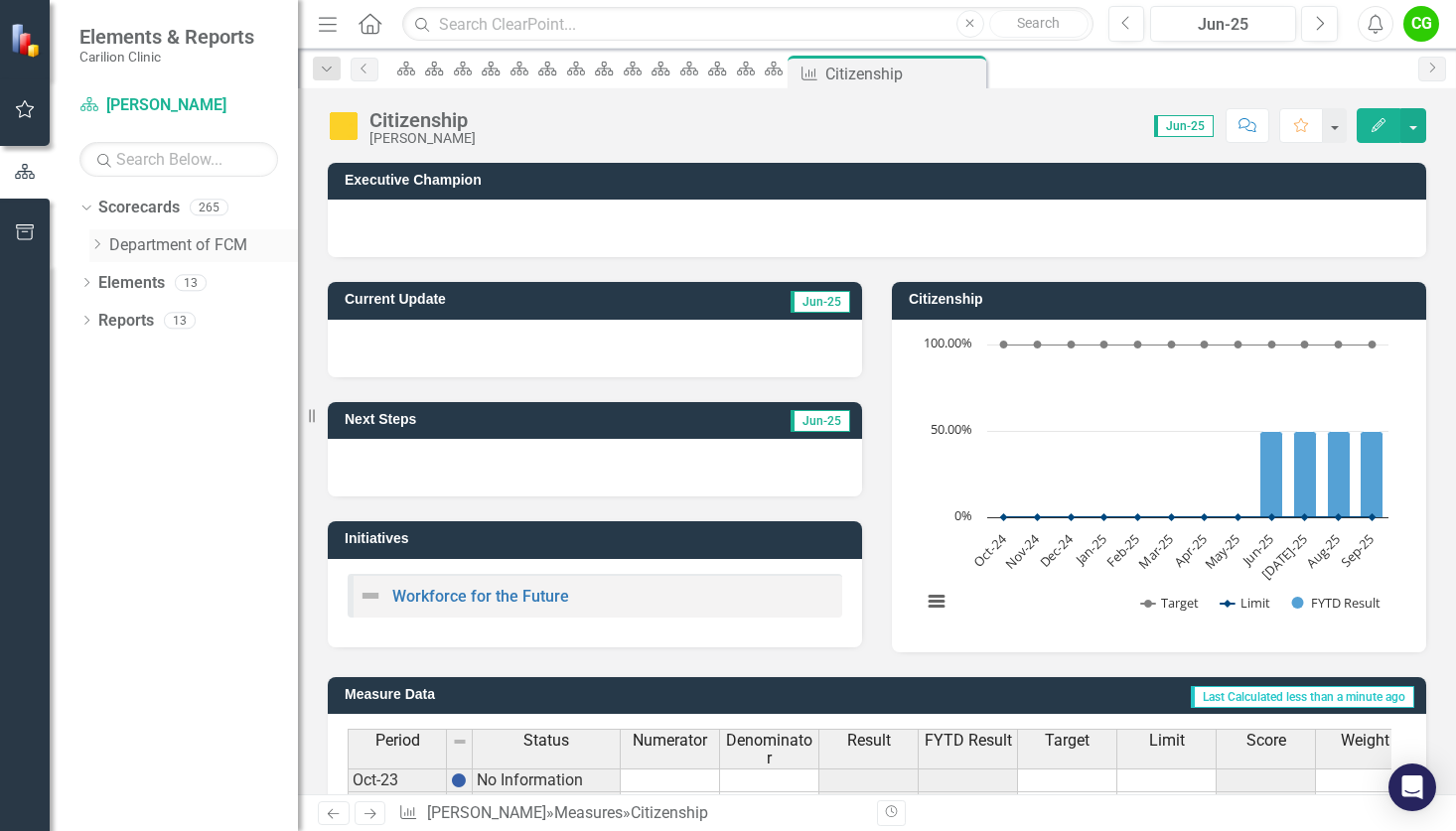 click on "Dropdown" 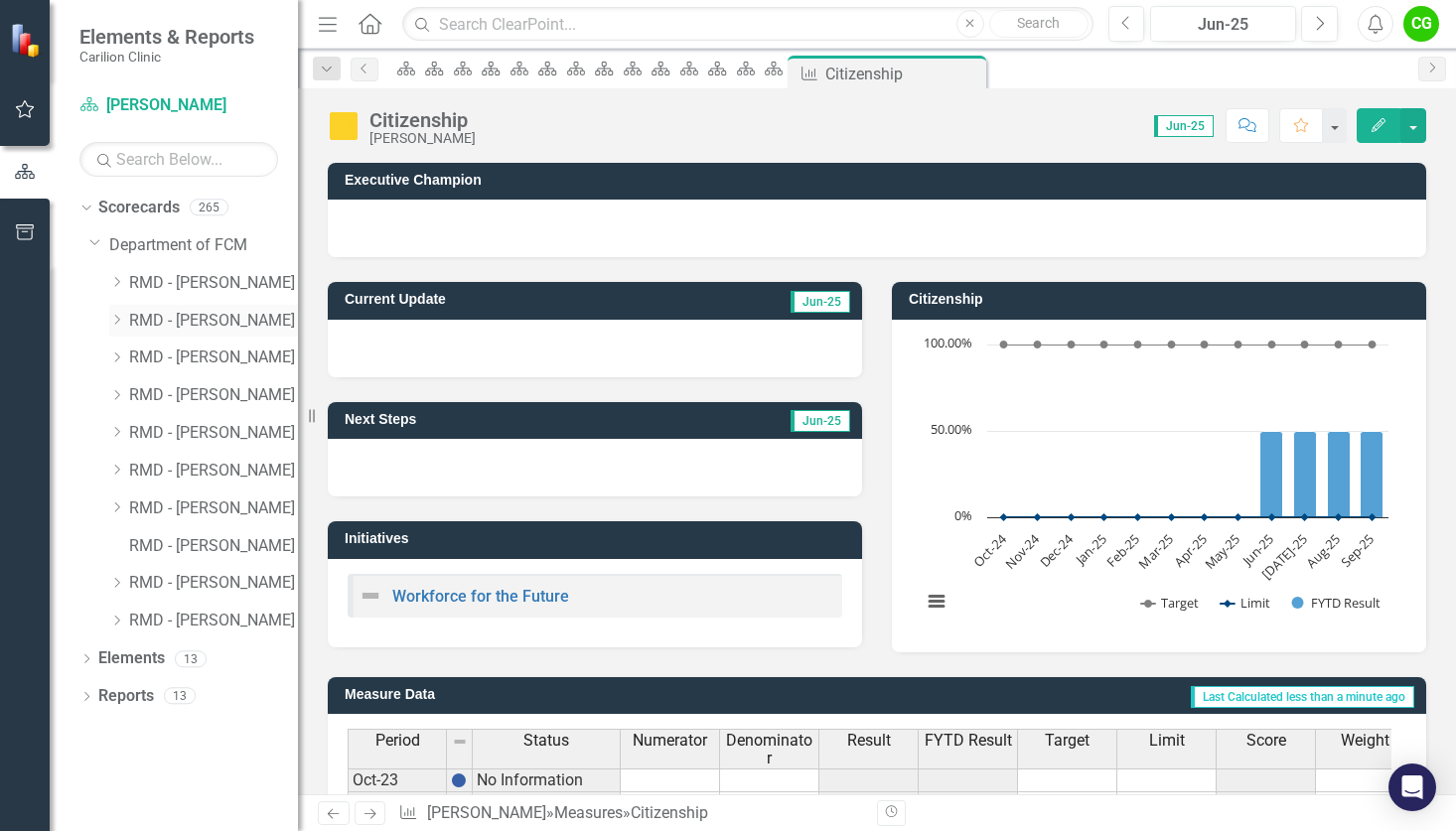 click on "Dropdown" 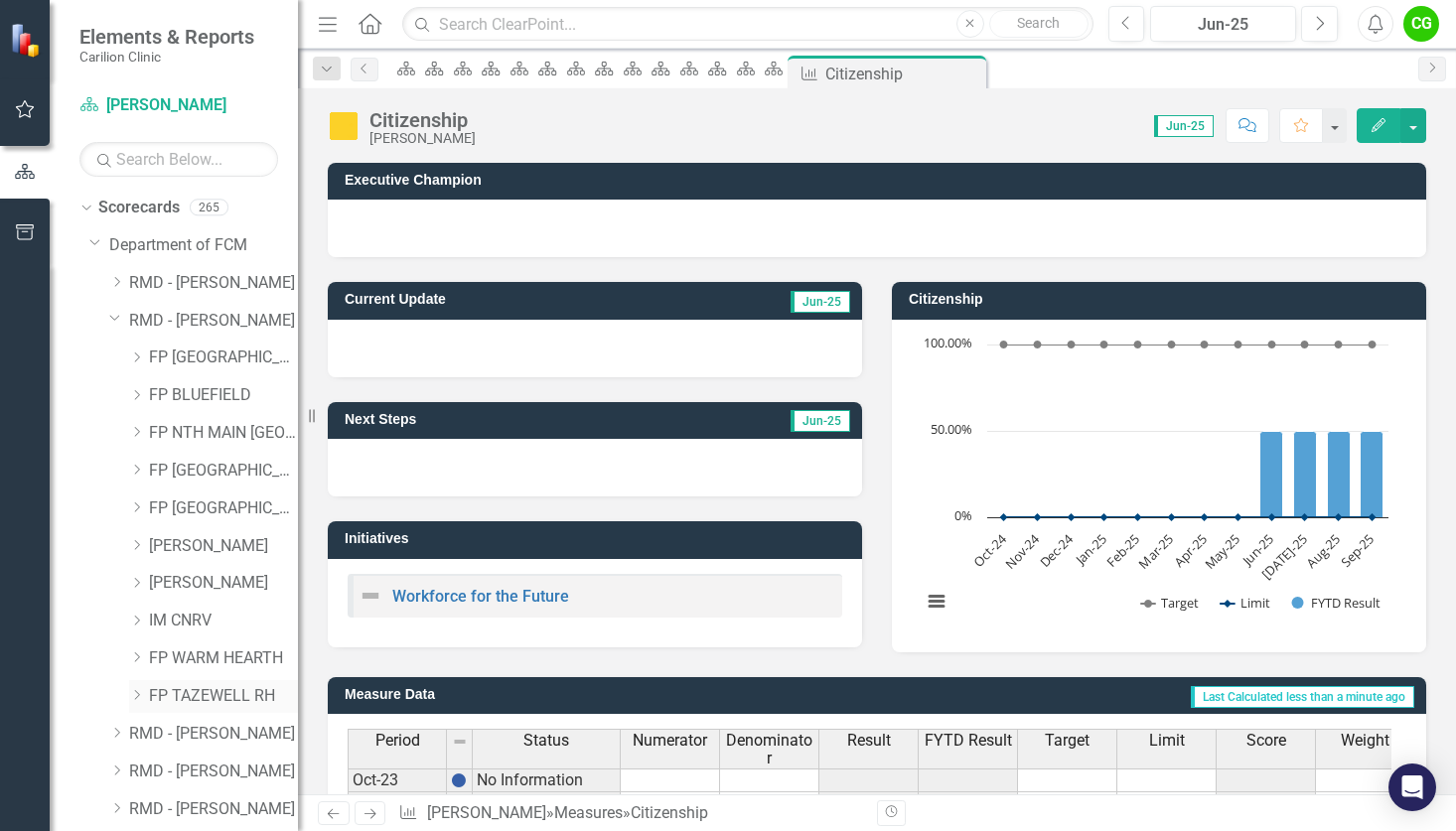 click on "Dropdown" 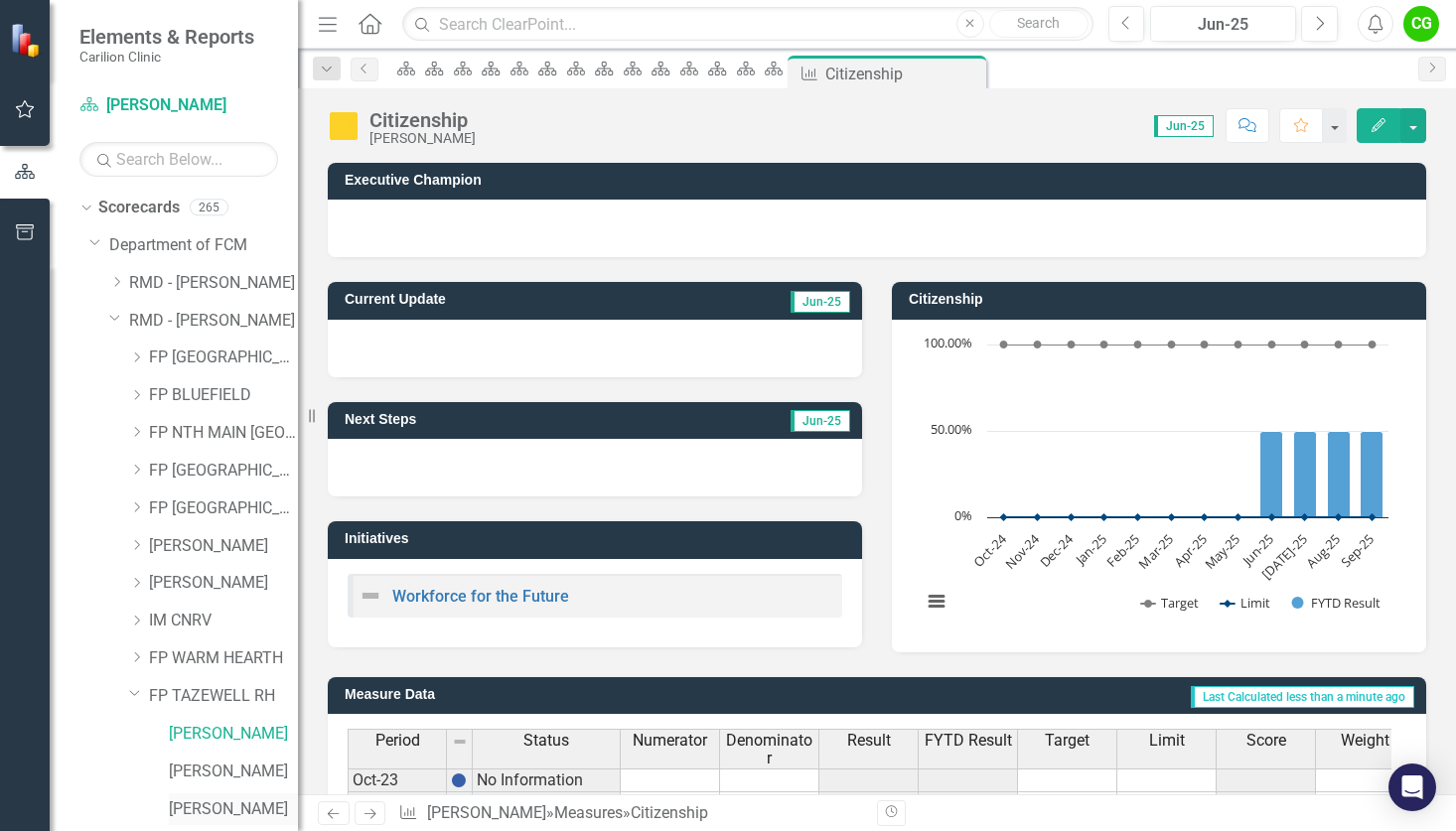 click on "[PERSON_NAME]" at bounding box center [233, 809] 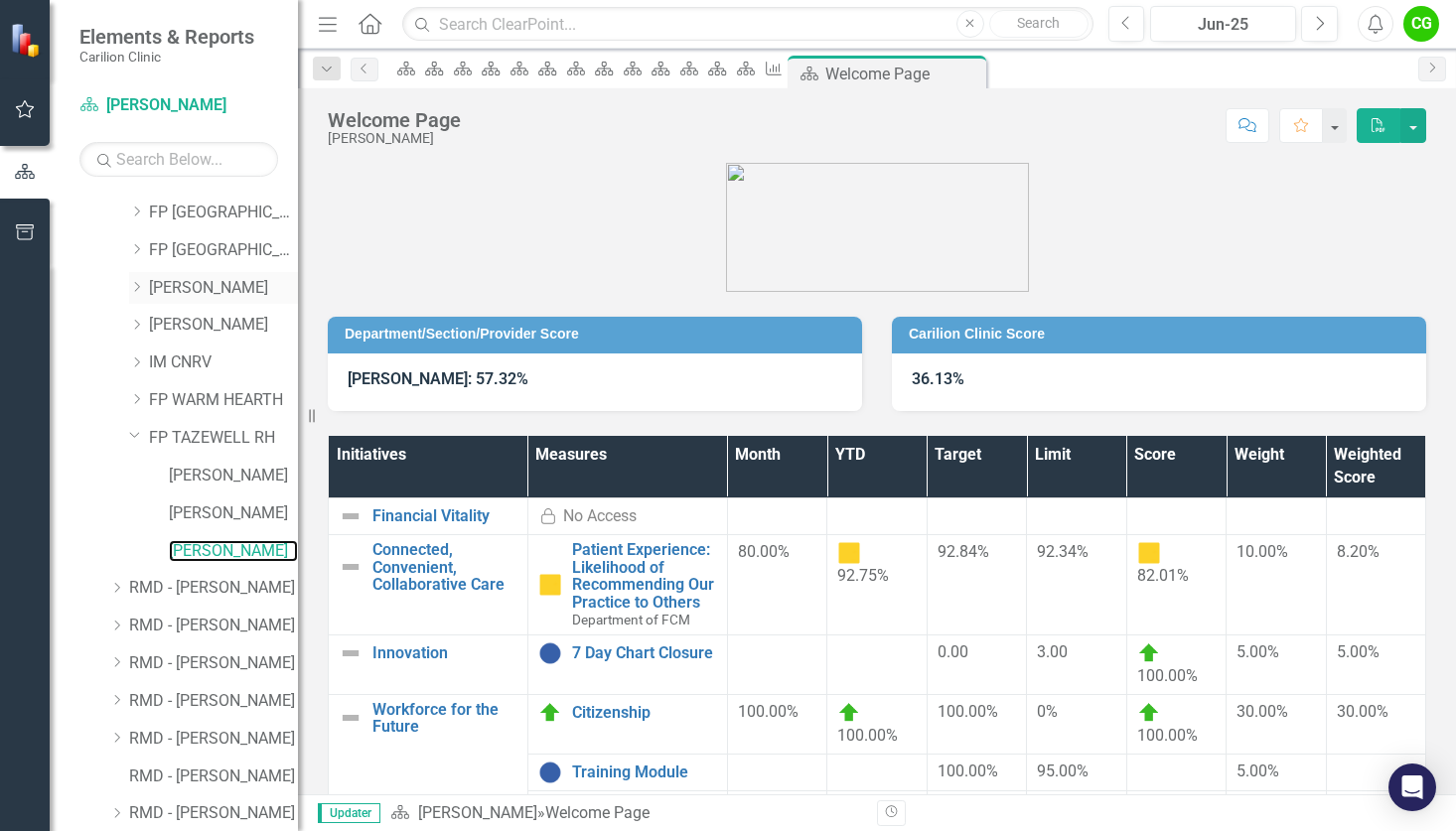 scroll, scrollTop: 374, scrollLeft: 0, axis: vertical 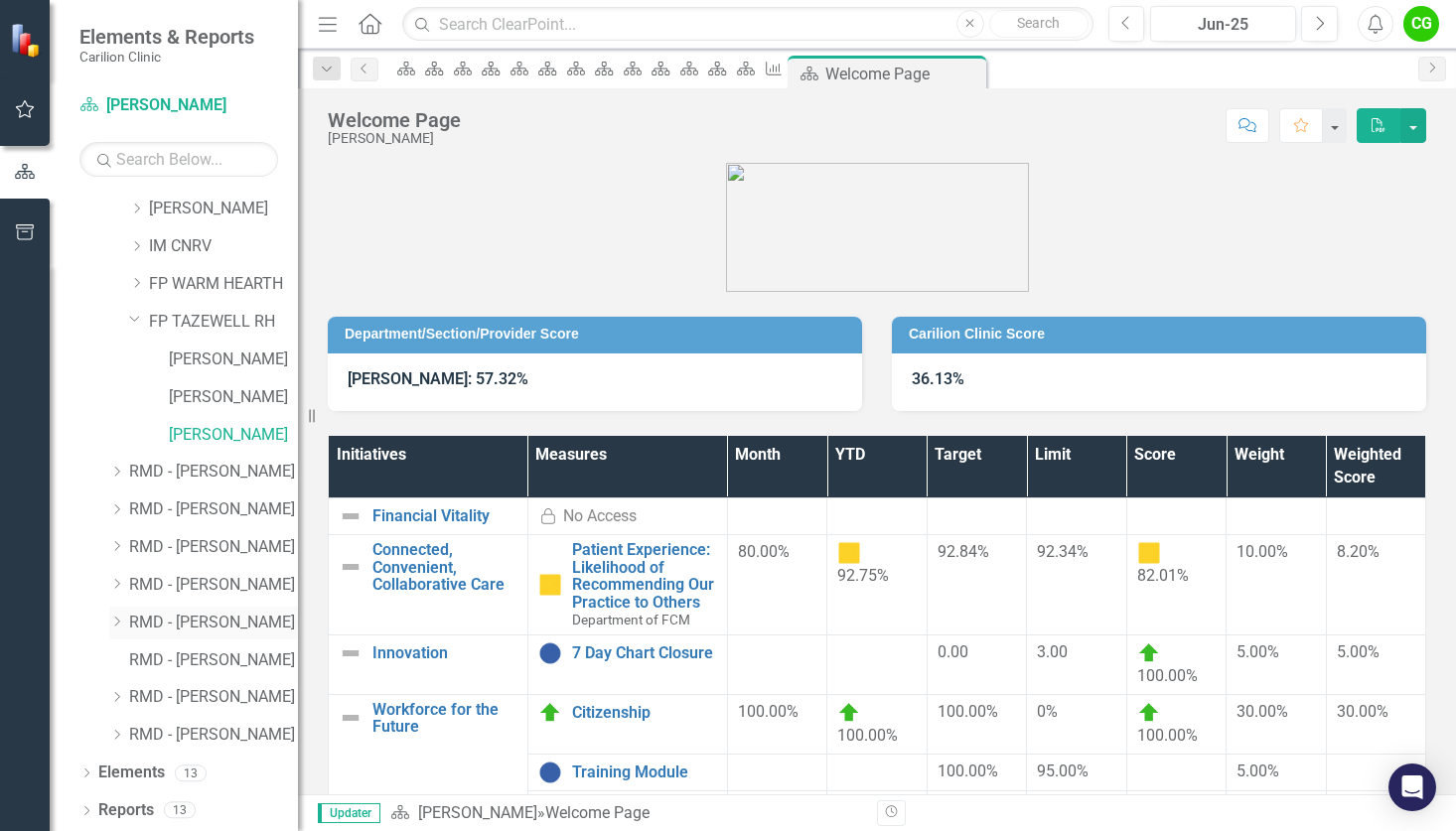 click on "Dropdown" 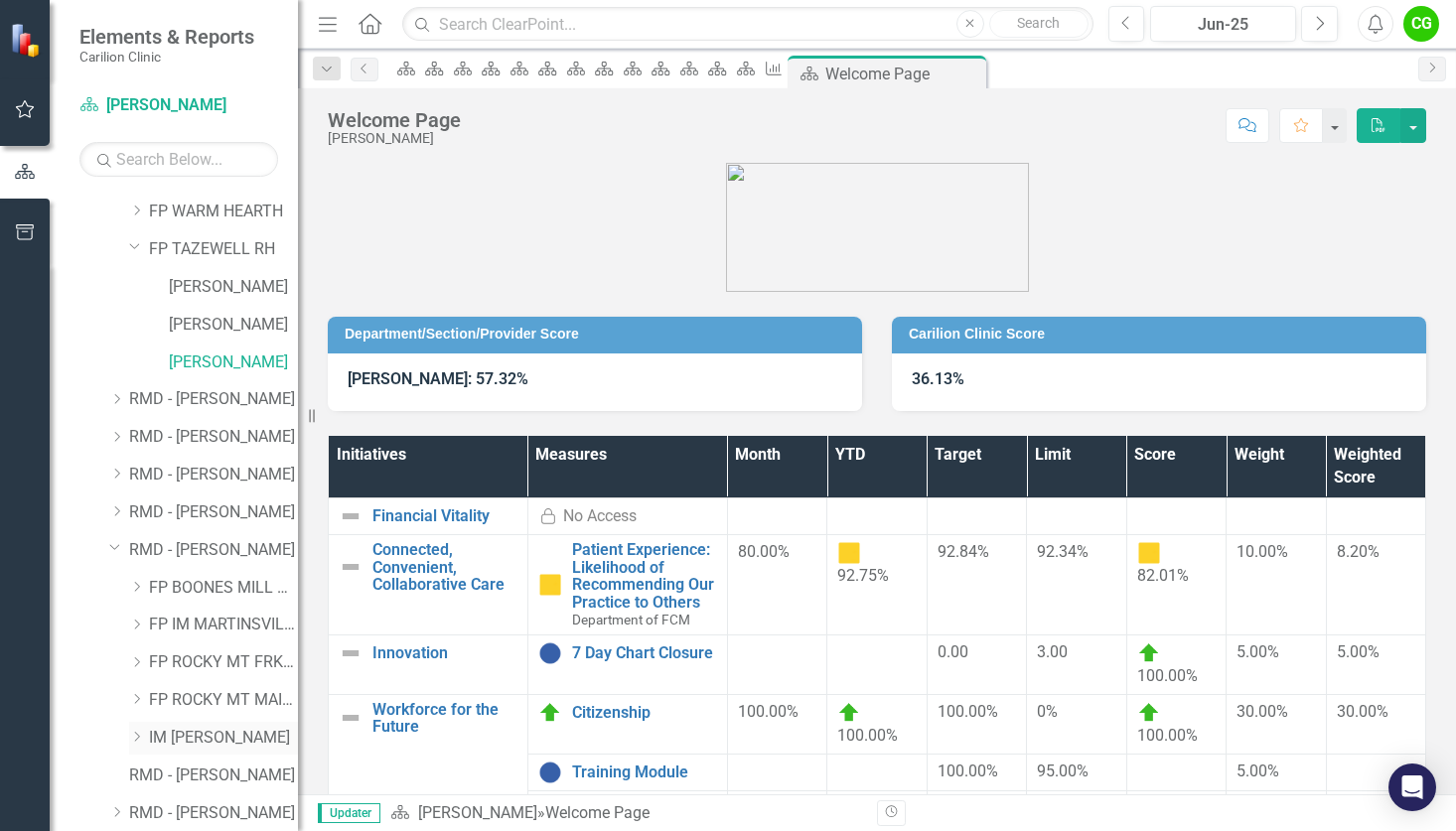 scroll, scrollTop: 474, scrollLeft: 0, axis: vertical 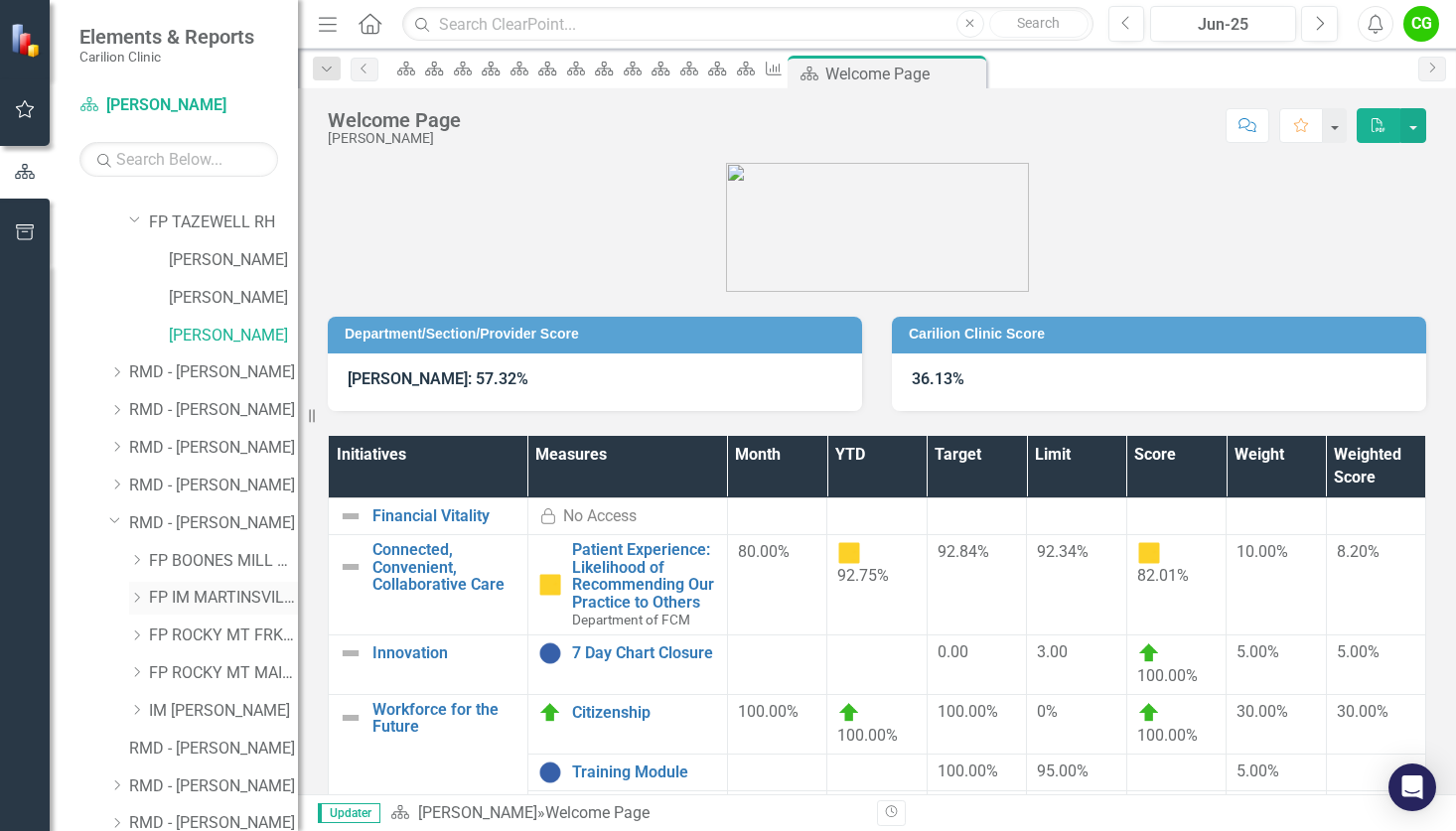 click on "Dropdown" 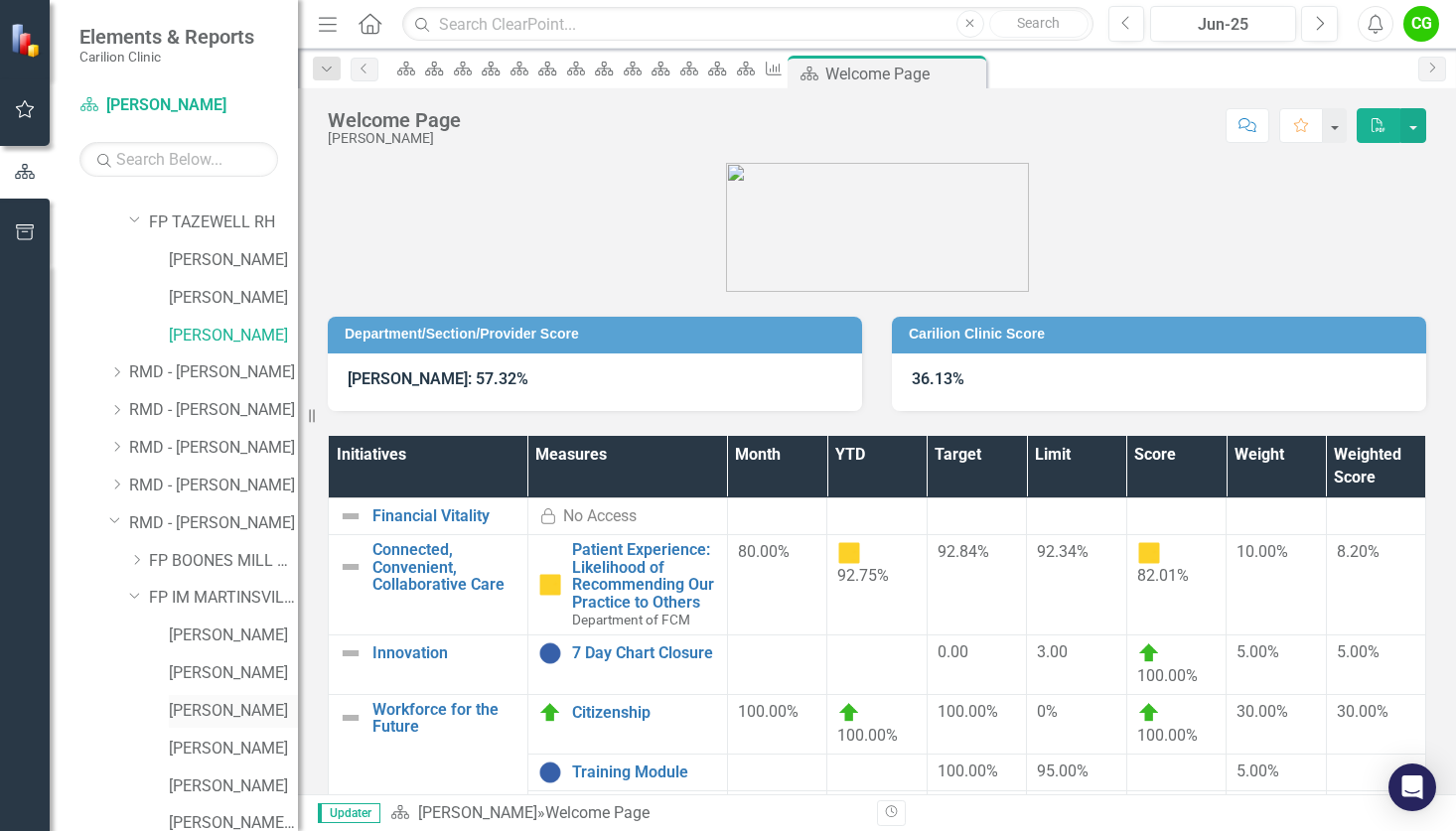 click on "[PERSON_NAME]" at bounding box center (233, 711) 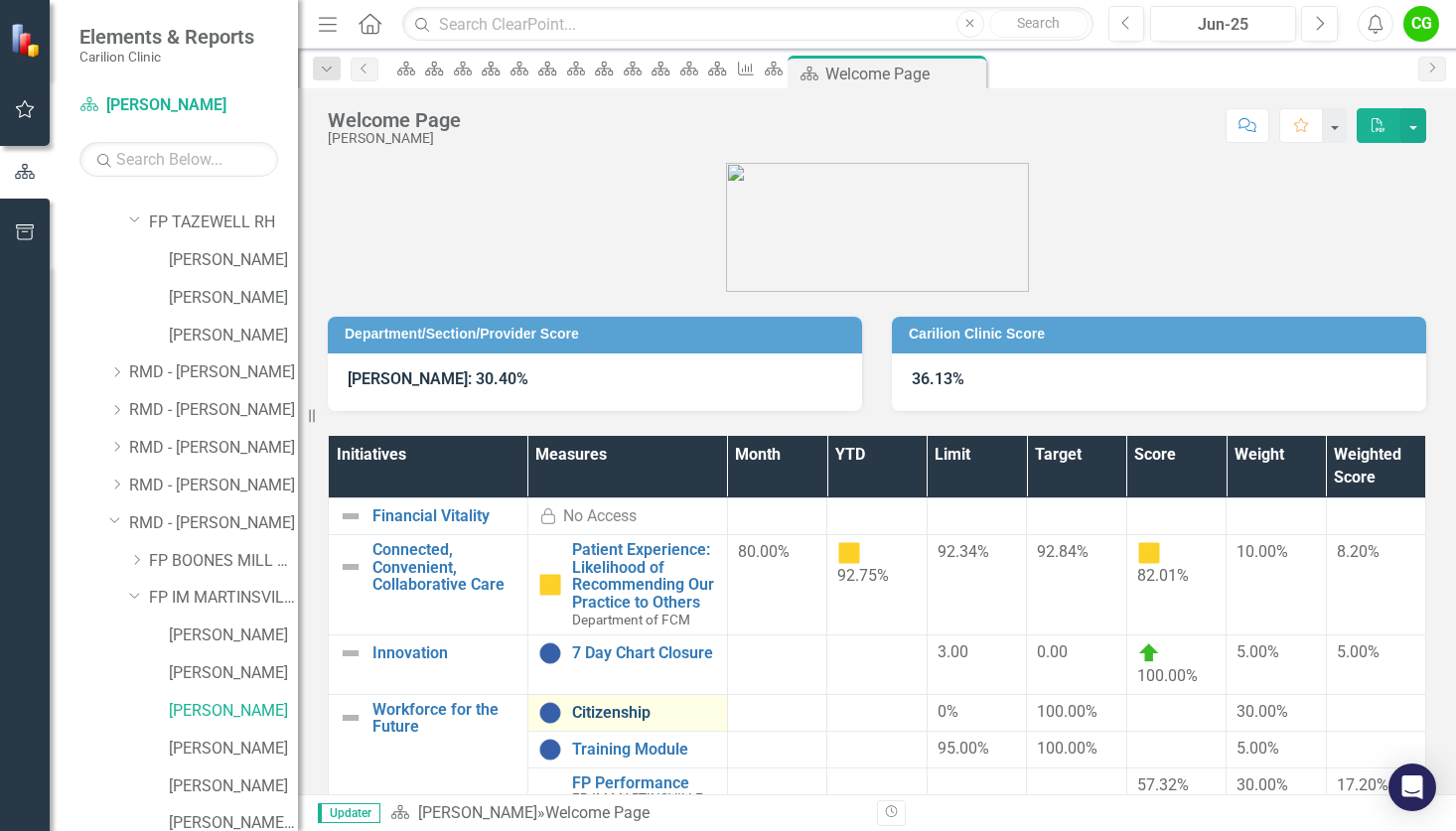 click on "Citizenship" at bounding box center (645, 713) 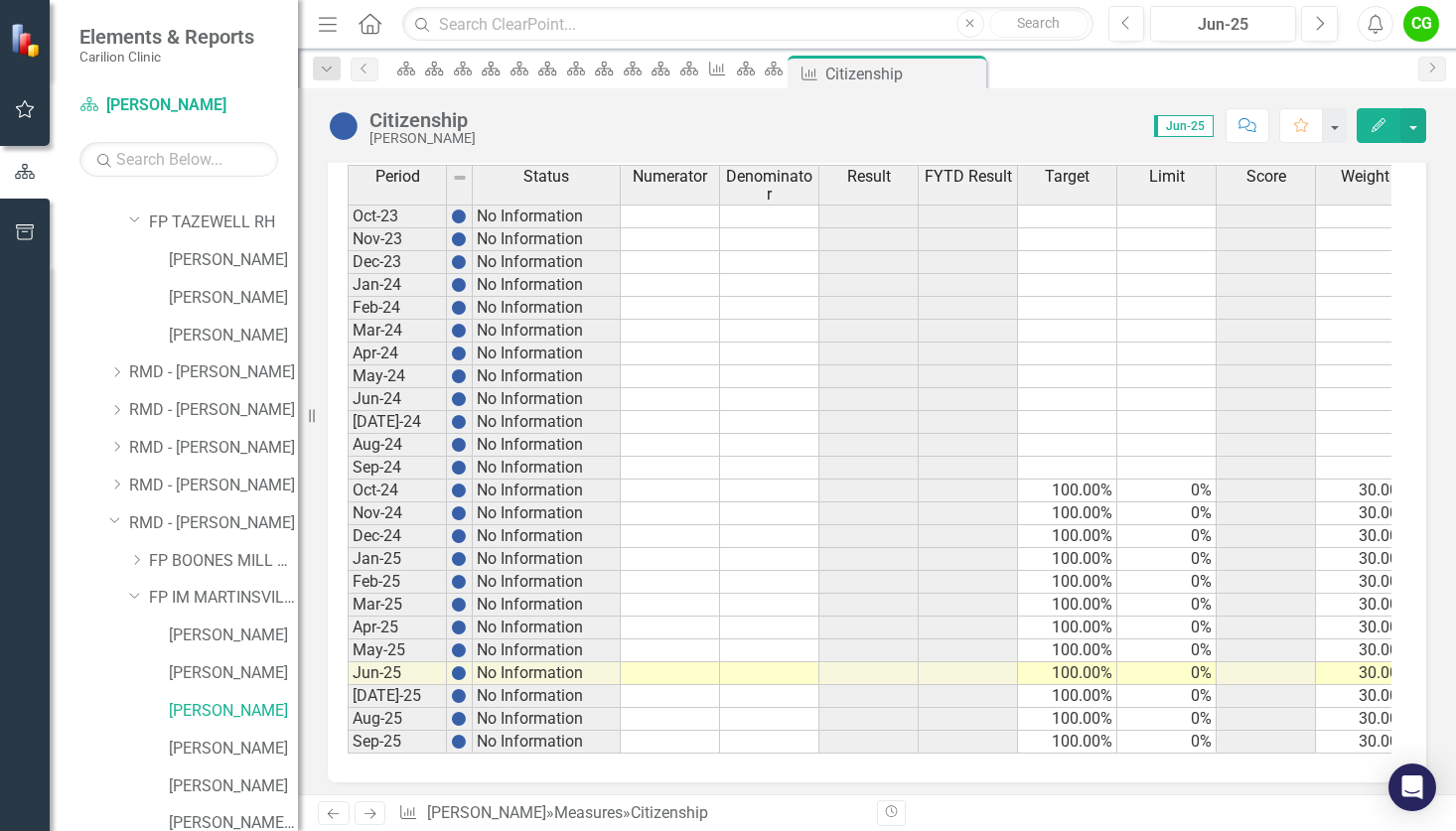 scroll, scrollTop: 585, scrollLeft: 0, axis: vertical 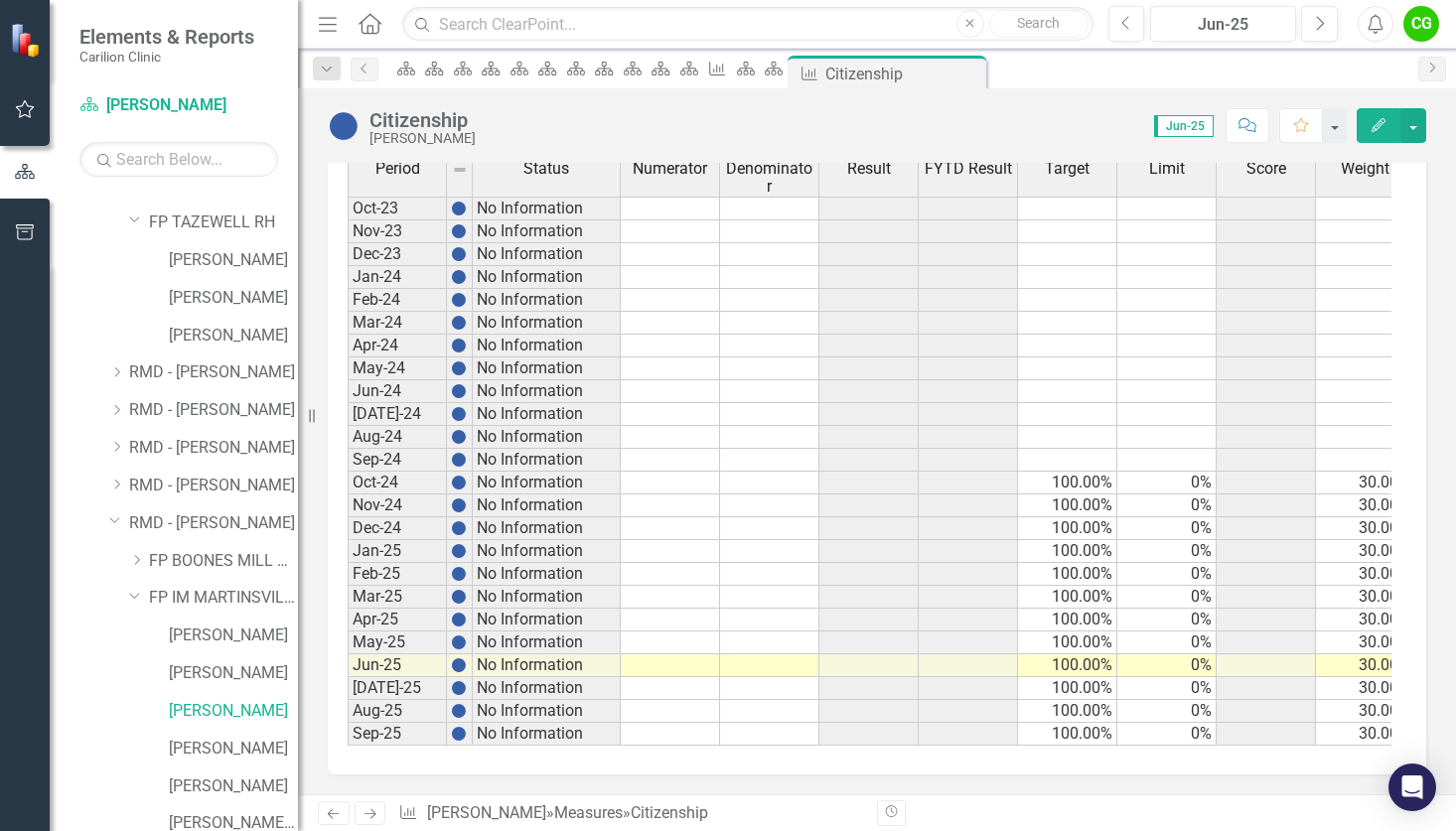 click at bounding box center [670, 665] 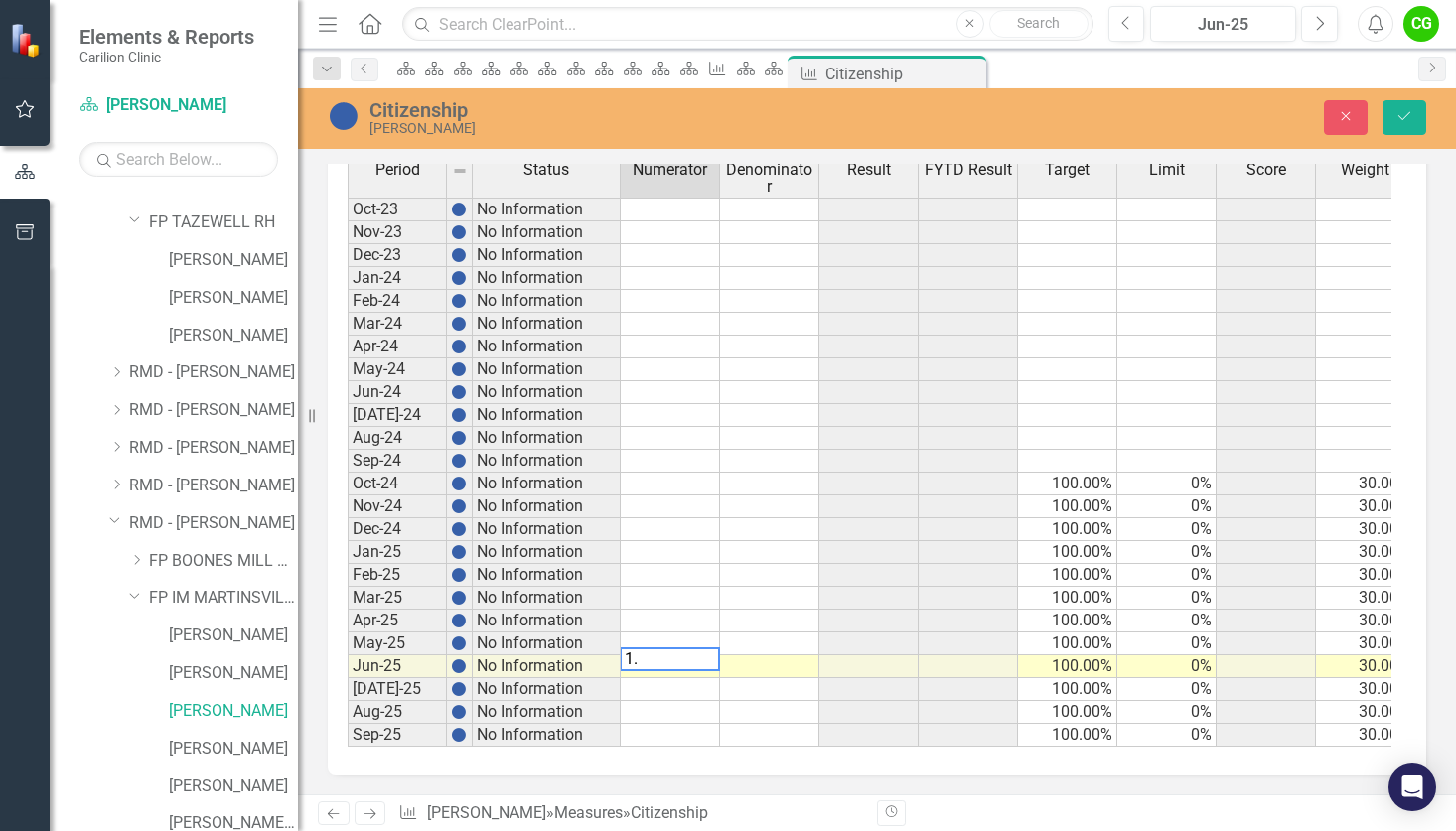 scroll, scrollTop: 596, scrollLeft: 0, axis: vertical 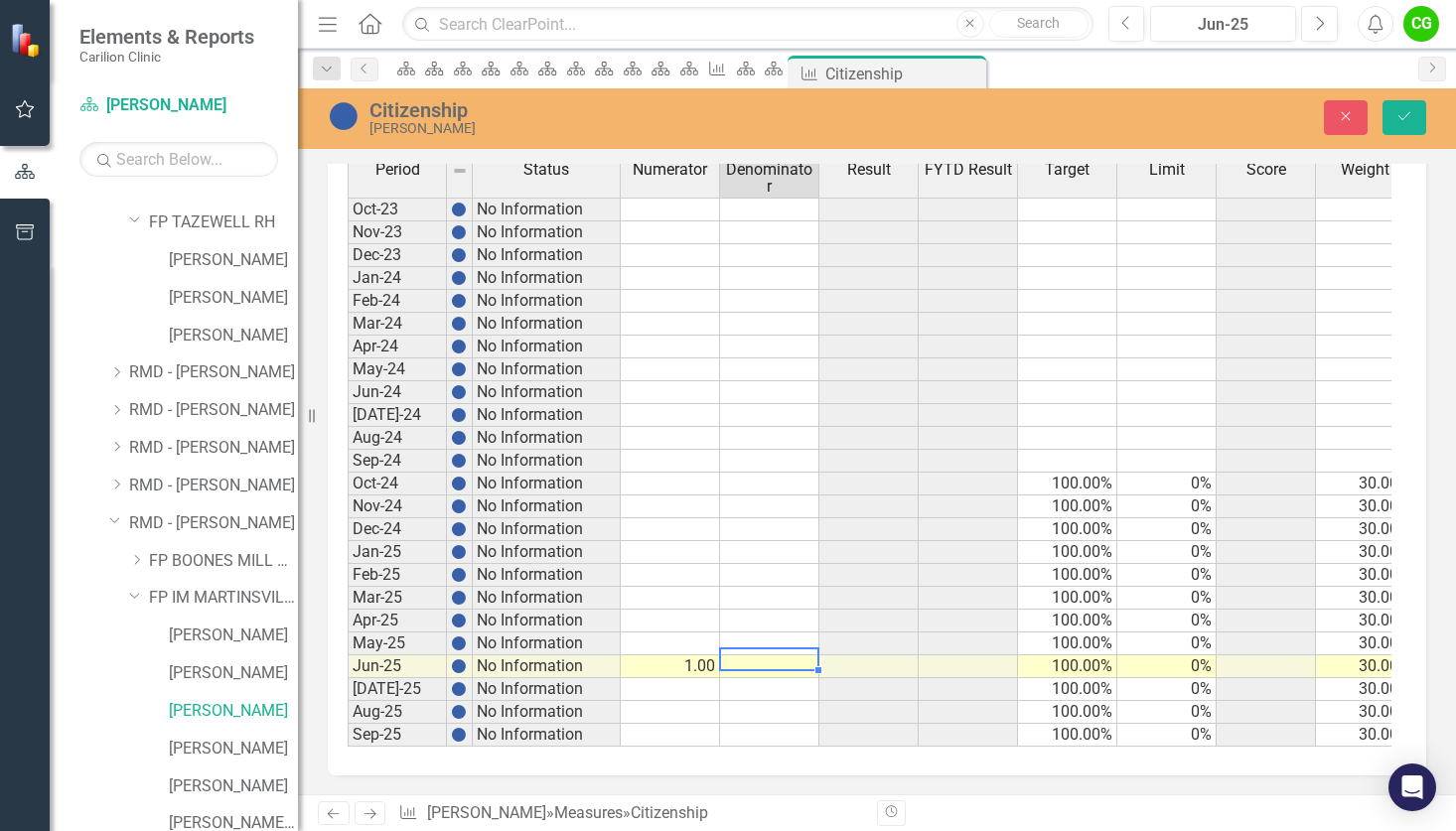click at bounding box center [770, 666] 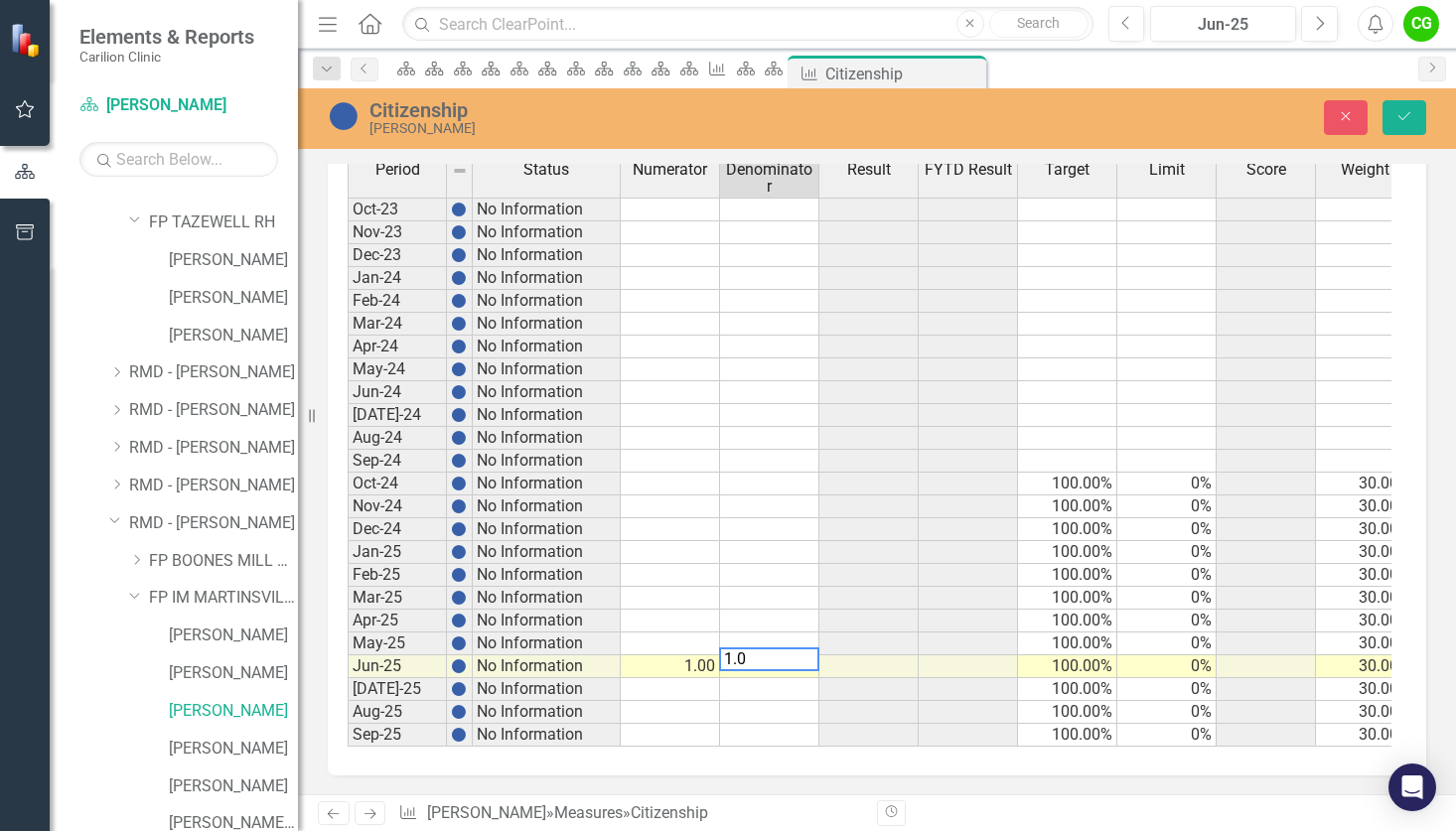 type on "1.0" 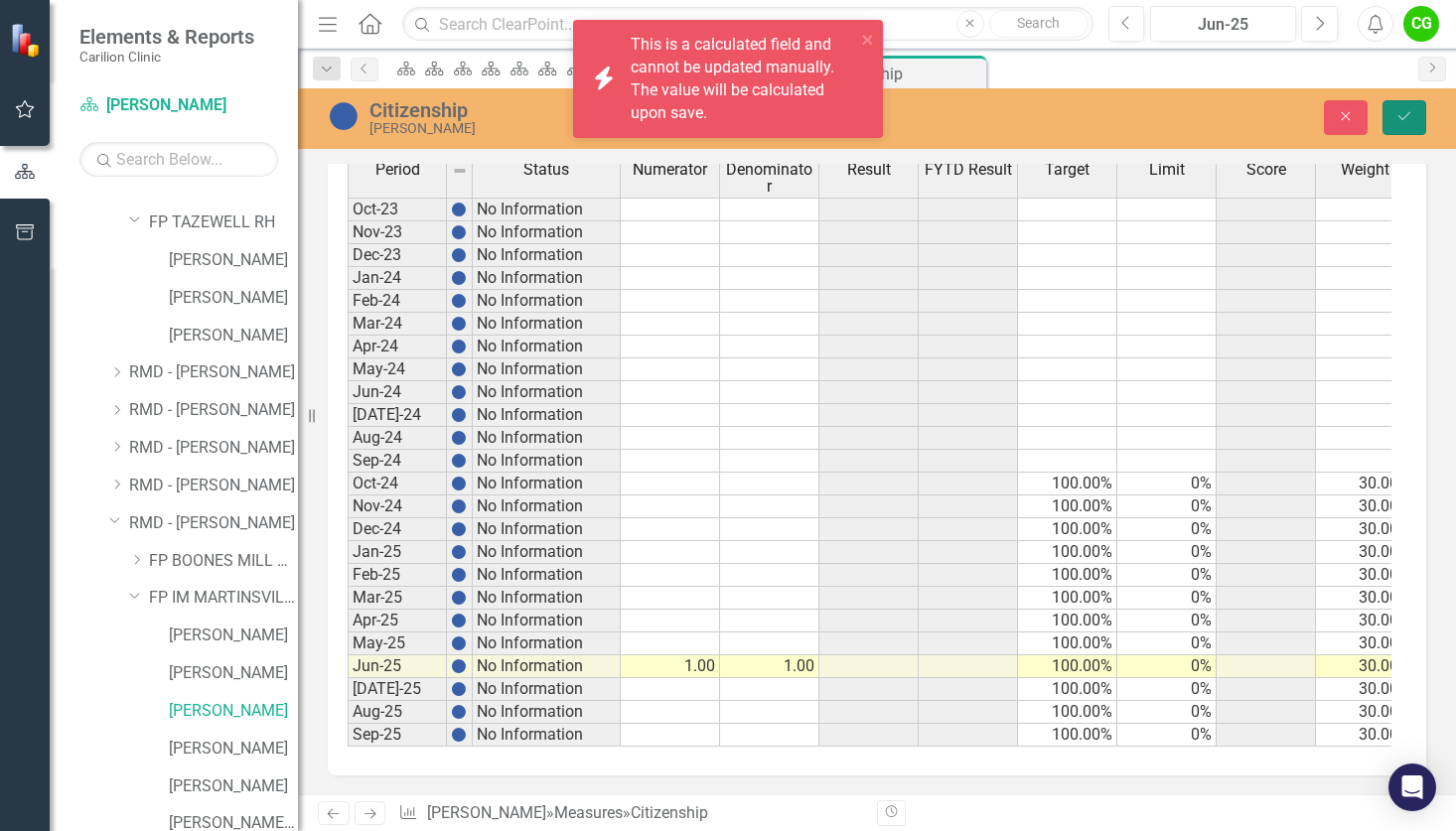 click on "Save" 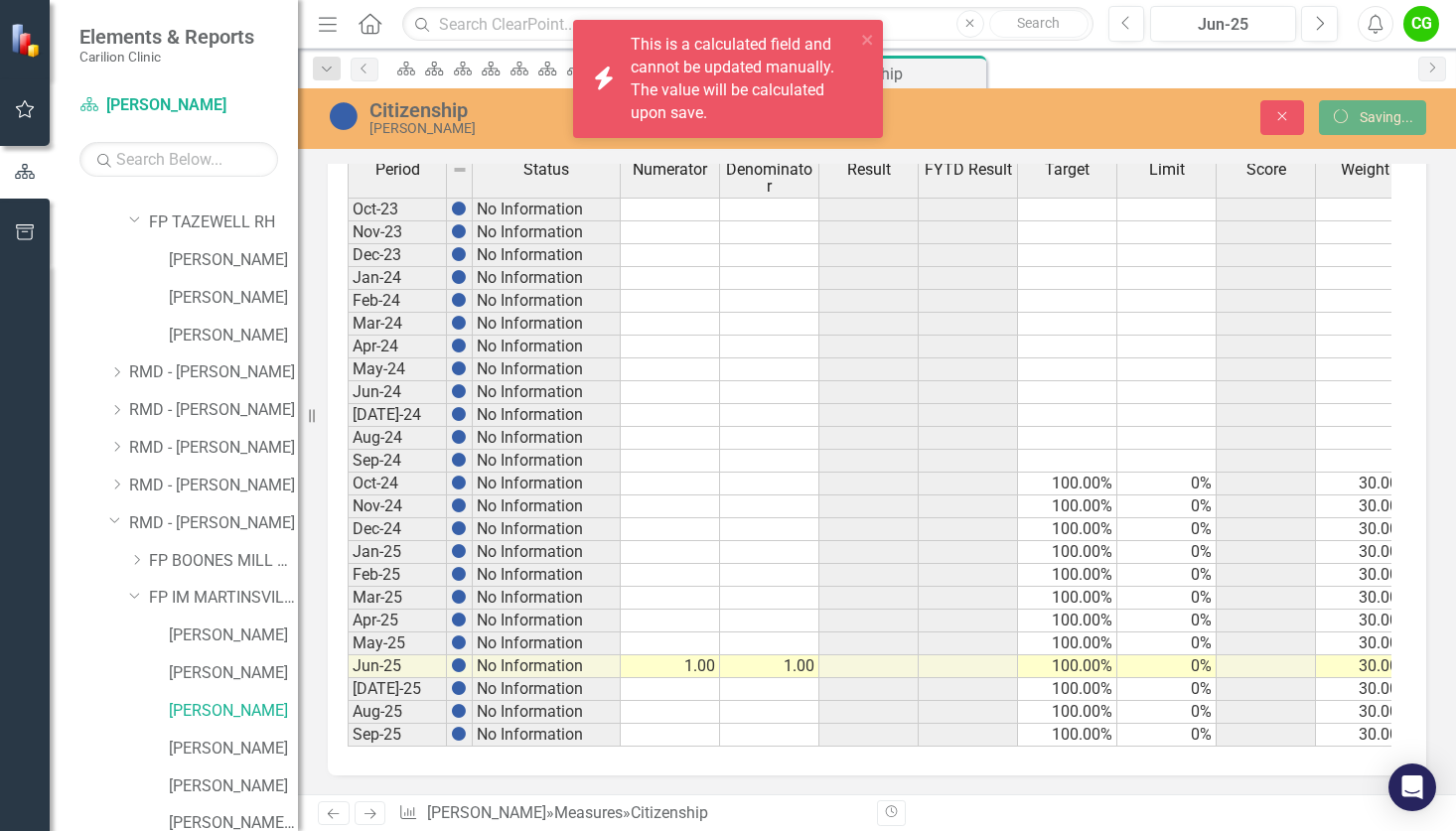 scroll, scrollTop: 585, scrollLeft: 0, axis: vertical 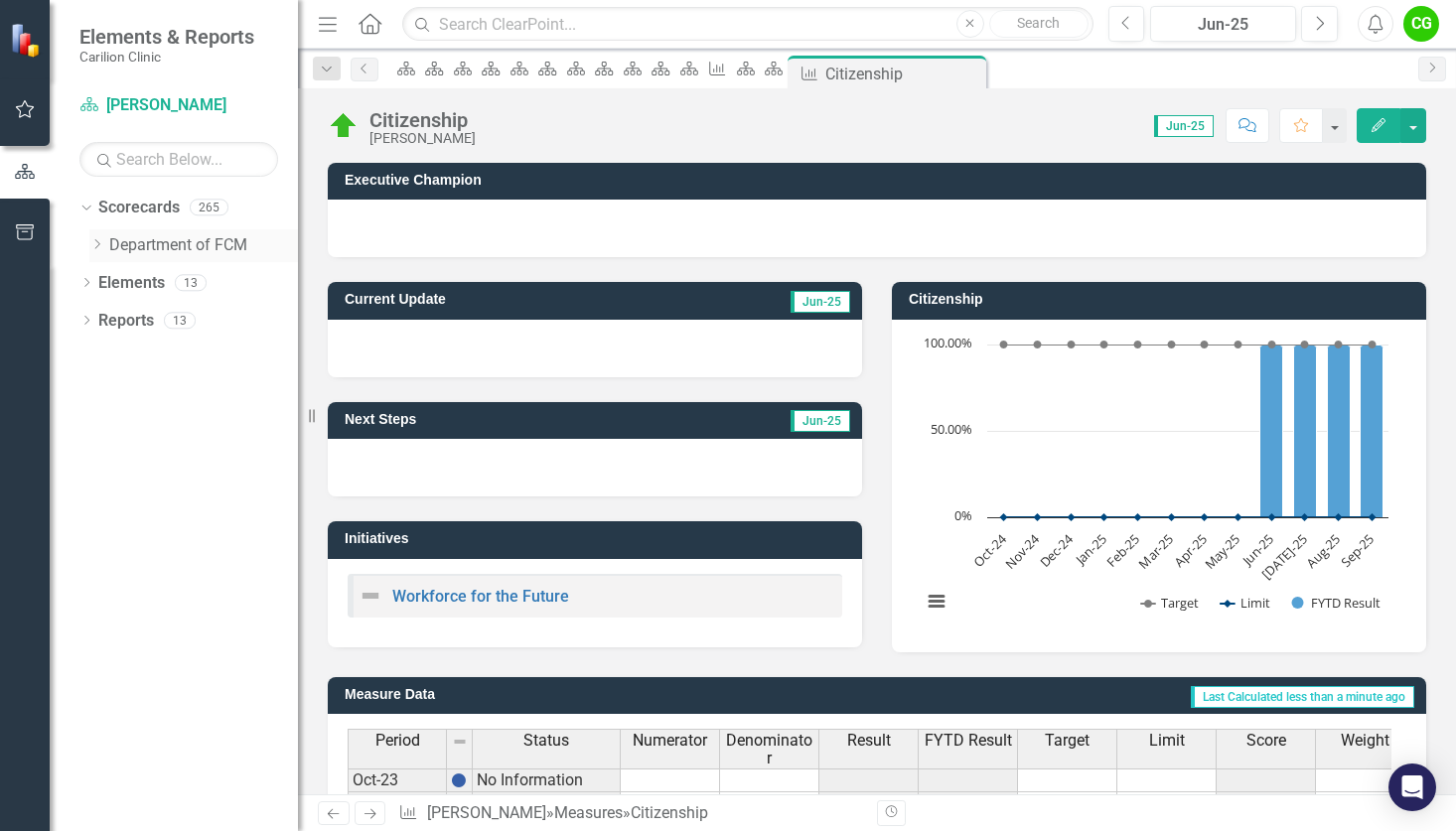 click 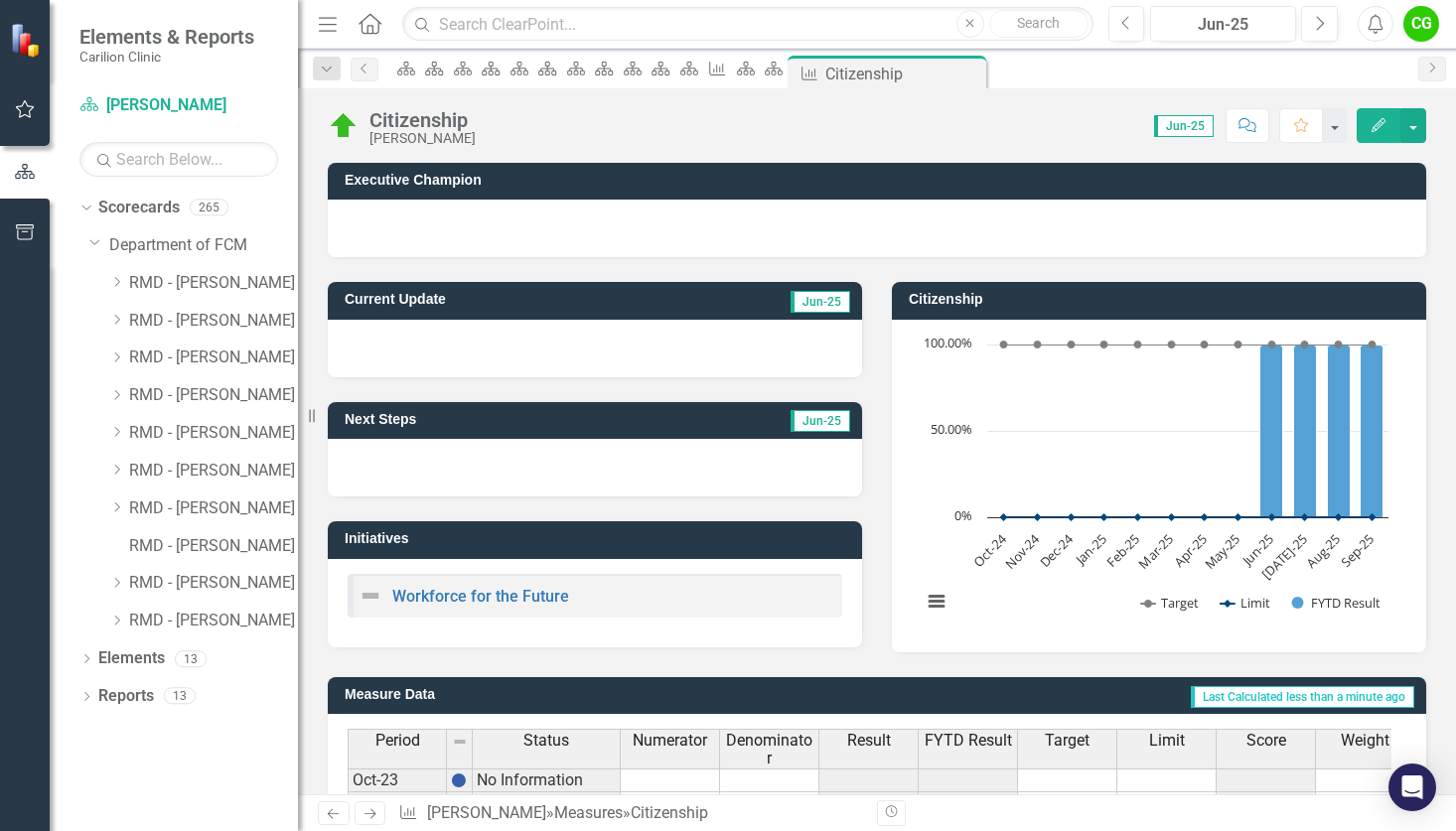 click on "Dropdown" 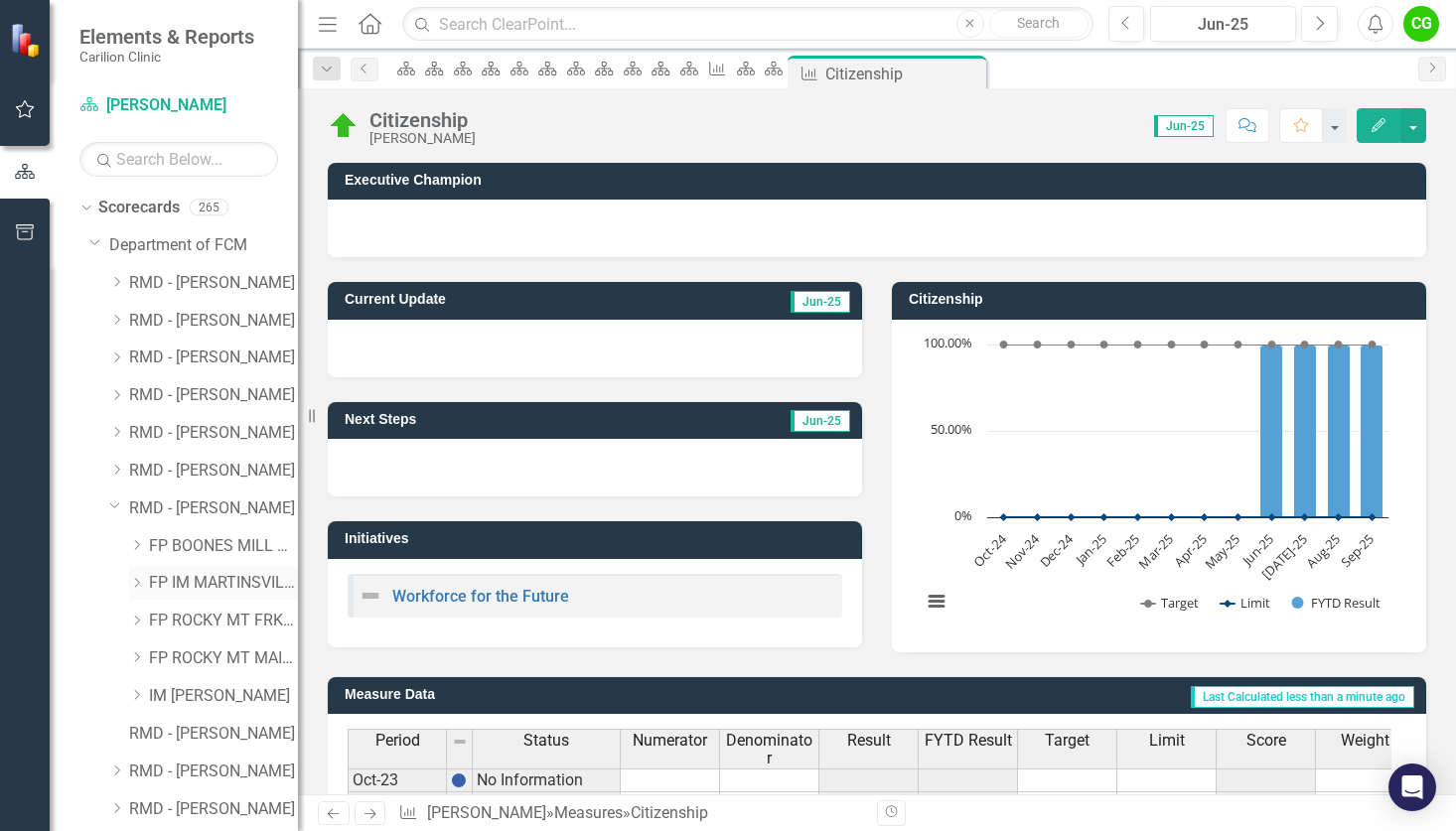 click on "Dropdown" 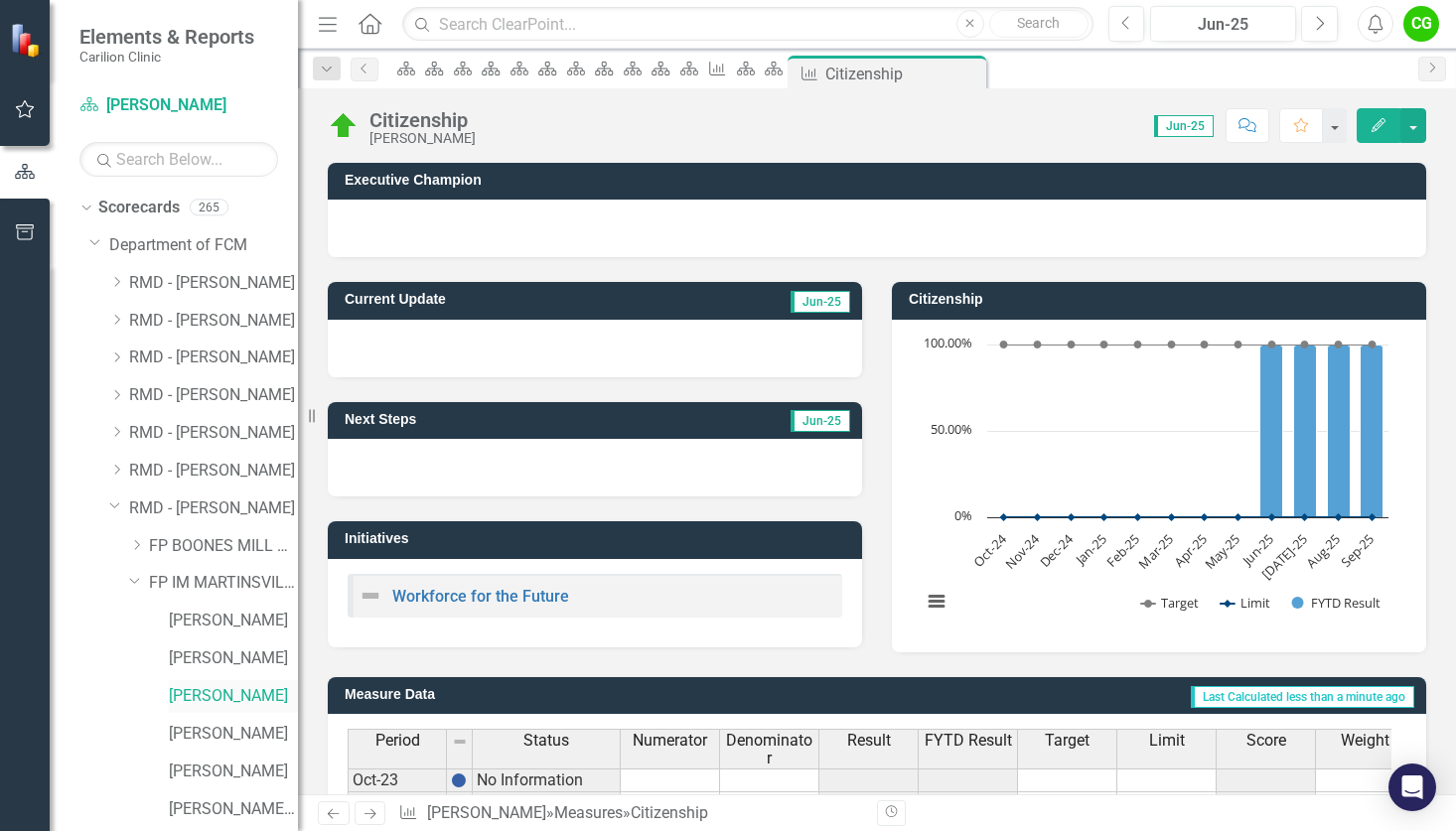 click on "[PERSON_NAME]" at bounding box center (233, 696) 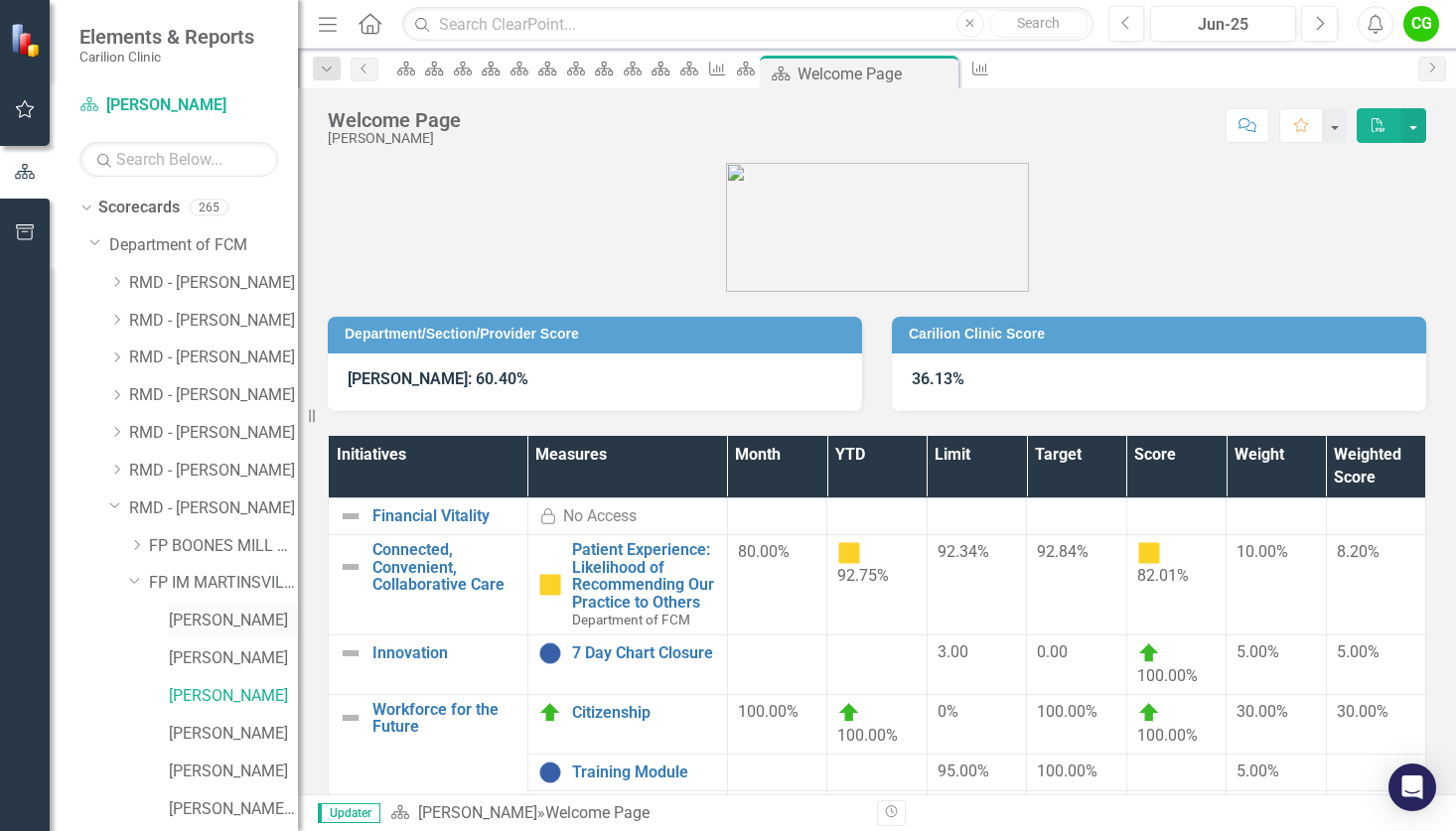 click on "[PERSON_NAME]" at bounding box center [233, 621] 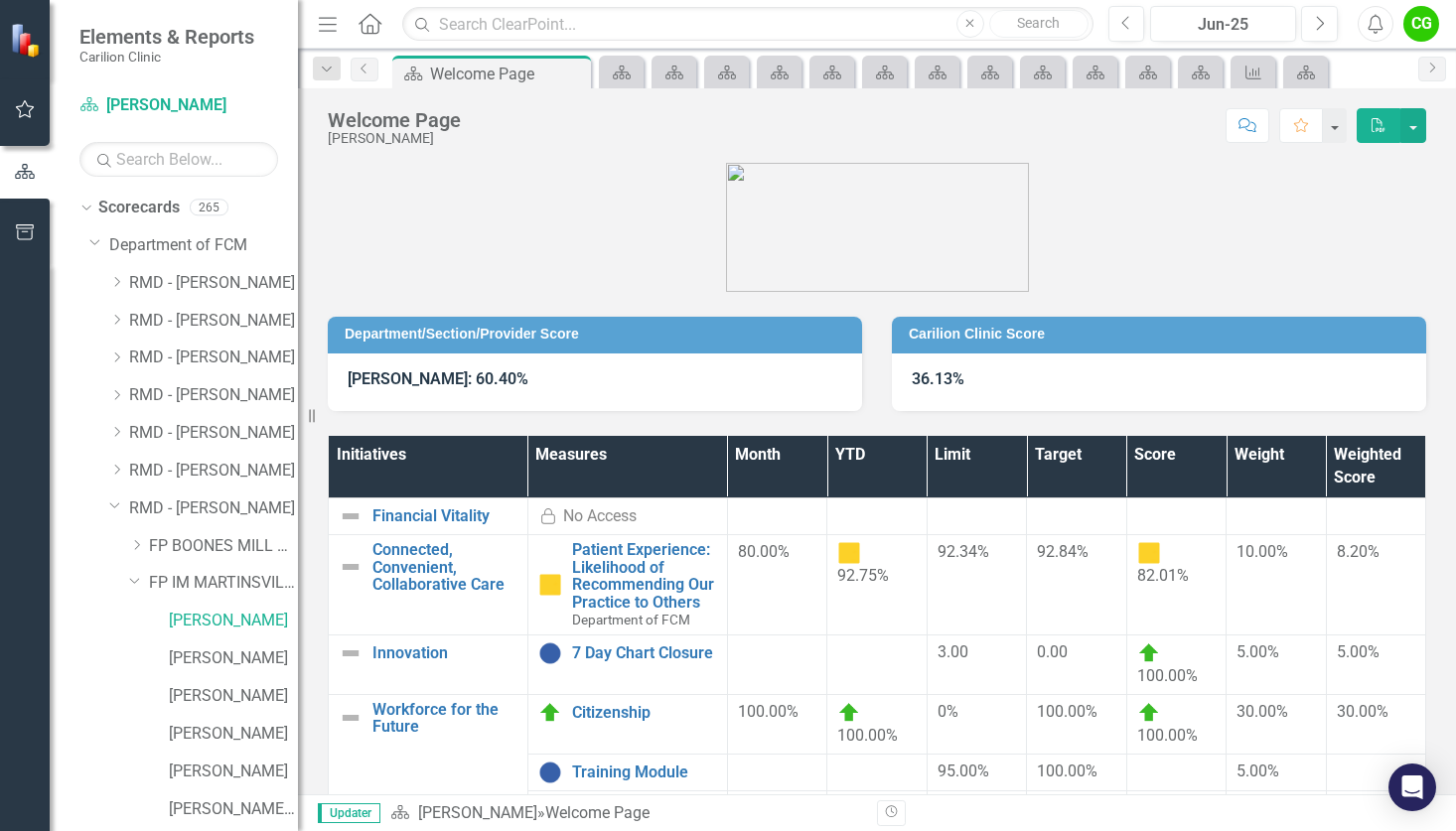 scroll, scrollTop: 0, scrollLeft: 0, axis: both 